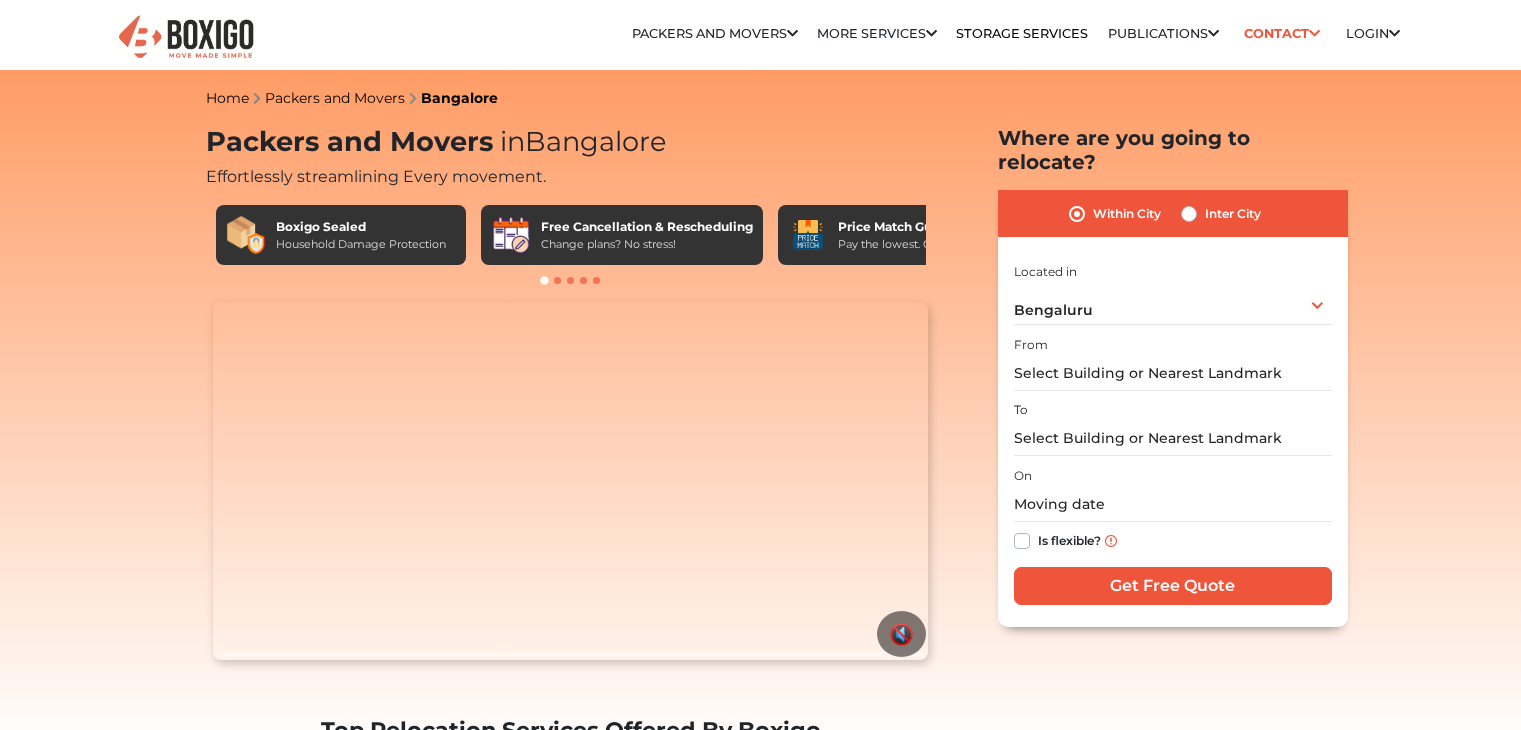 scroll, scrollTop: 0, scrollLeft: 0, axis: both 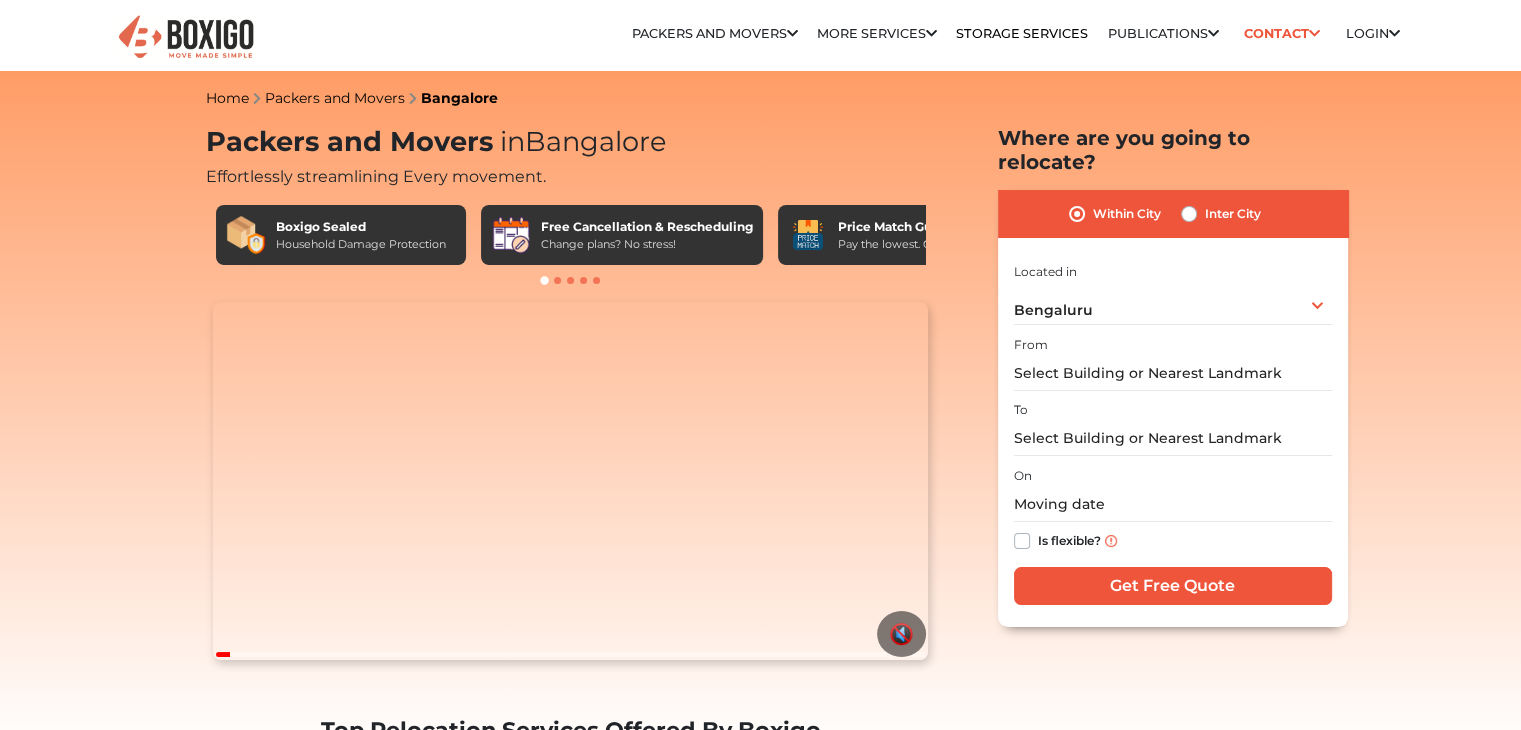 click on "Inter City" at bounding box center (1233, 214) 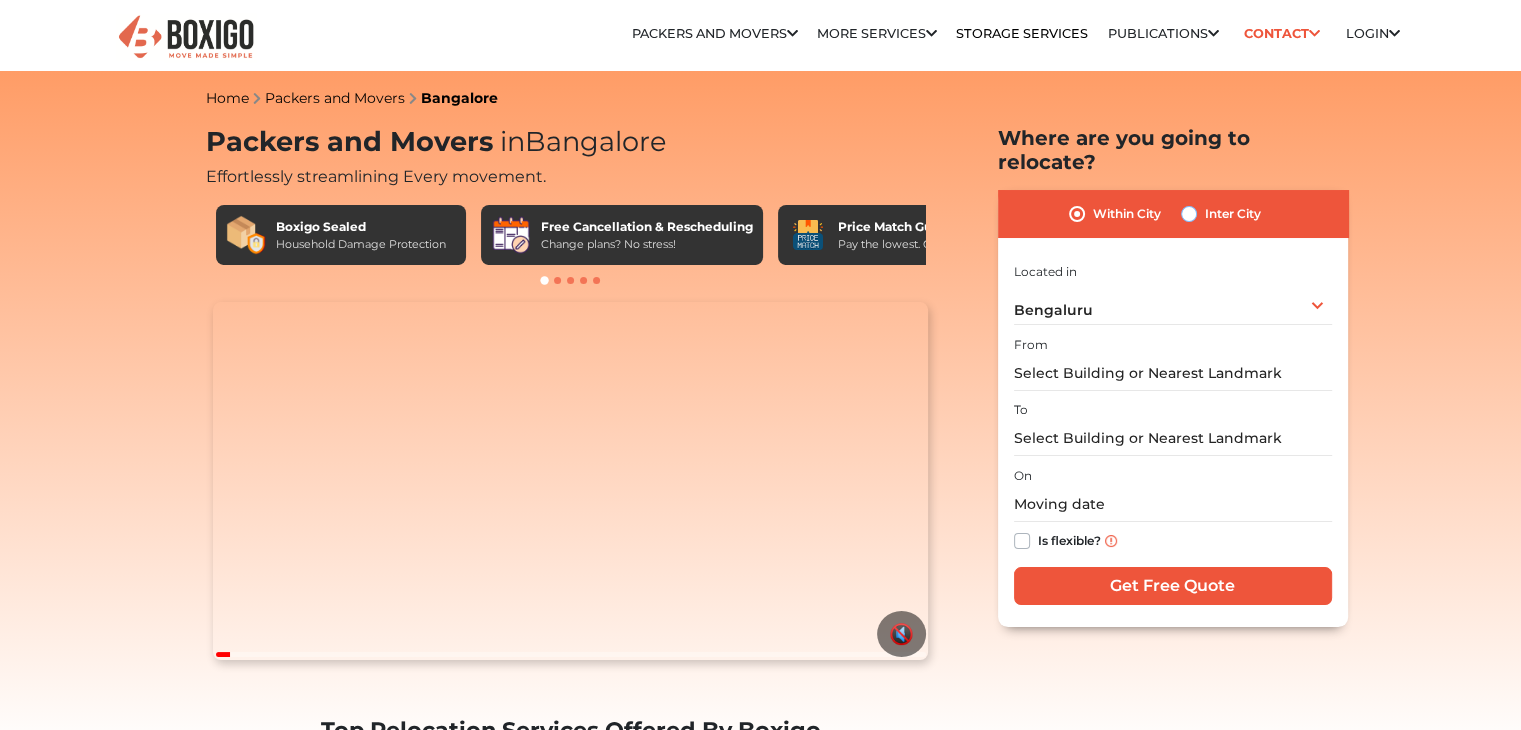 click on "Inter City" at bounding box center (1189, 212) 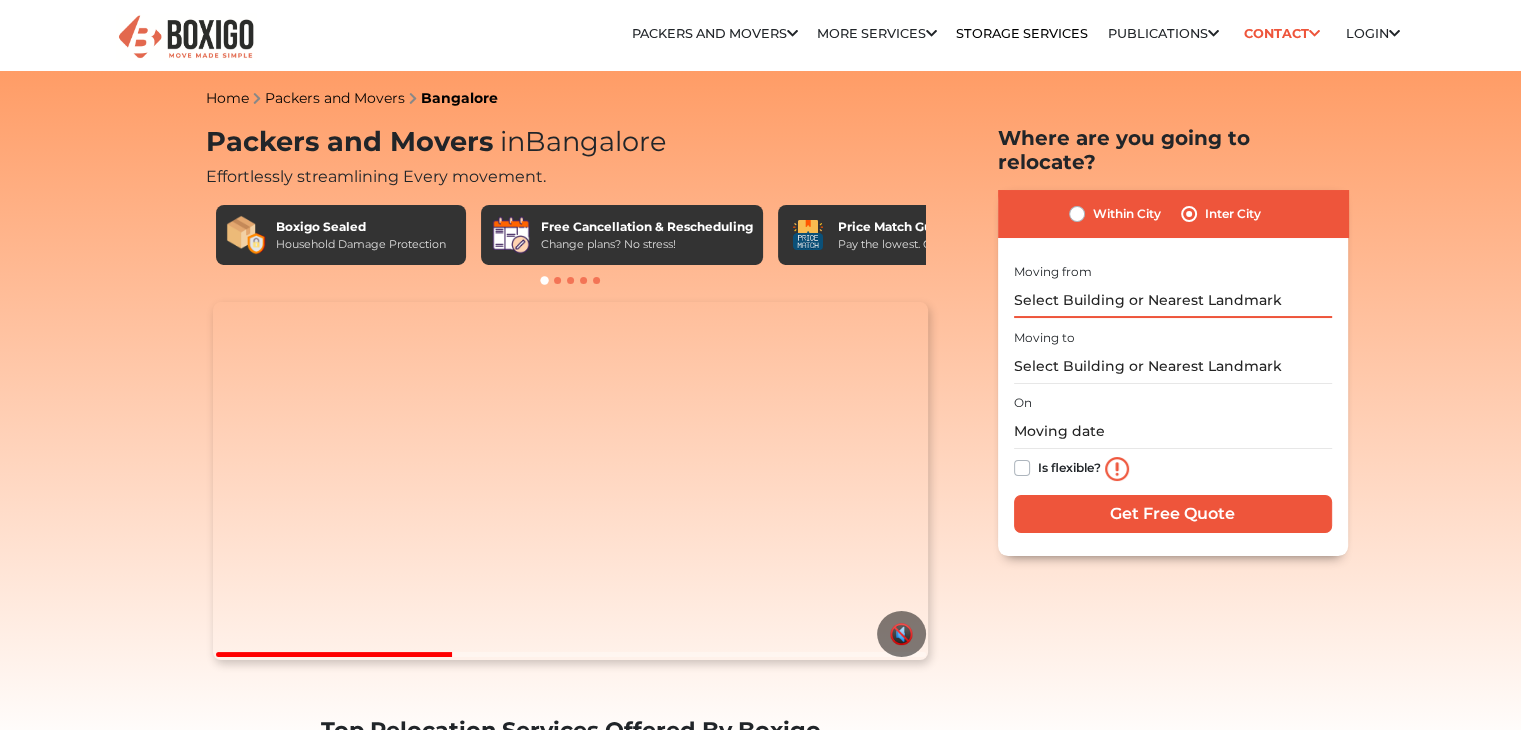 click at bounding box center (1173, 300) 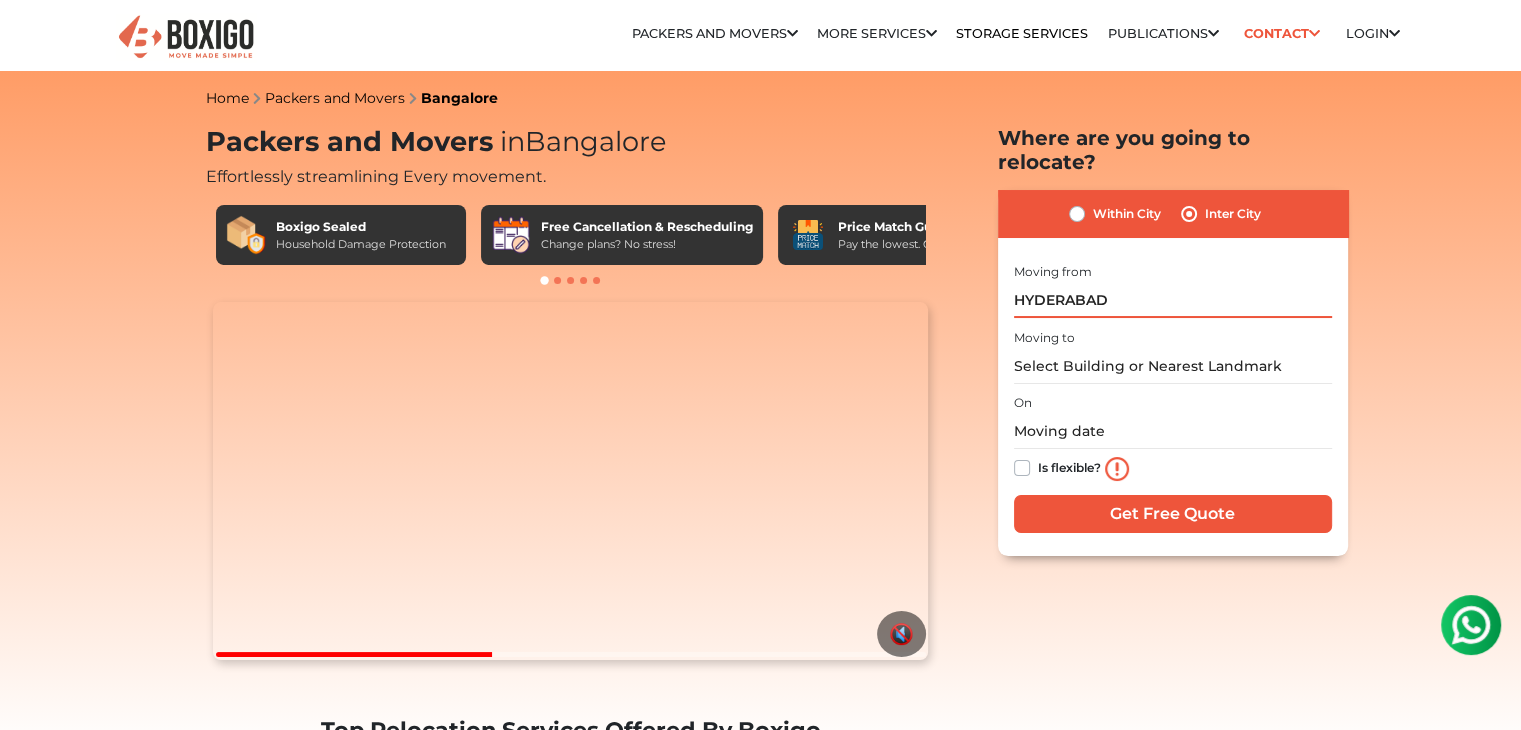 scroll, scrollTop: 0, scrollLeft: 0, axis: both 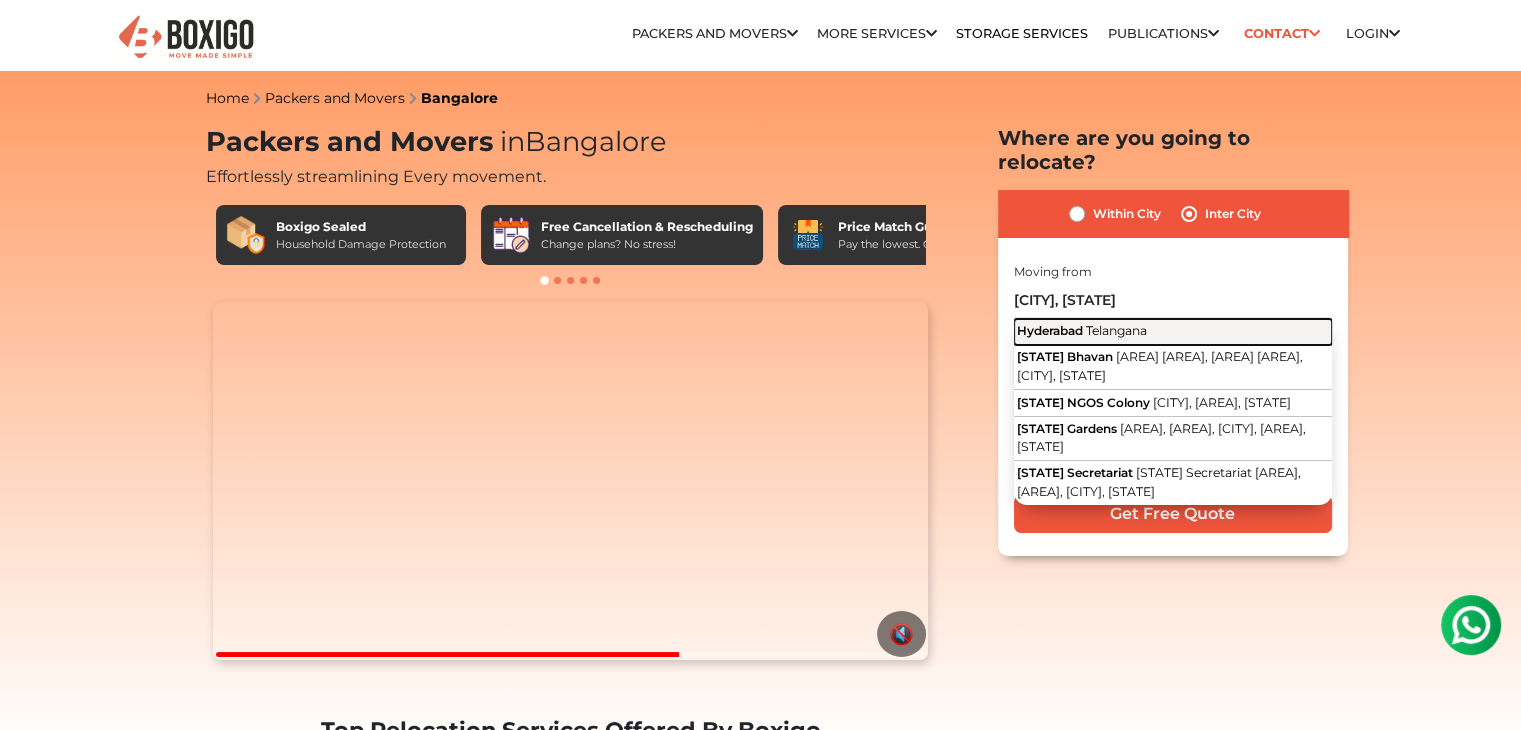 click on "[CITY]
[STATE]" at bounding box center (1173, 332) 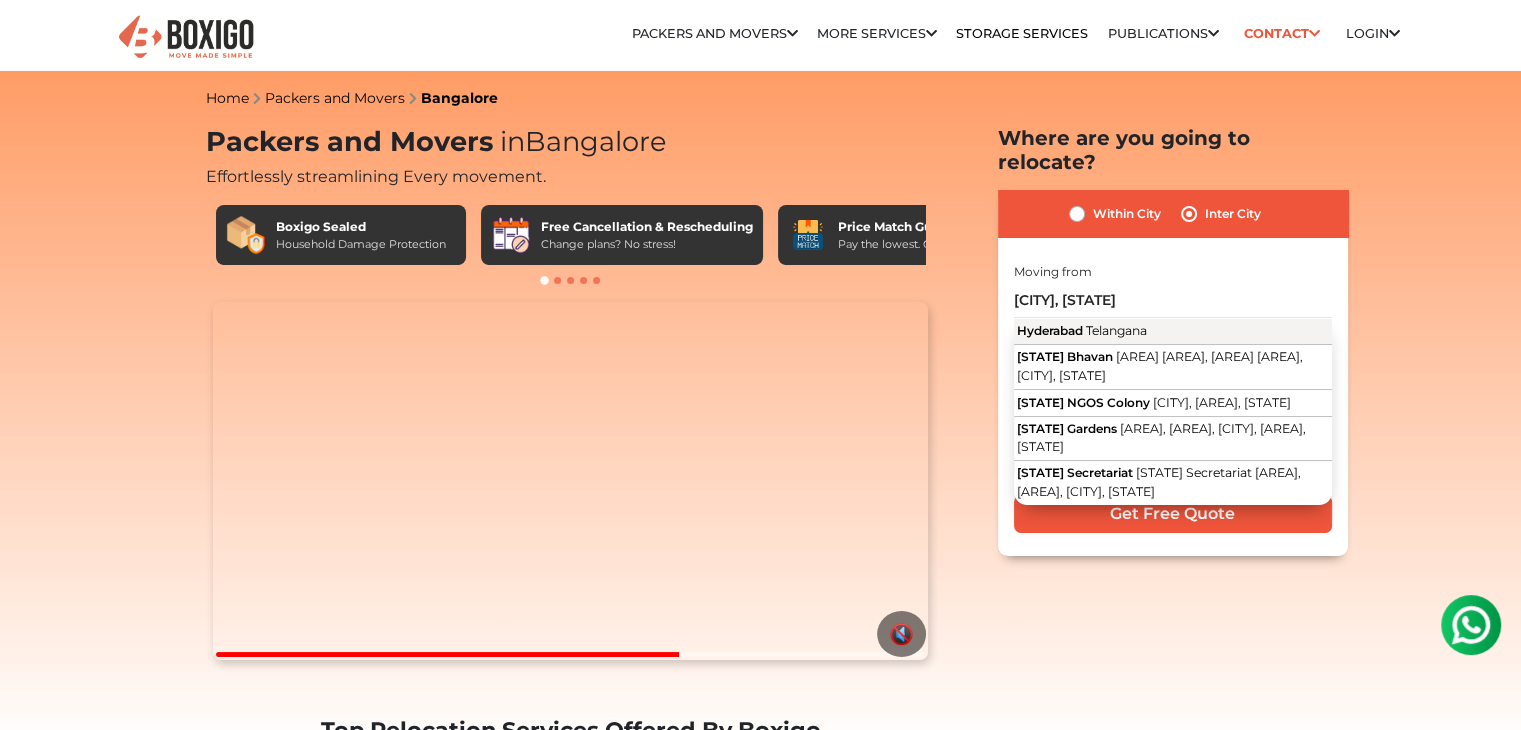 type on "Hyderabad, Telangana" 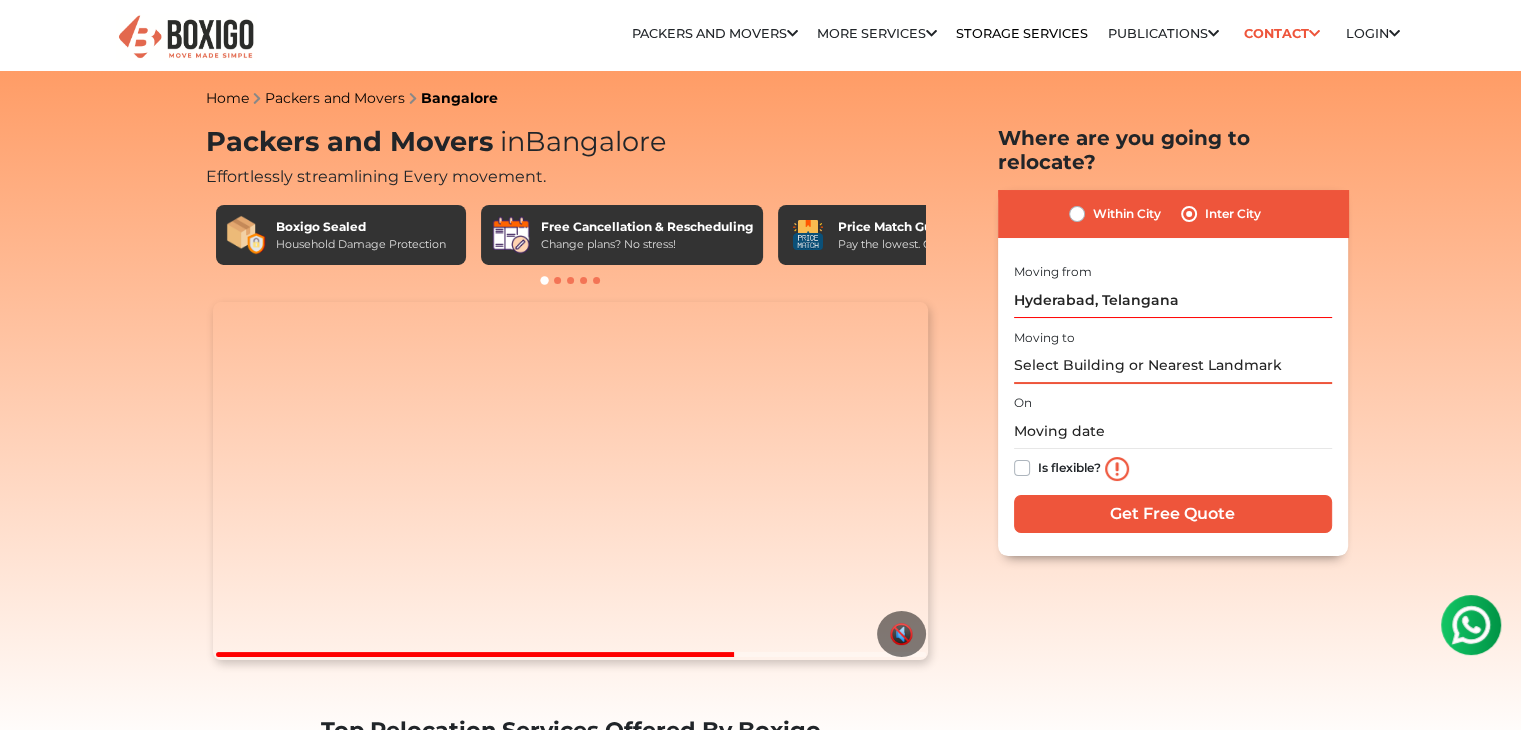 click at bounding box center (1173, 366) 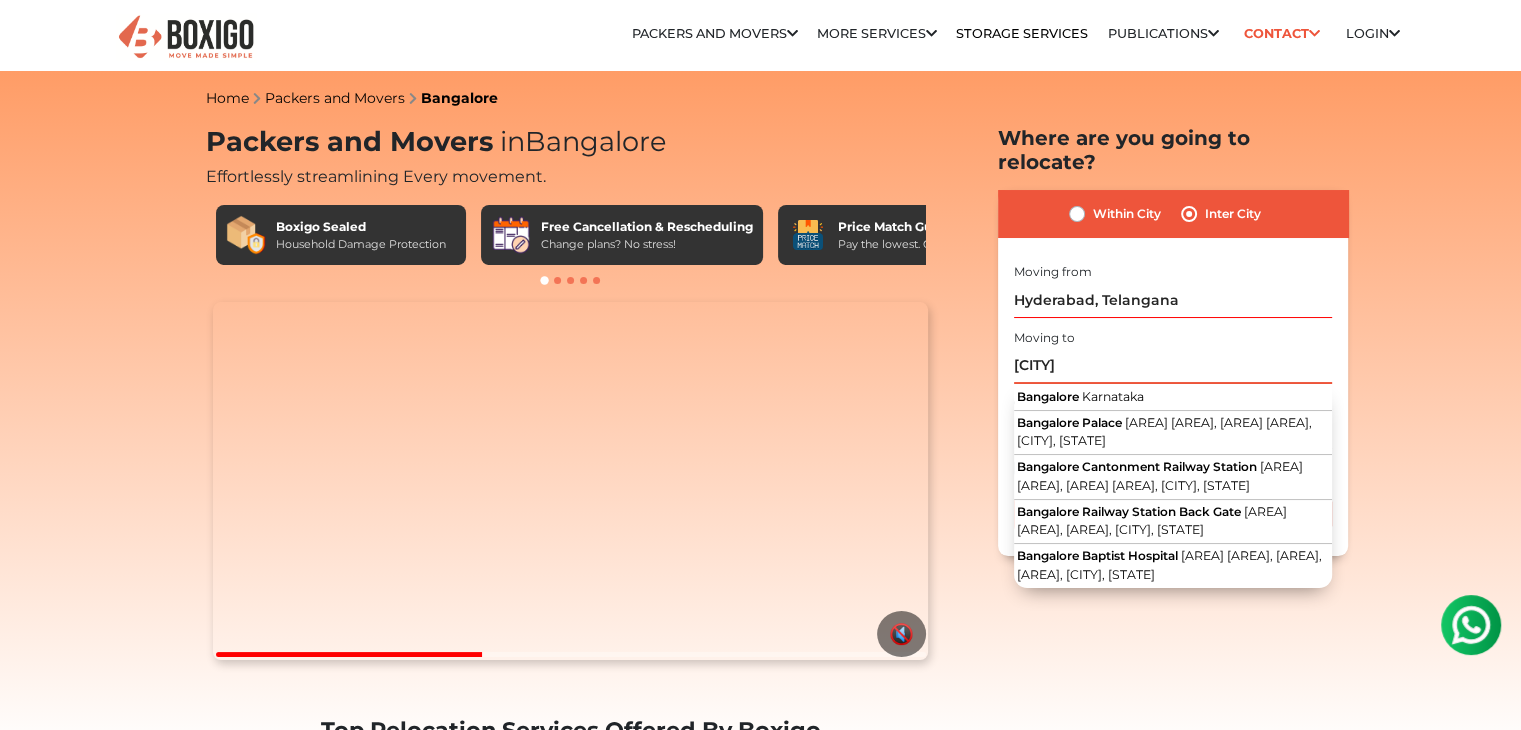 click on "[CITY]" at bounding box center (1173, 366) 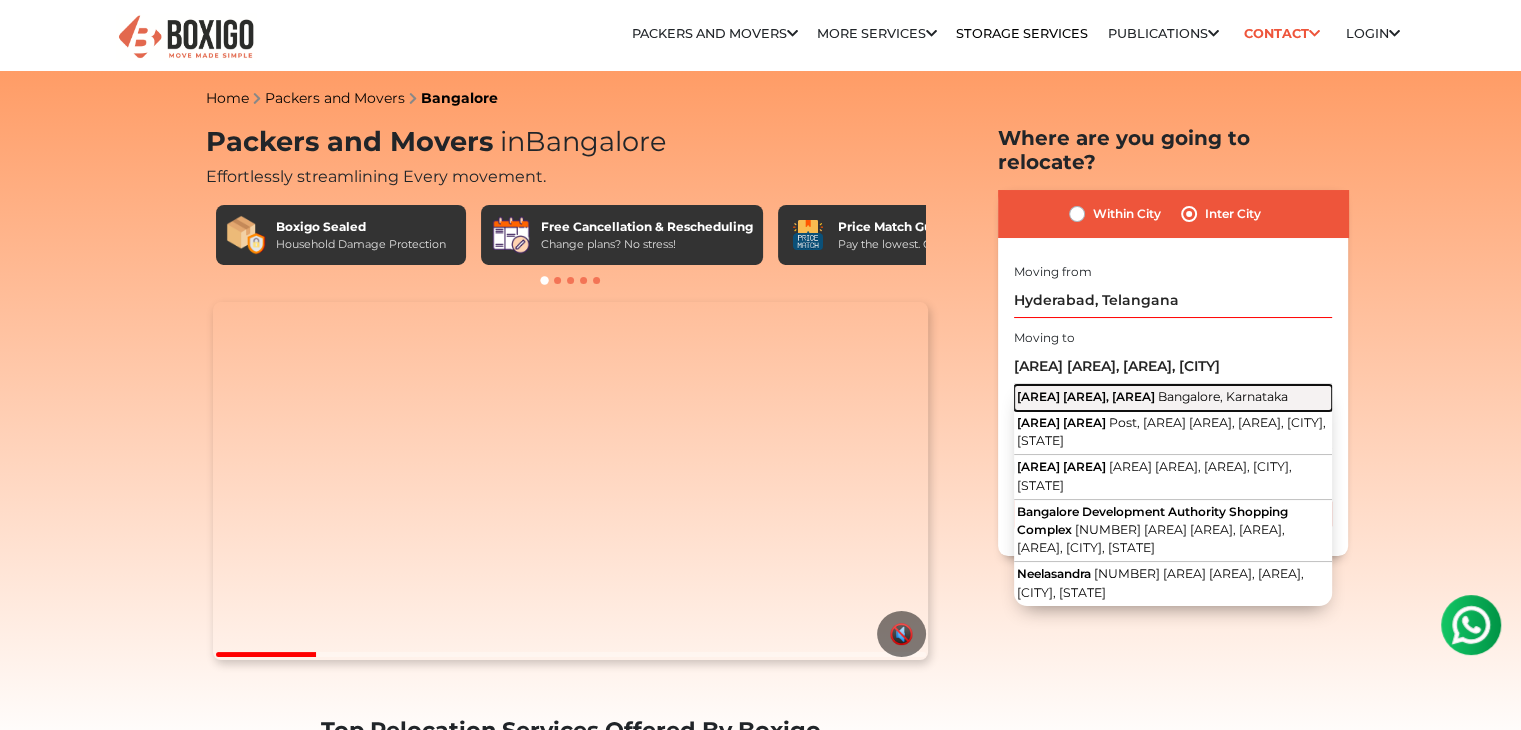 click on "[AREA] [AREA], [AREA]" at bounding box center [1086, 396] 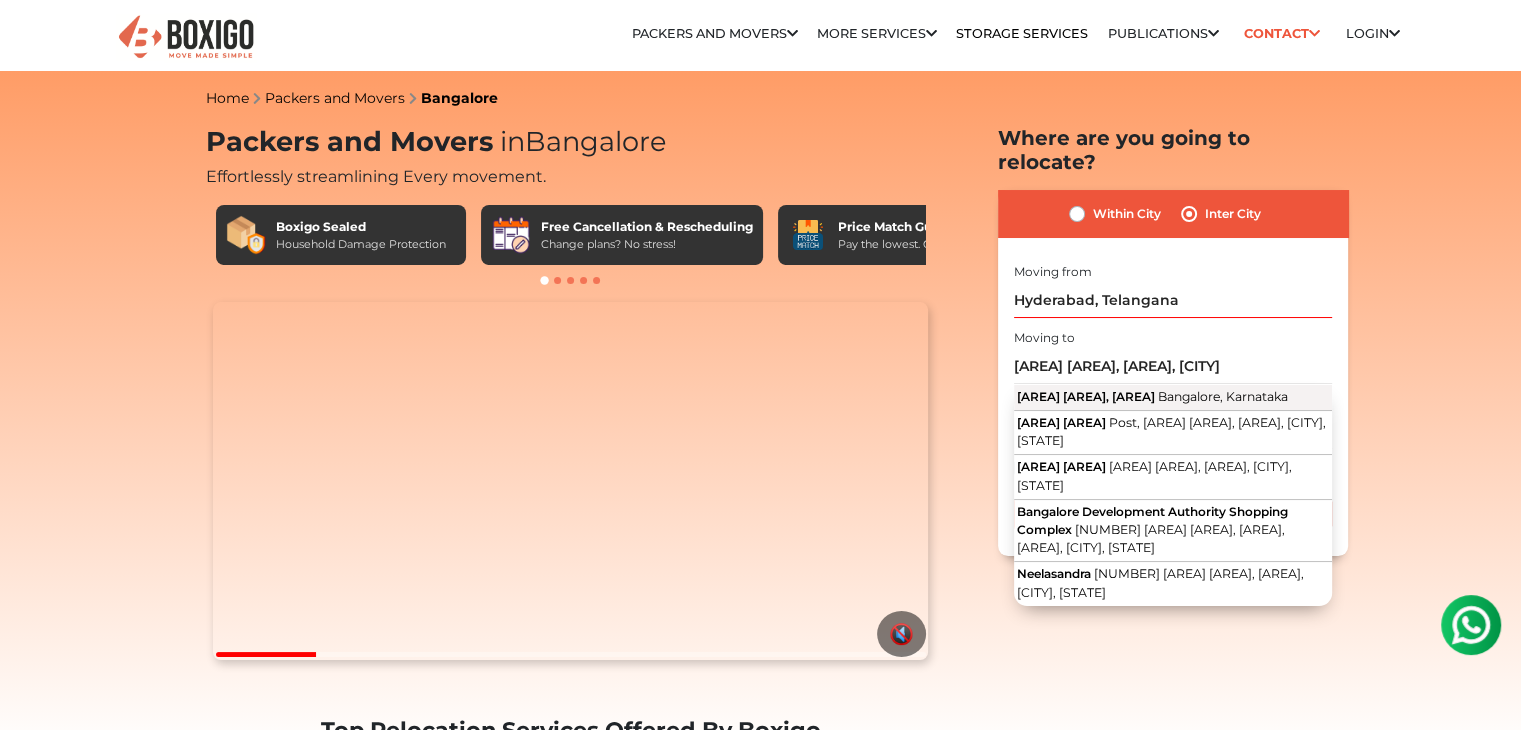 type on "[AREA] [AREA], [AREA], [CITY], [STATE]" 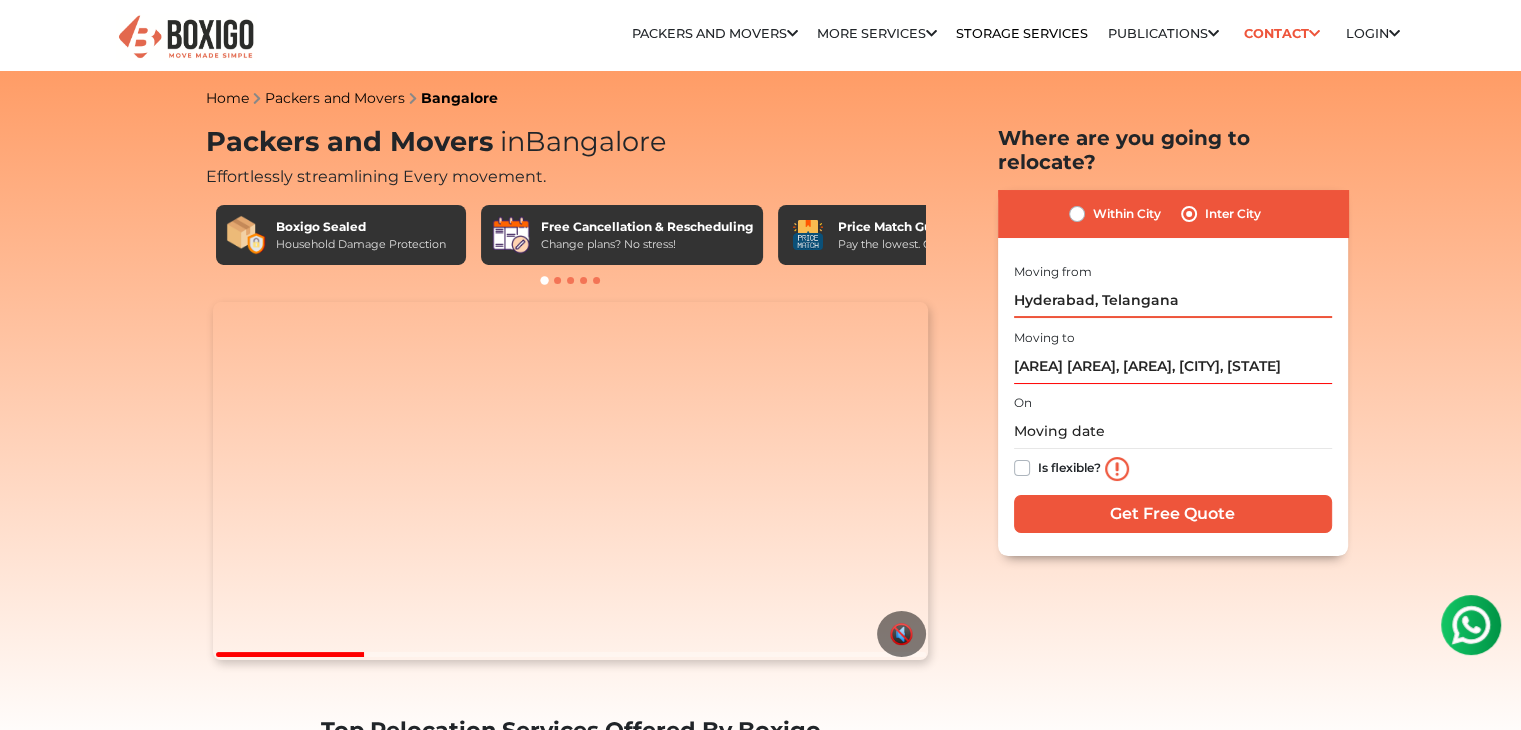 click on "Hyderabad, Telangana" at bounding box center [1173, 300] 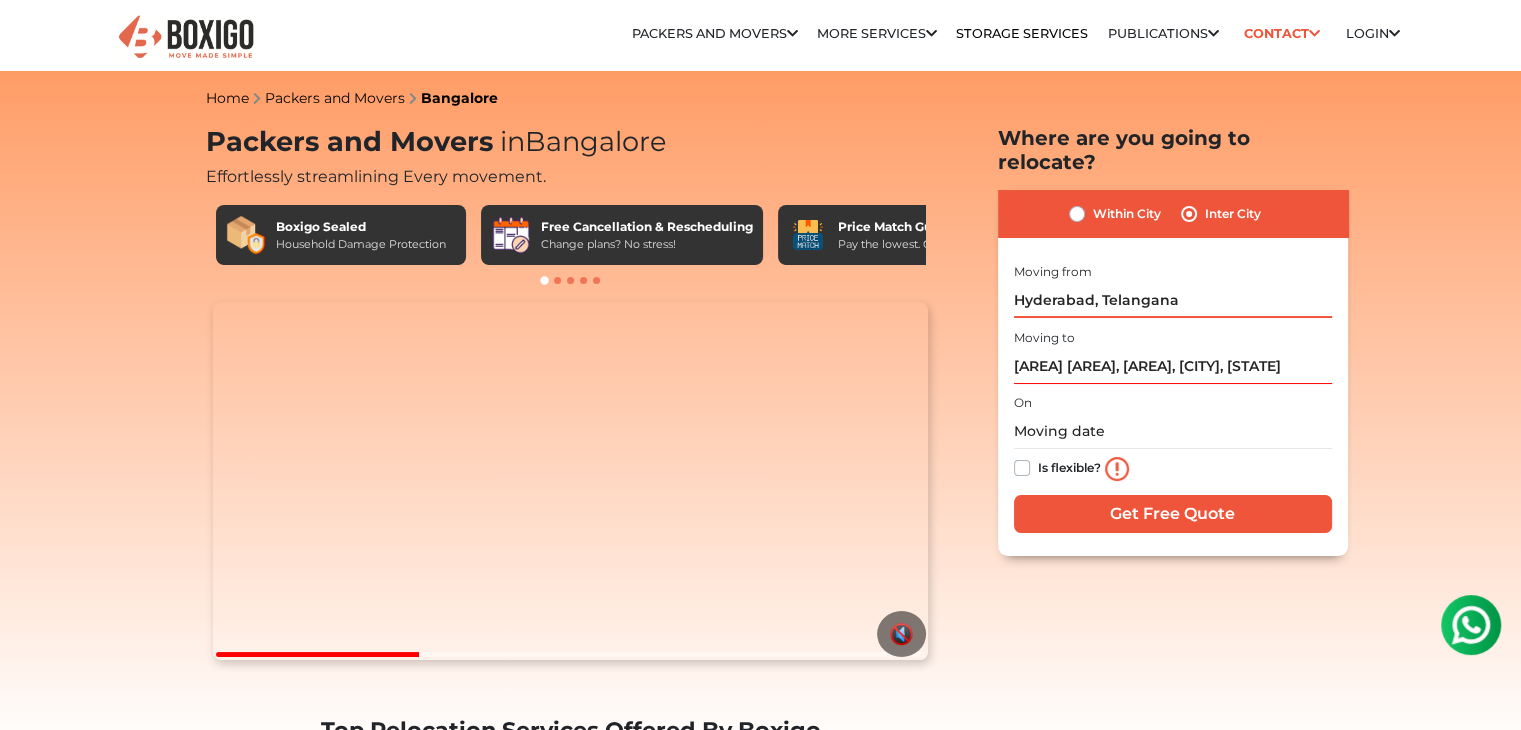 click on "Hyderabad, Telangana" at bounding box center [1173, 300] 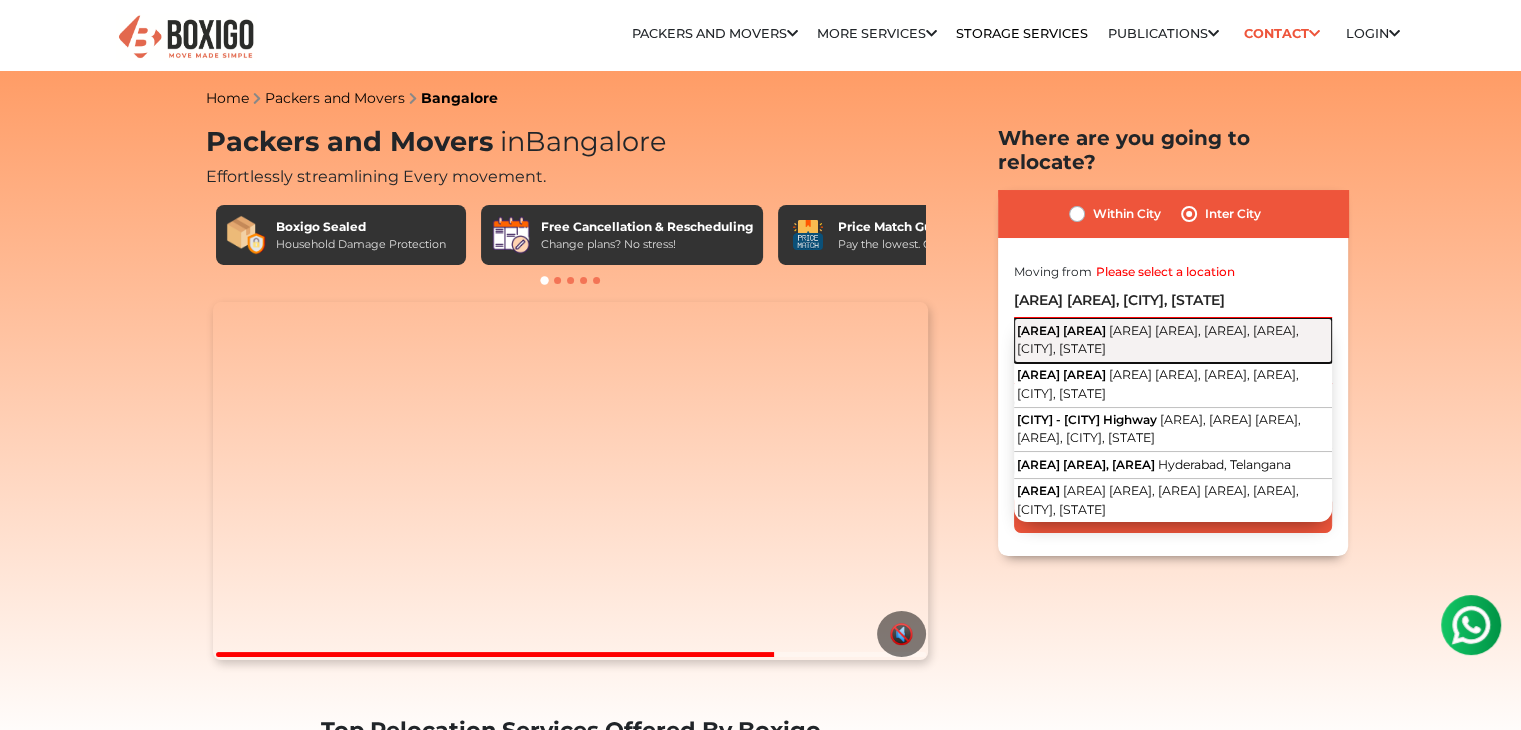 click on "[AREA] [AREA]" at bounding box center (1061, 330) 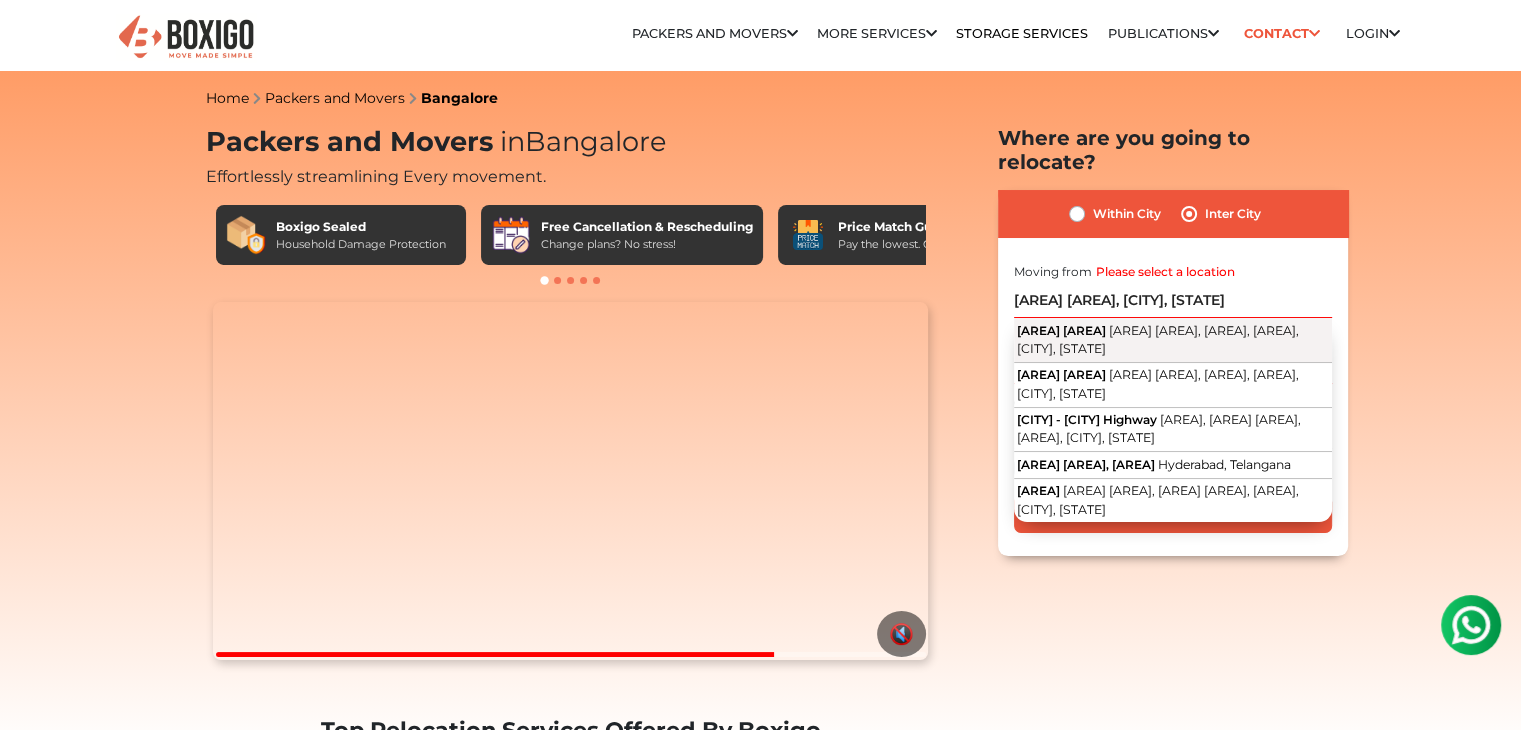 type on "[AREA] [AREA] [AREA], [AREA] [AREA], [AREA], [AREA], [CITY], [STATE]" 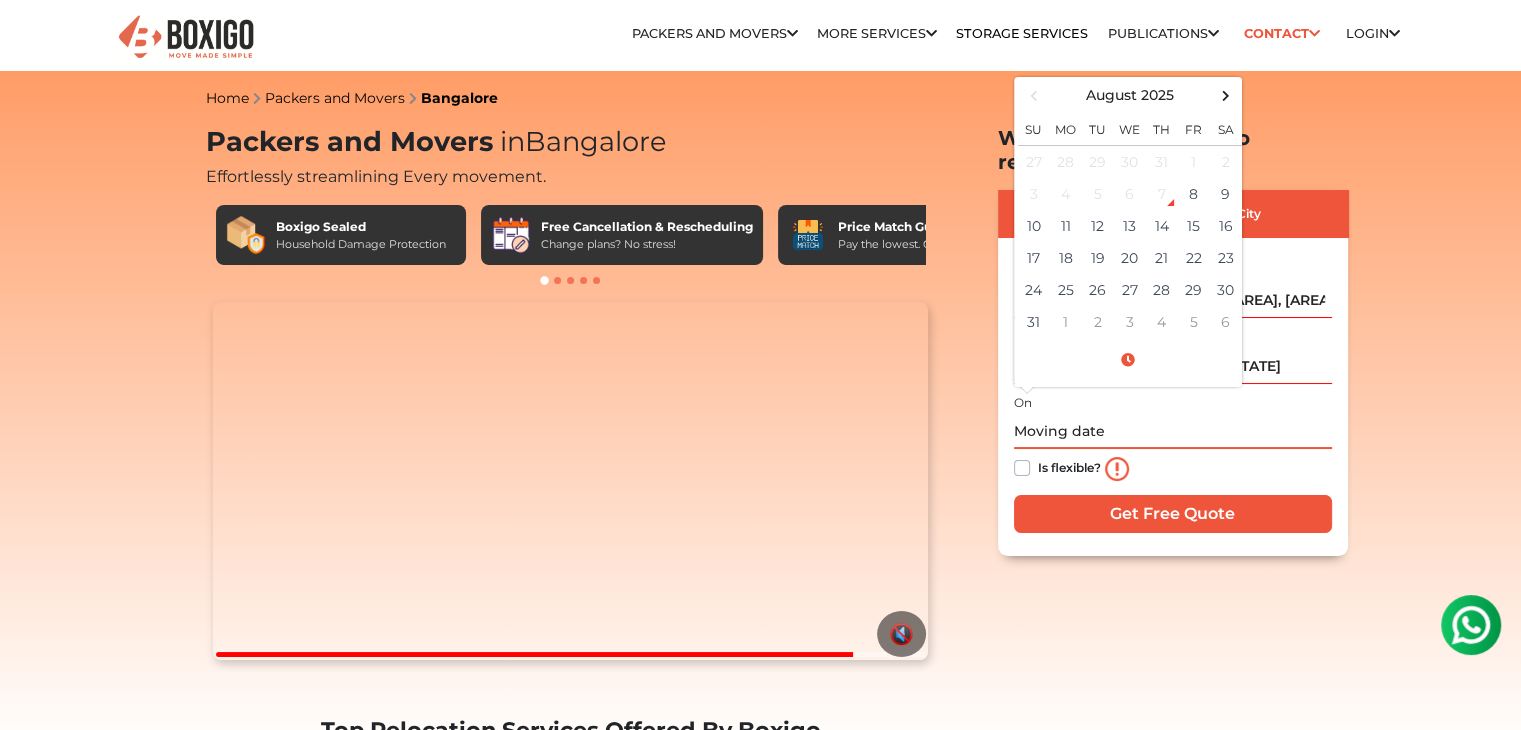 click at bounding box center (1173, 431) 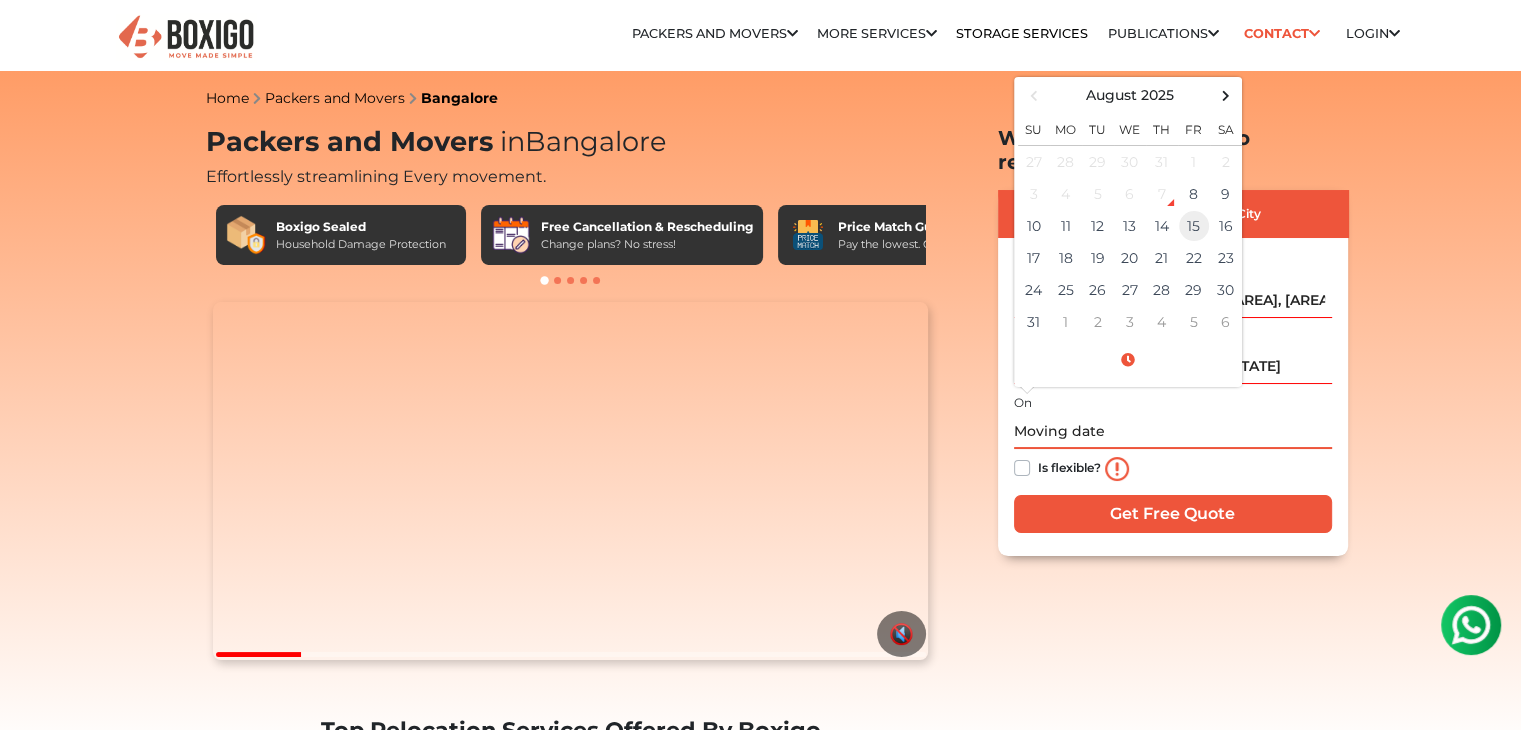 click on "15" at bounding box center (1194, 226) 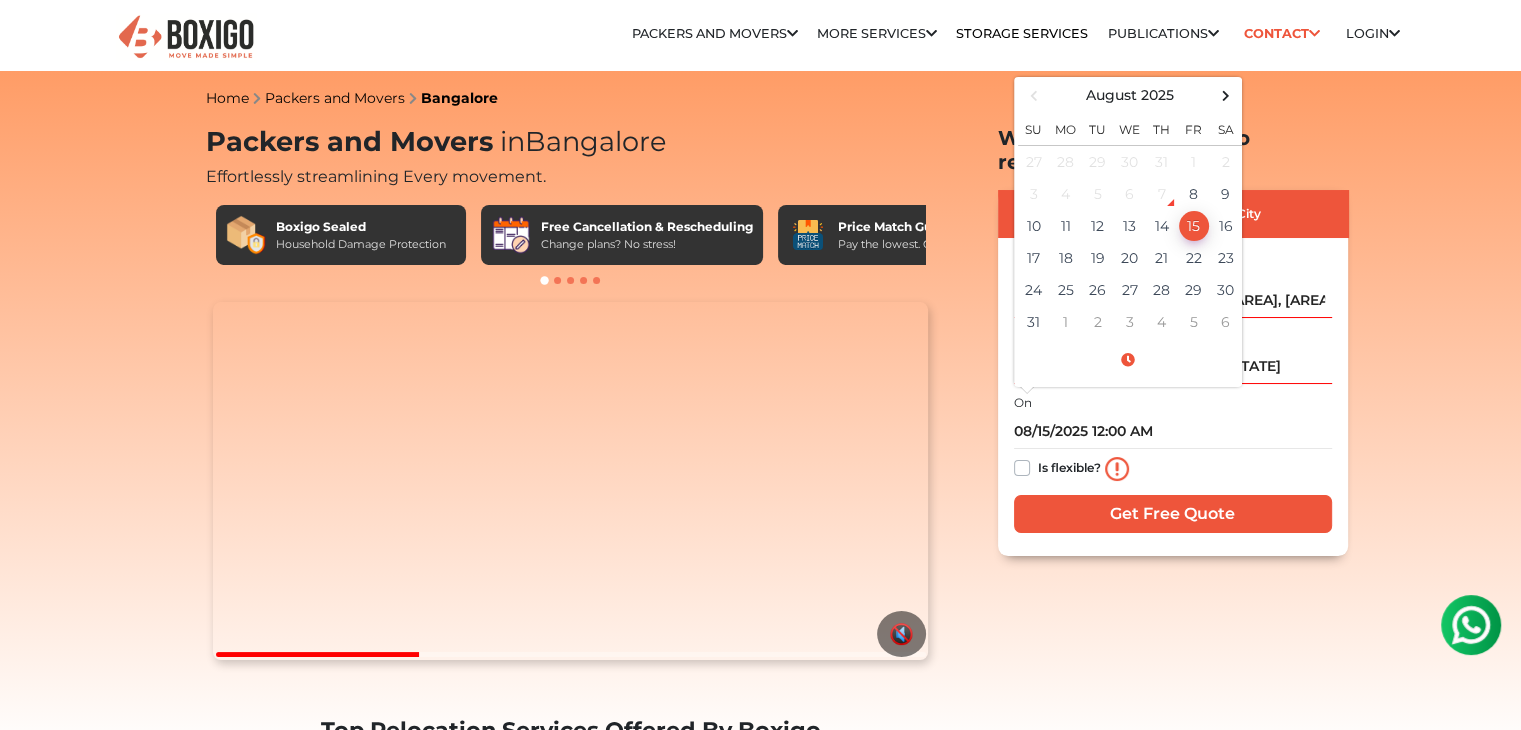 click on "Is flexible?" at bounding box center (1173, 469) 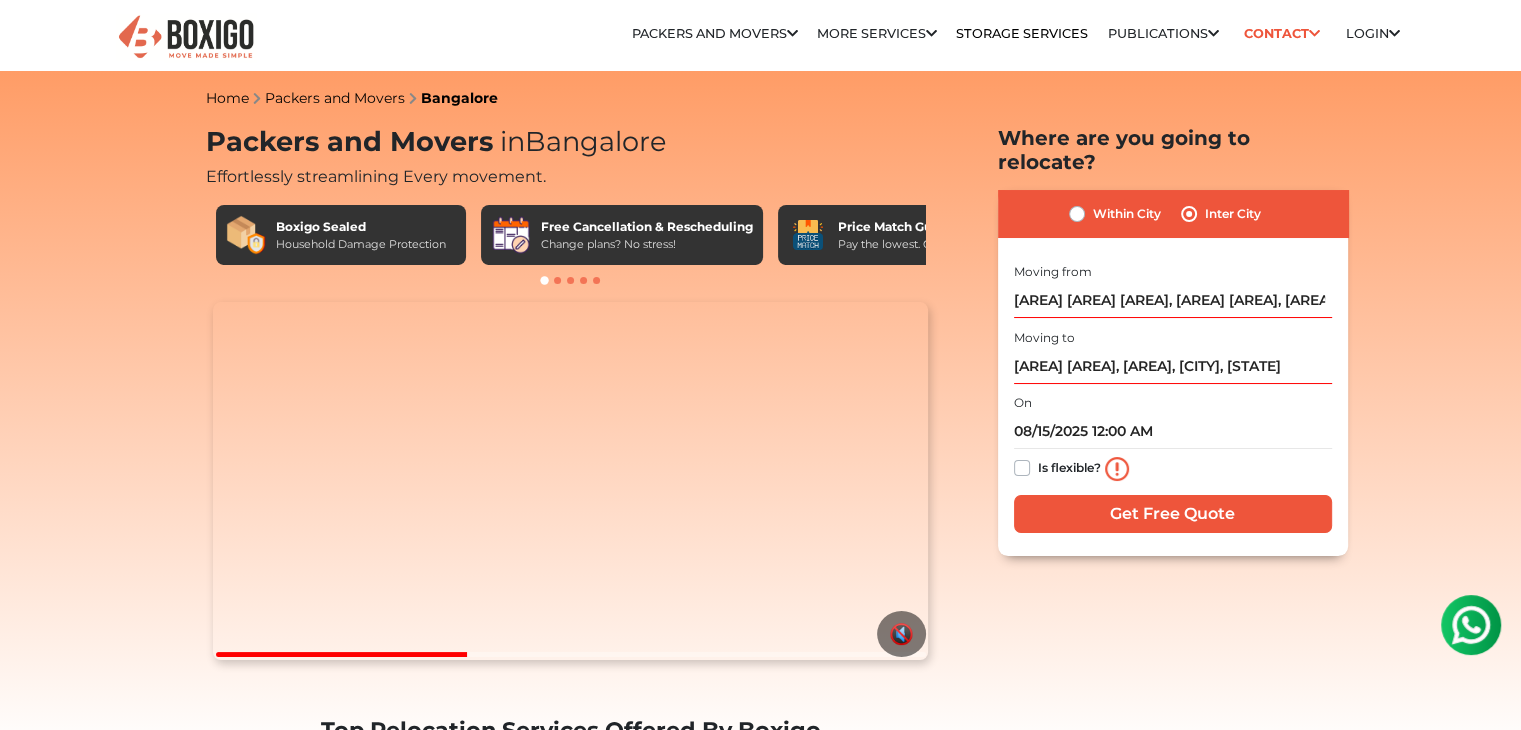 click on "Is flexible?" at bounding box center [1069, 466] 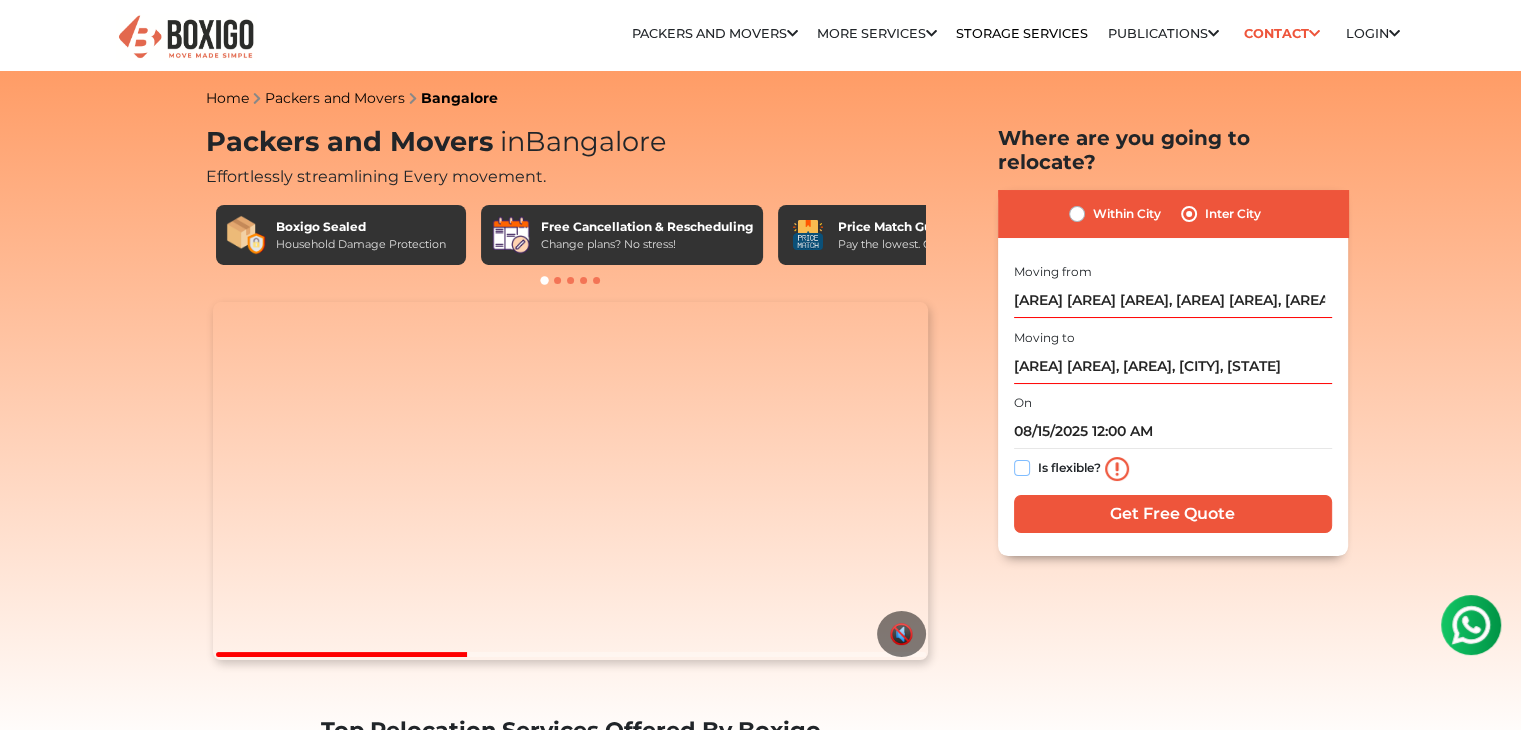 click on "Is flexible?" at bounding box center (1022, 466) 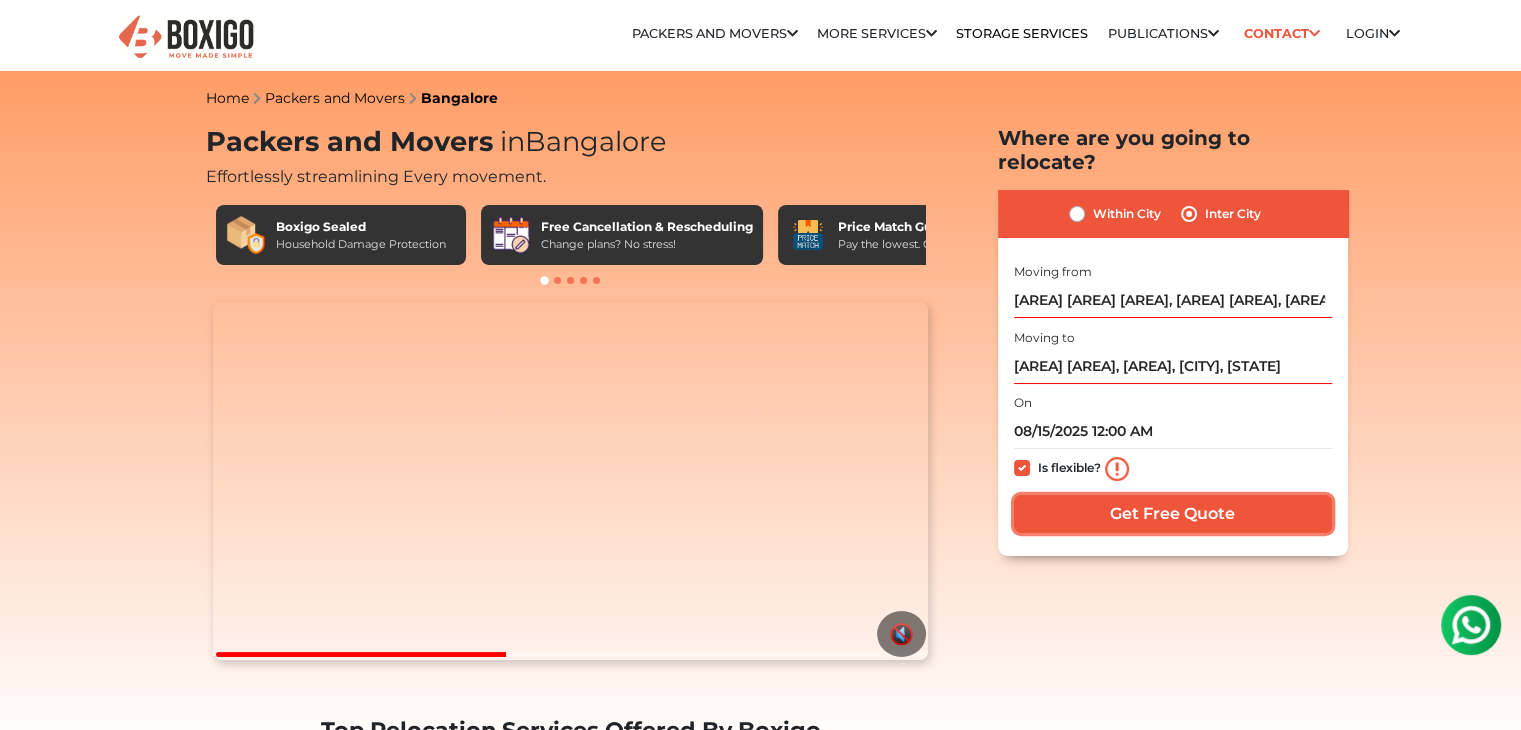 click on "Get Free Quote" at bounding box center (1173, 514) 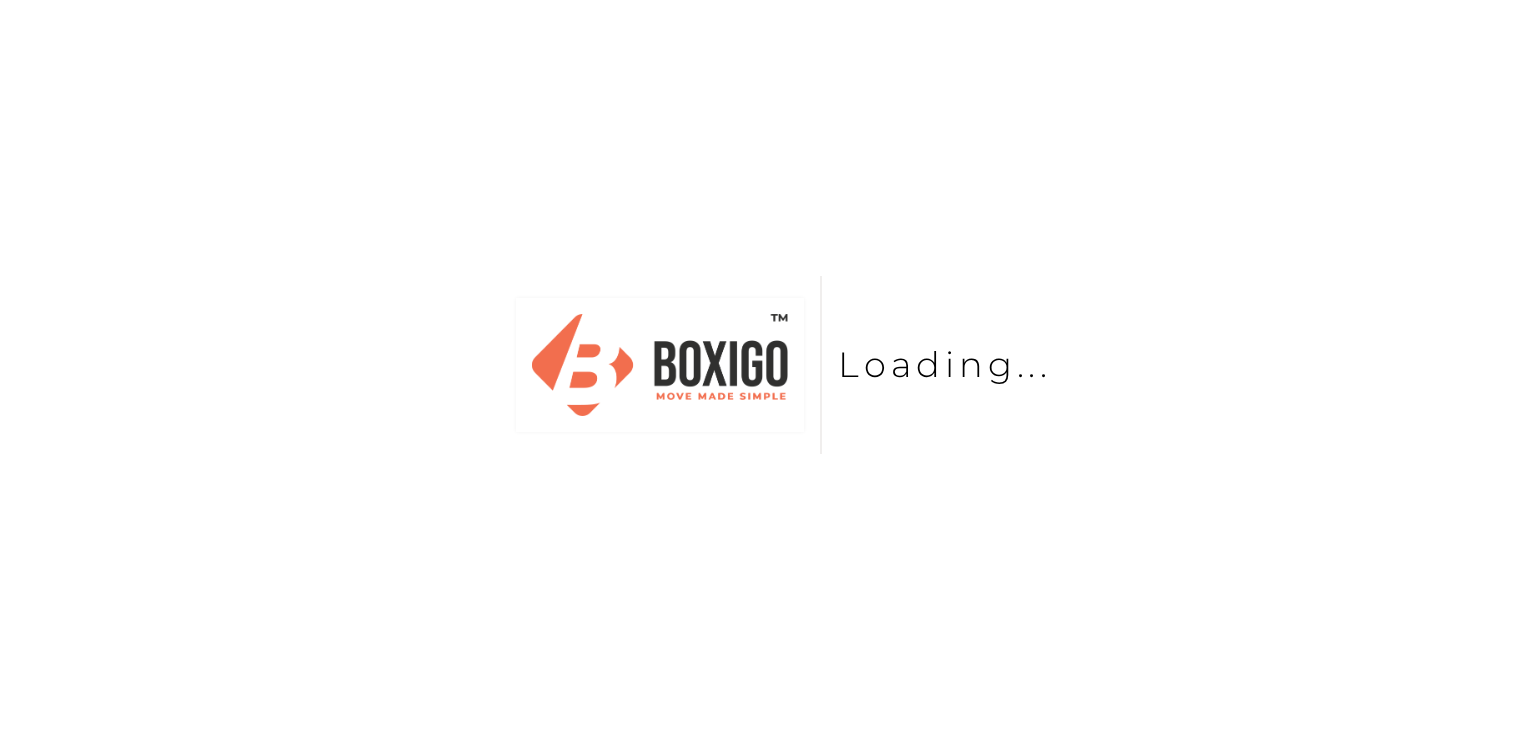 scroll, scrollTop: 0, scrollLeft: 0, axis: both 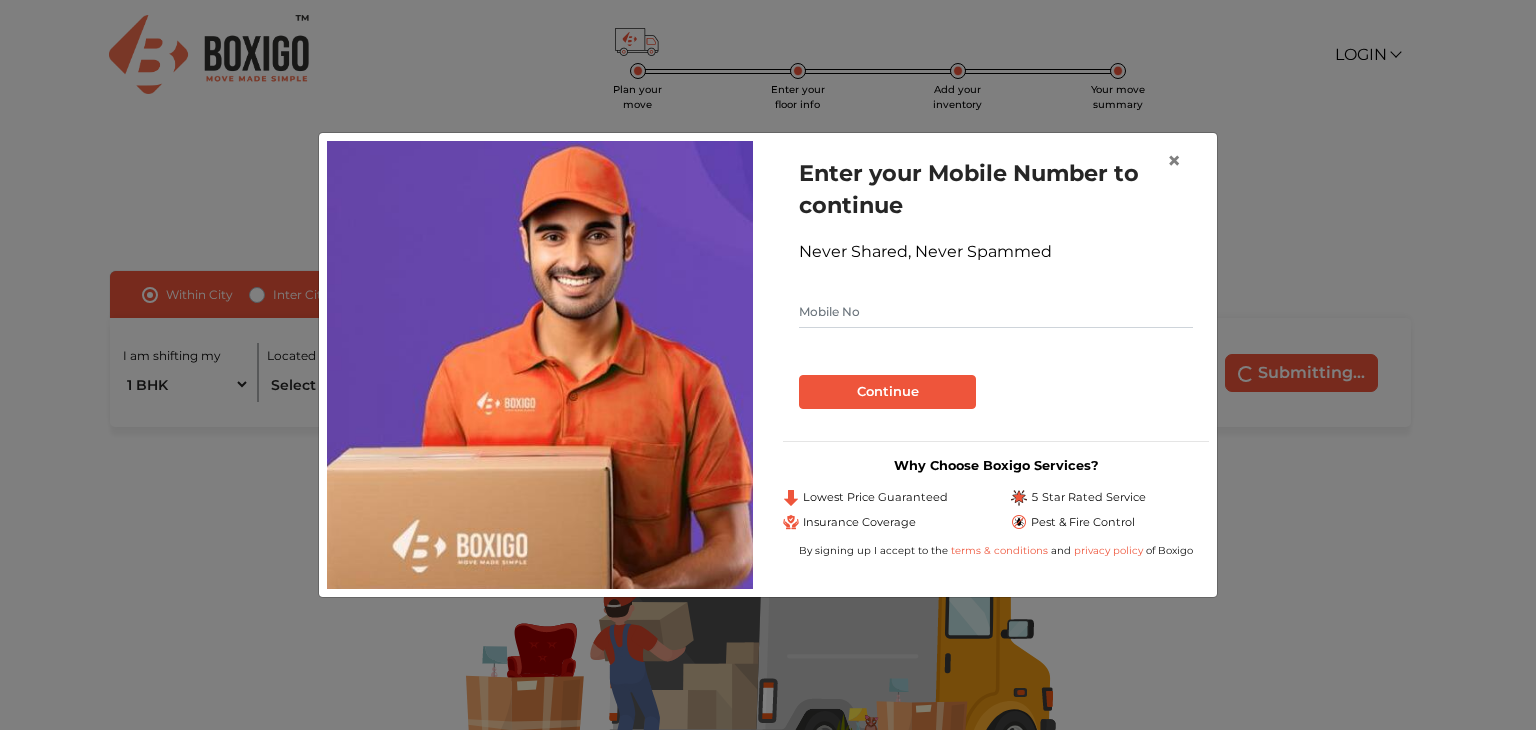 click at bounding box center [996, 312] 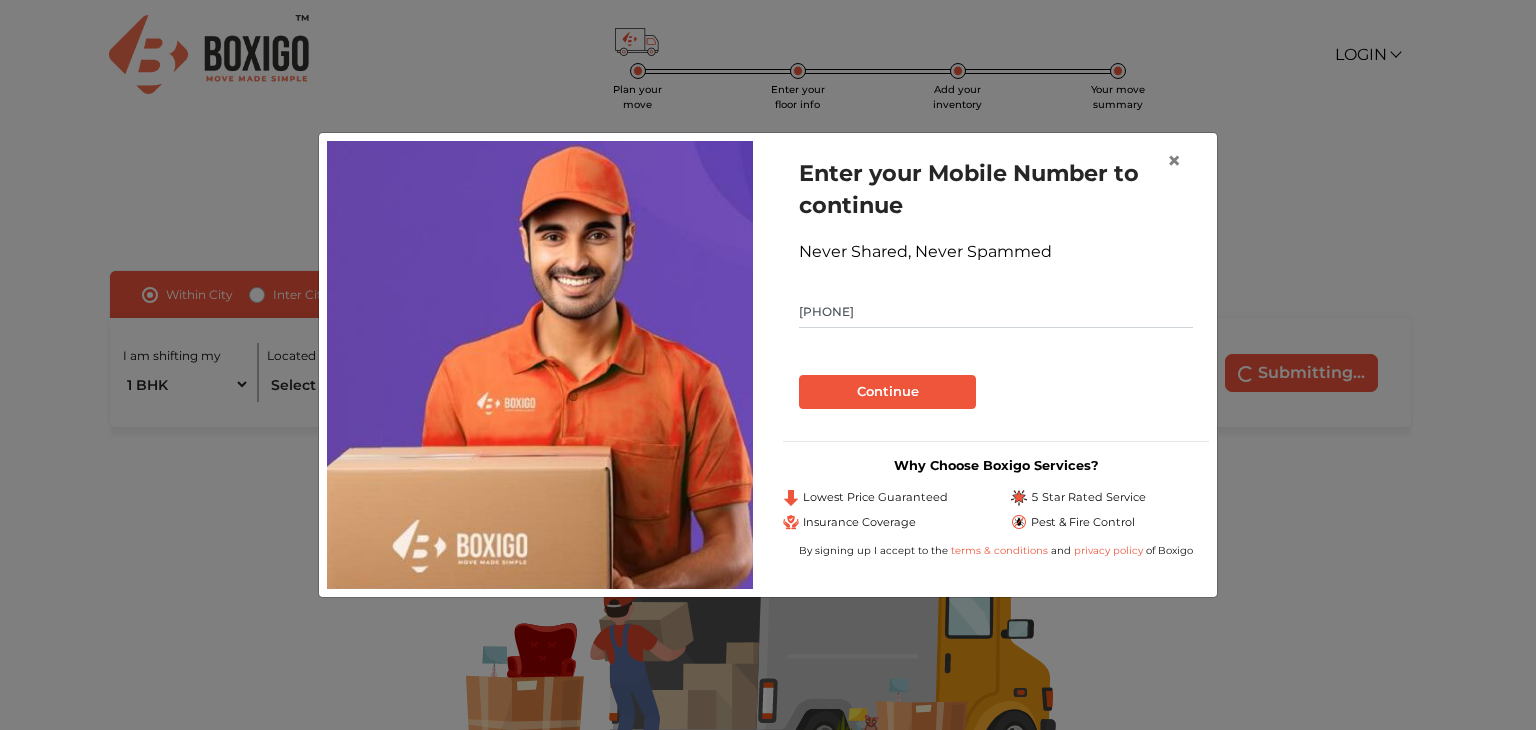 type on "8464844775" 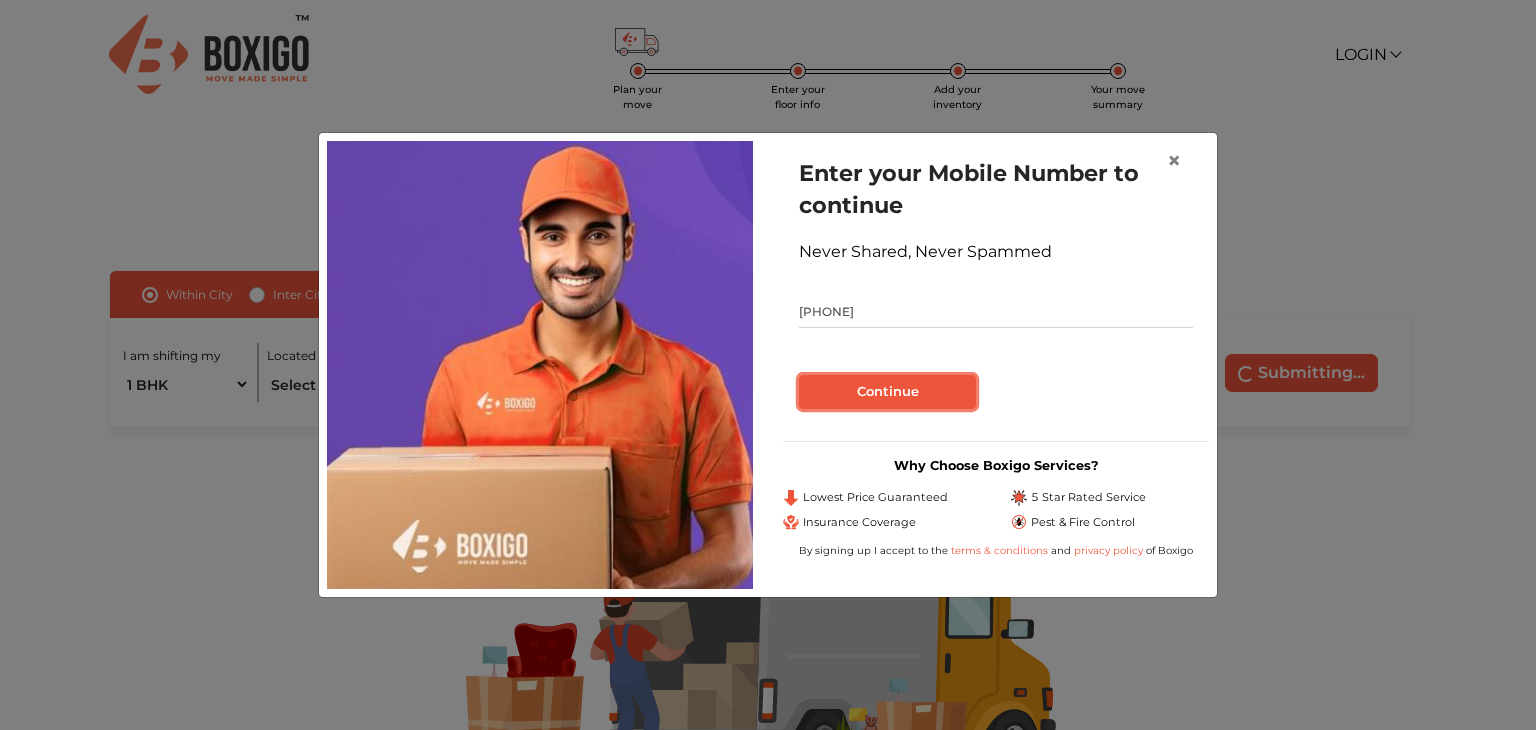 click on "Continue" at bounding box center (887, 392) 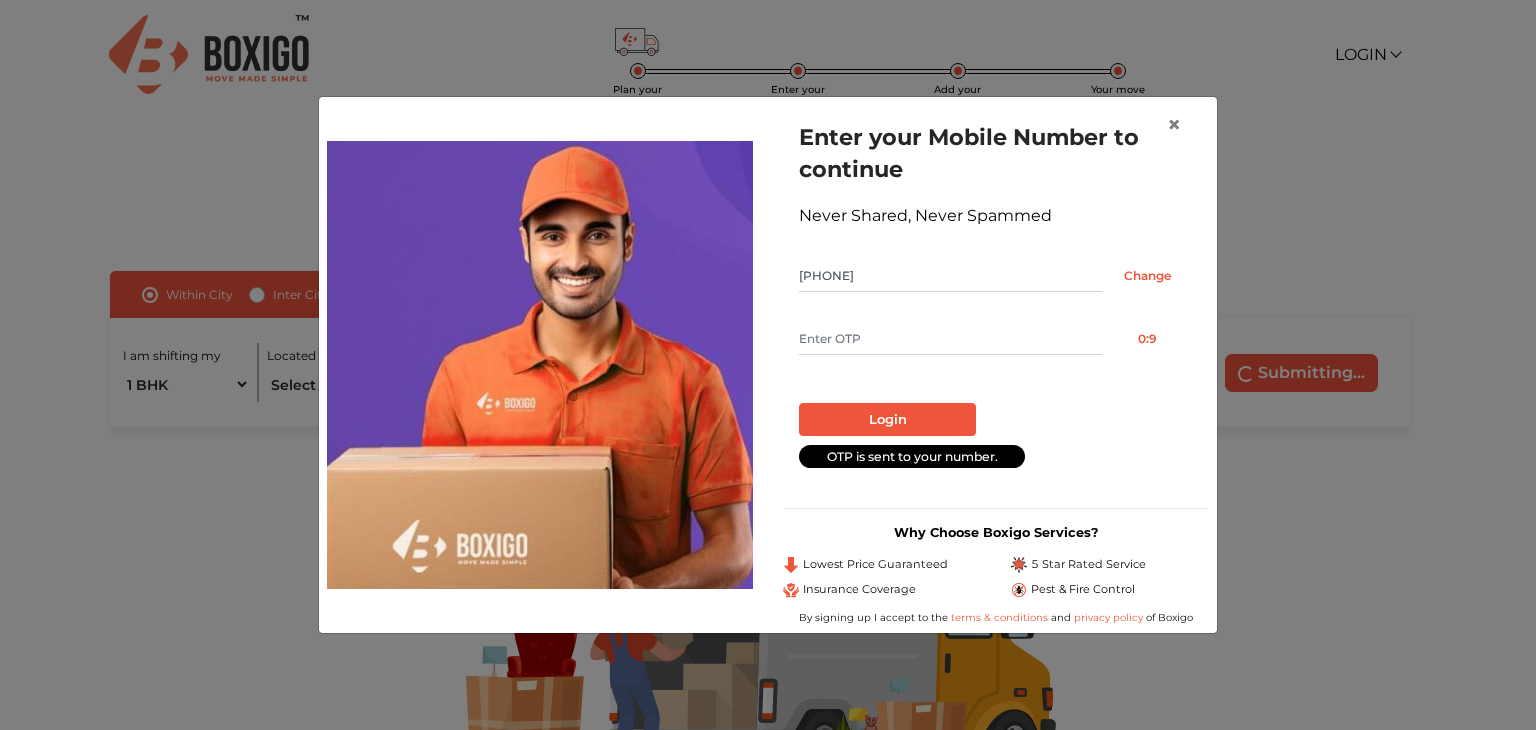 click at bounding box center [950, 339] 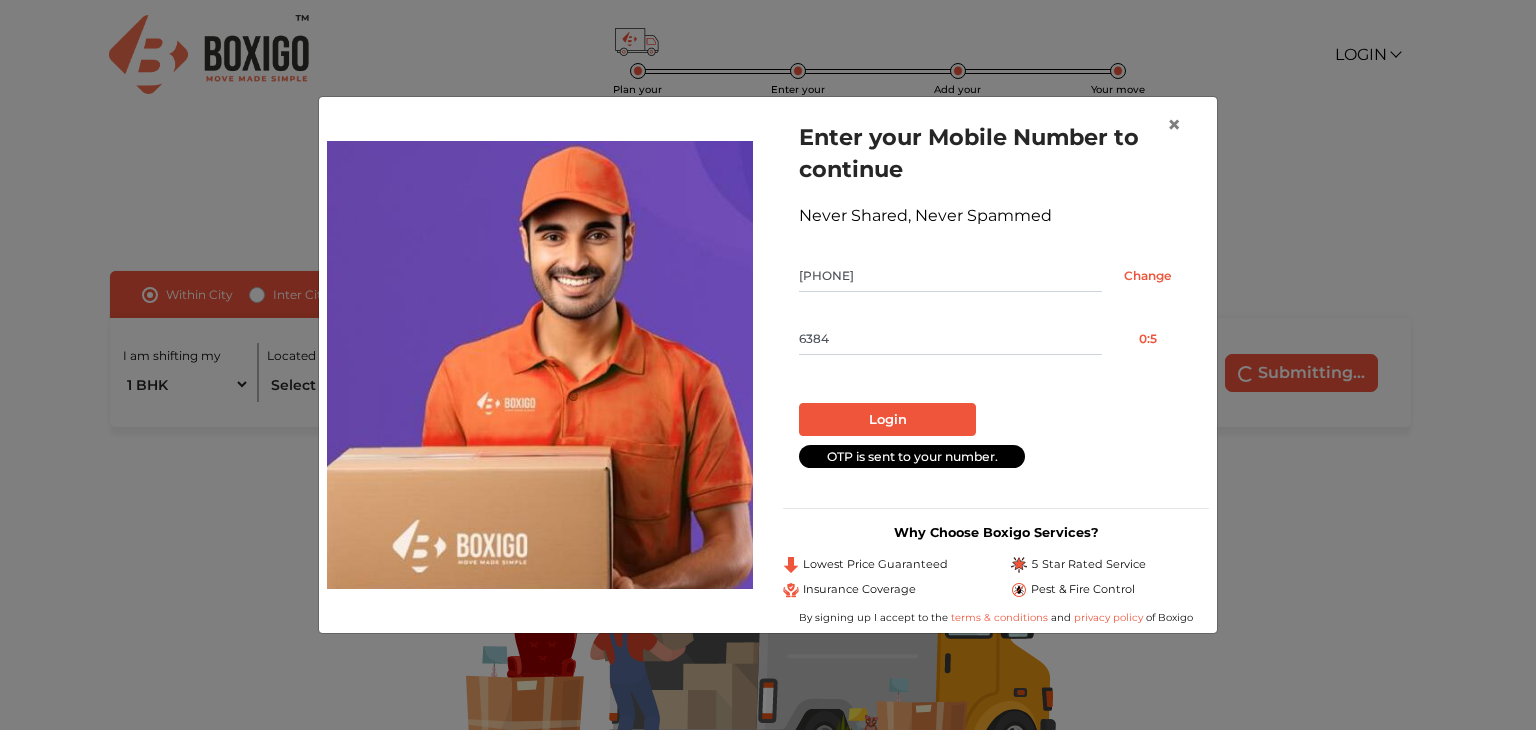 type on "6384" 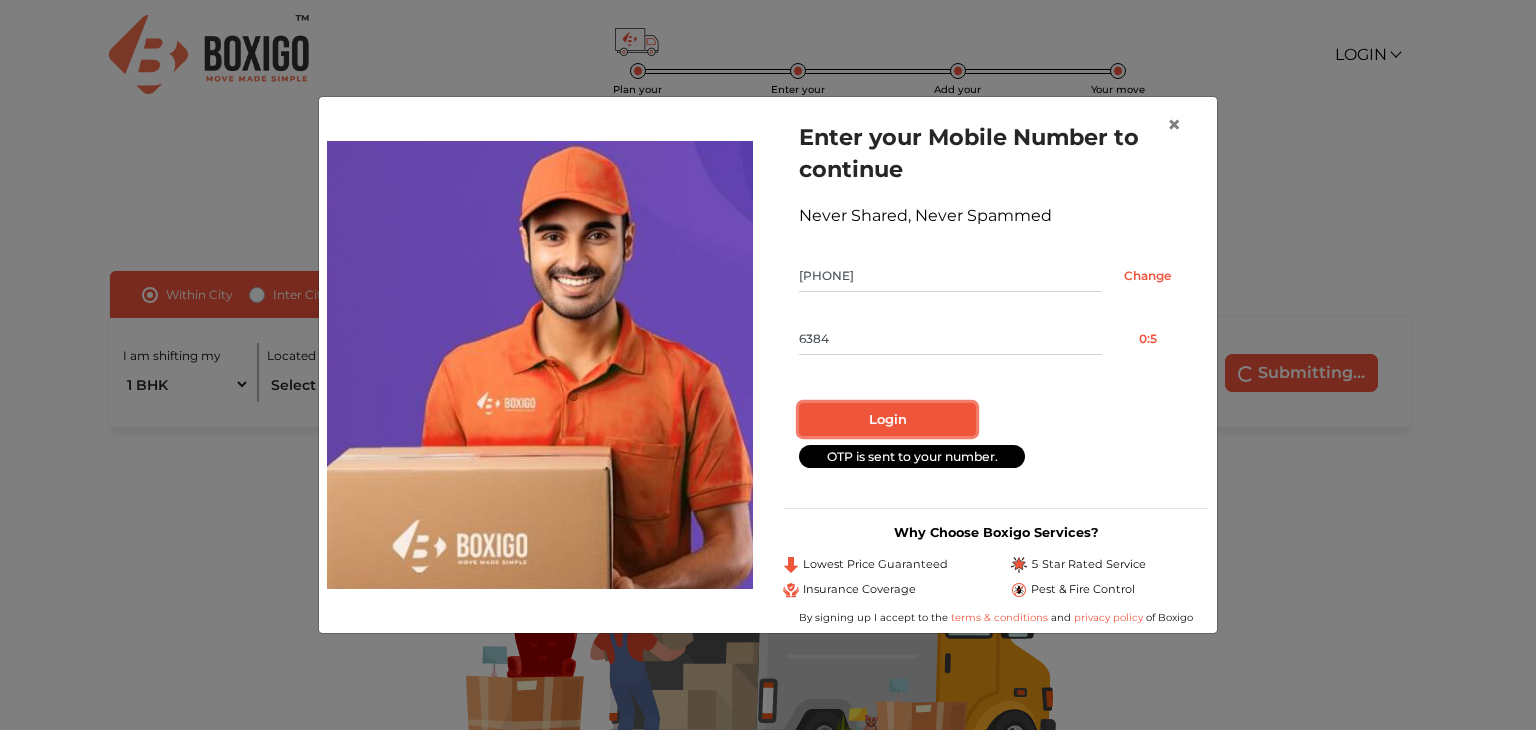 click on "Login" at bounding box center [887, 420] 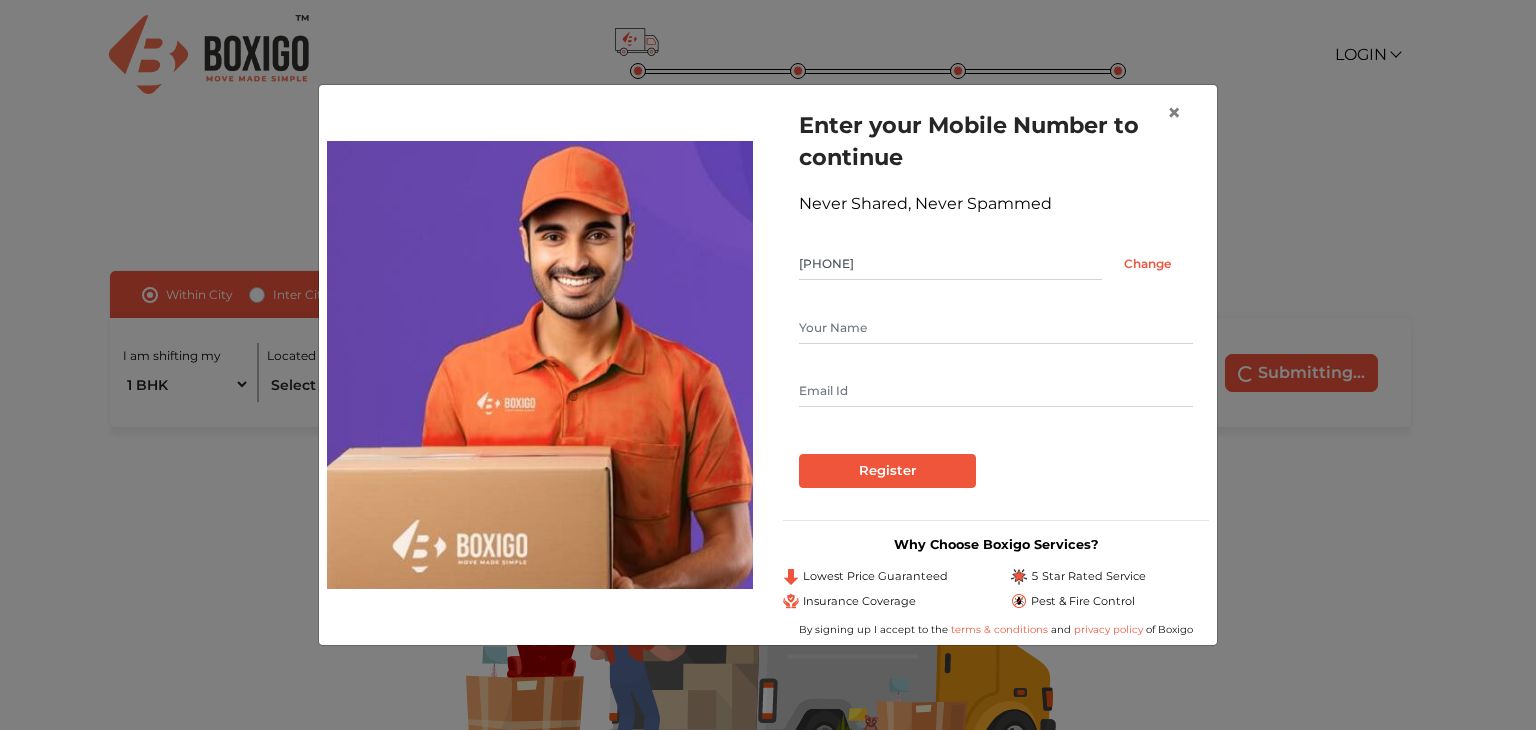 click at bounding box center [996, 328] 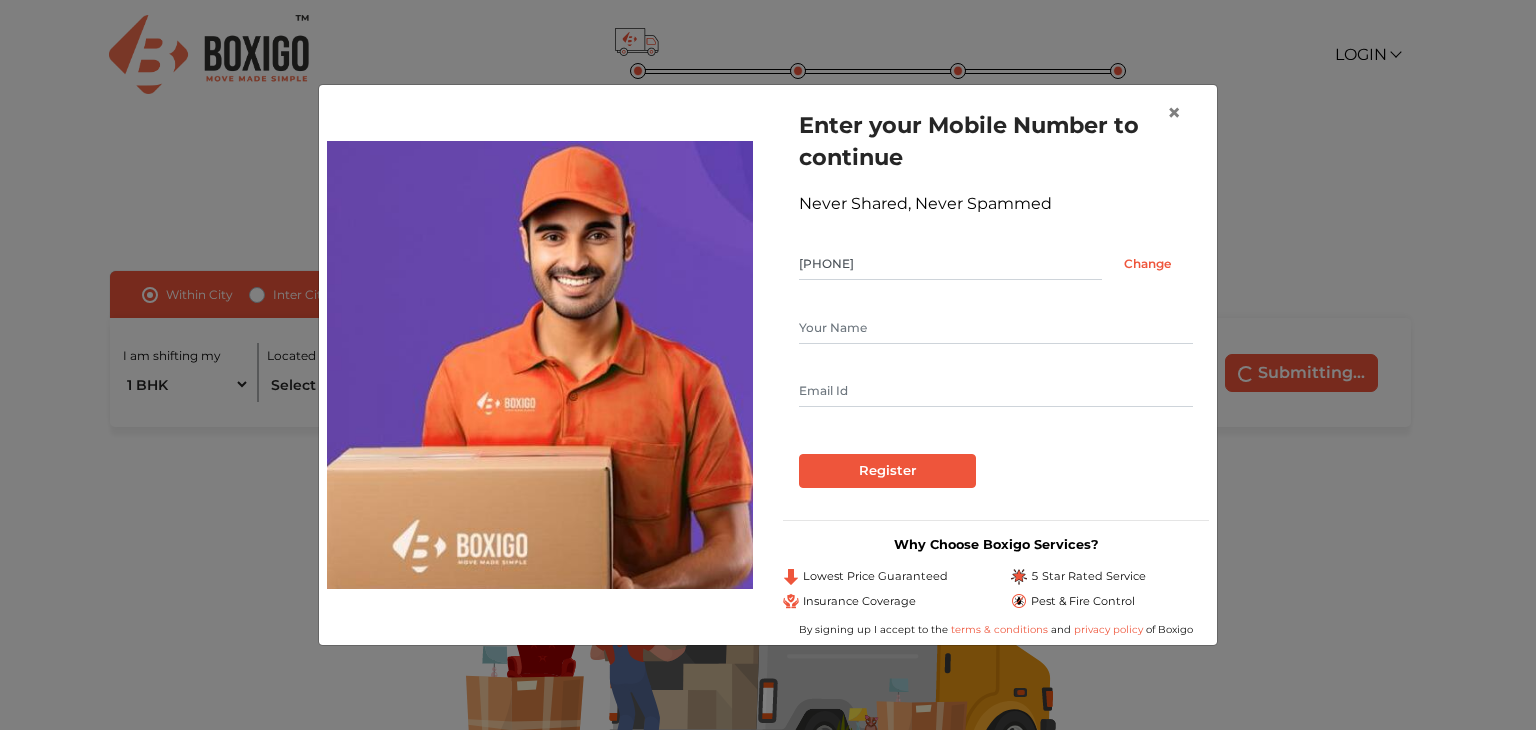 type on "Rajendar Anakari" 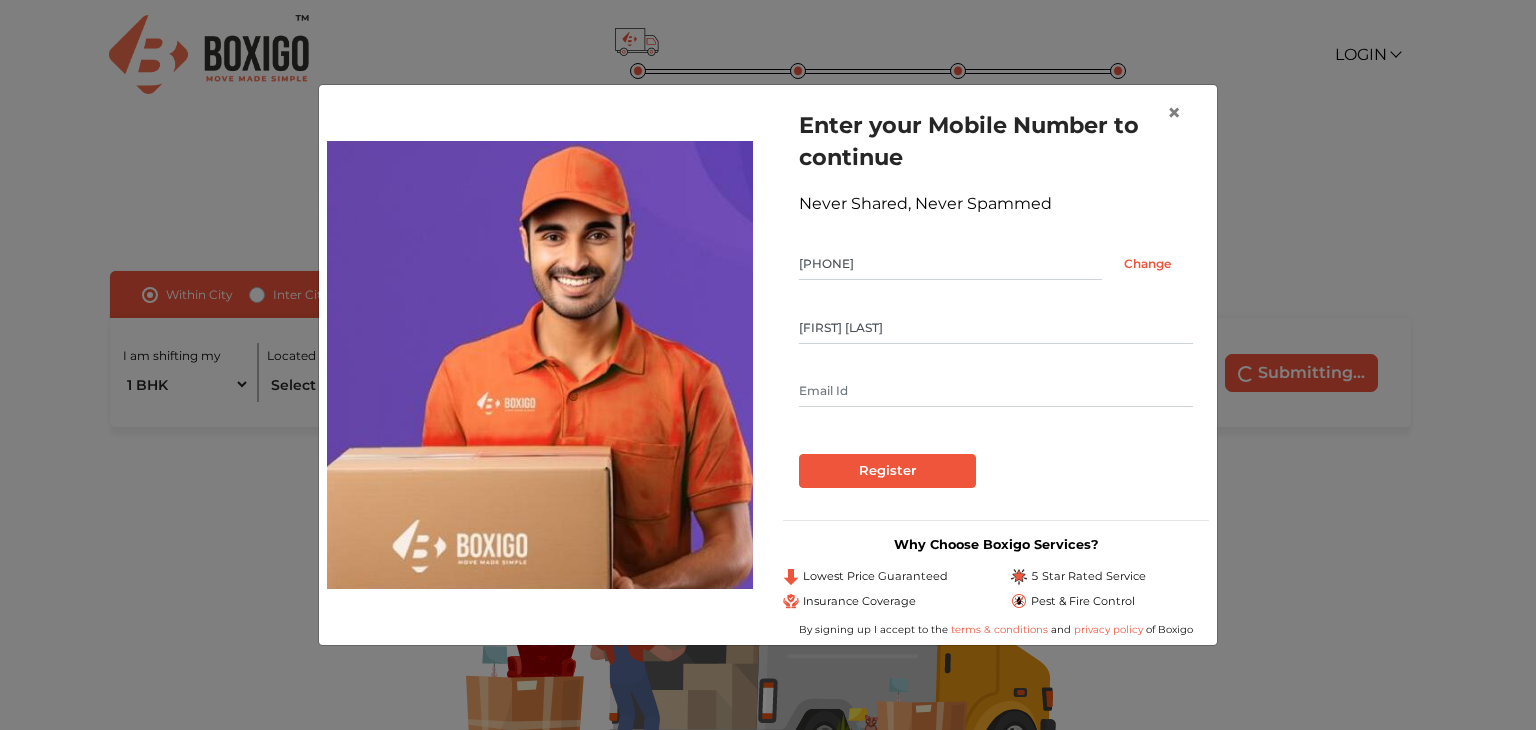click at bounding box center (996, 391) 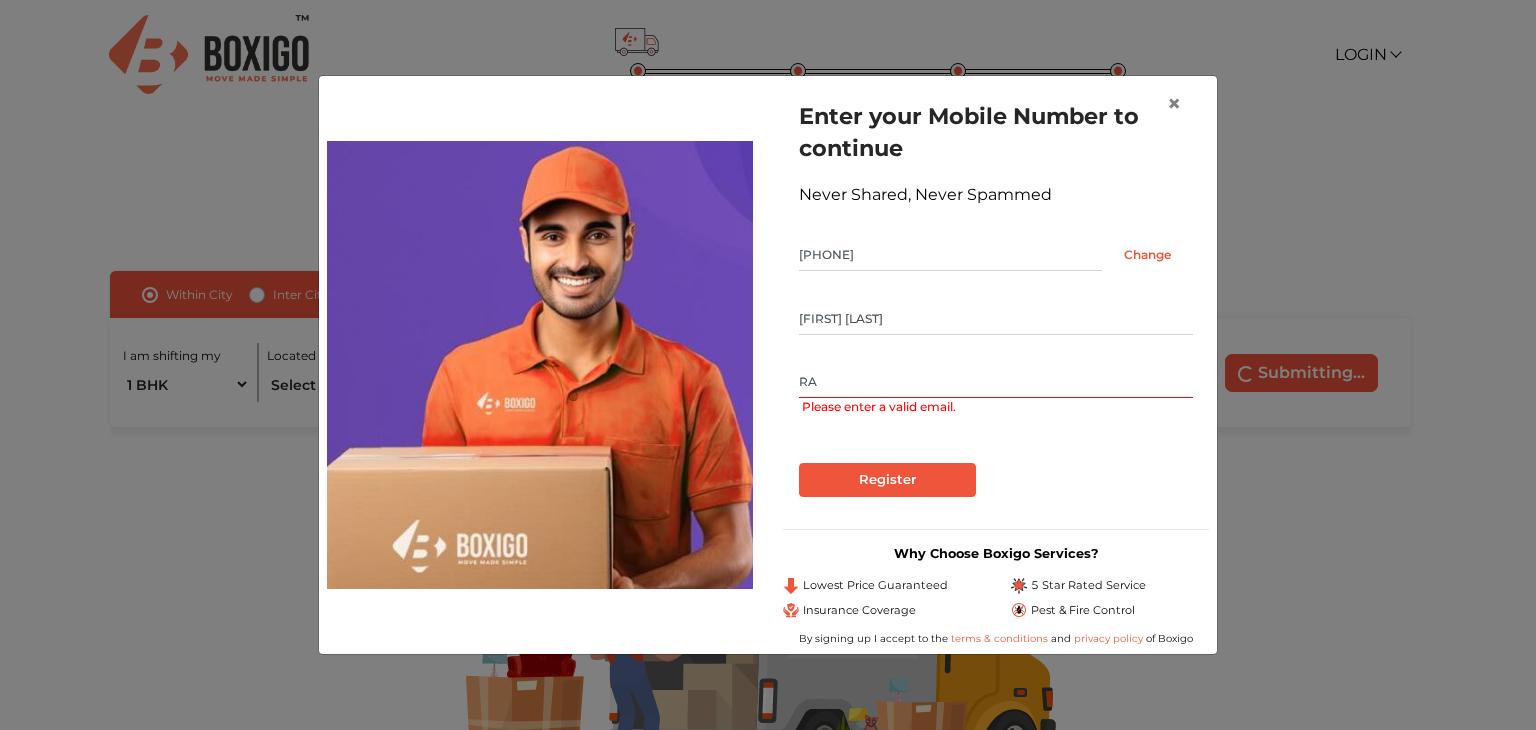 type on "R" 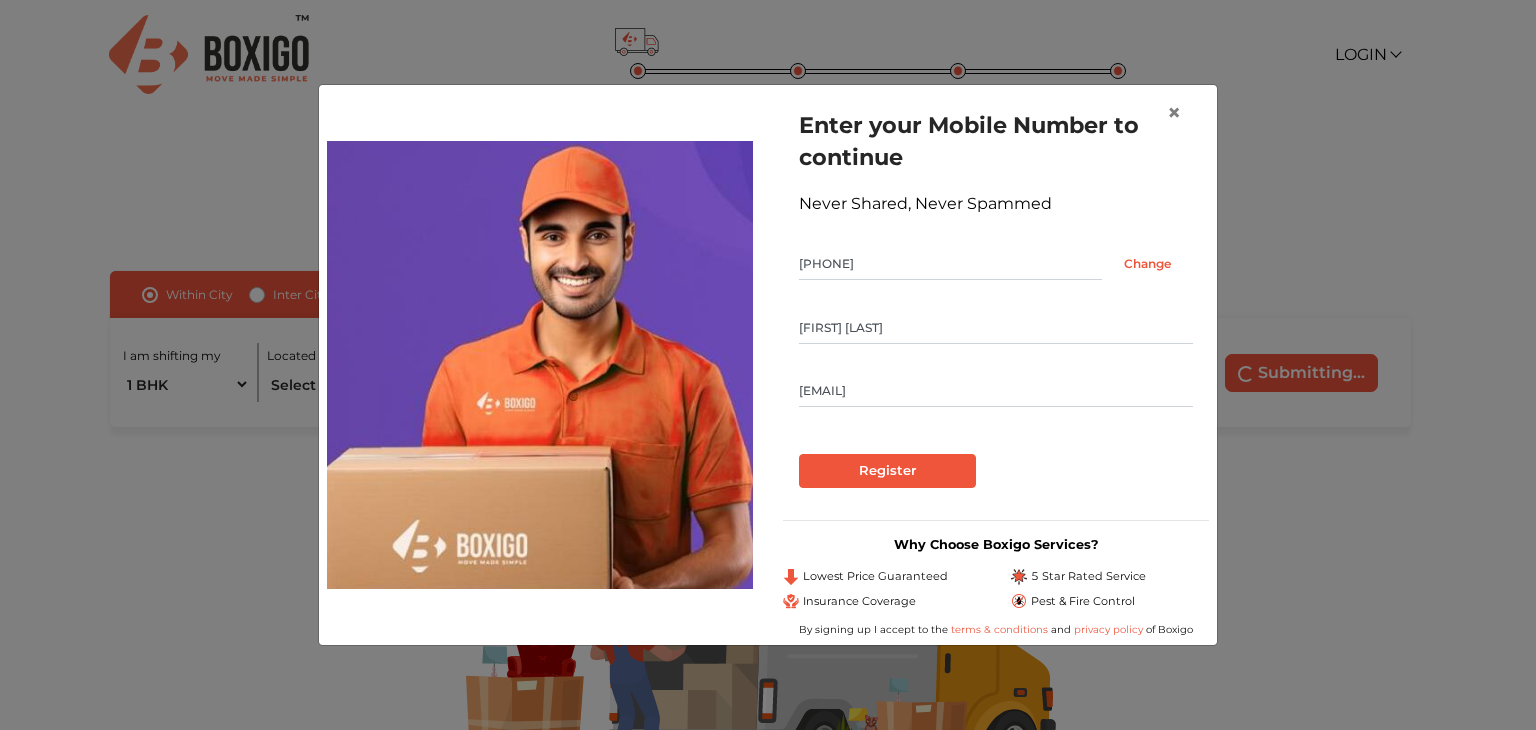 click on "rajendraanakari123@gmail.com" at bounding box center [996, 391] 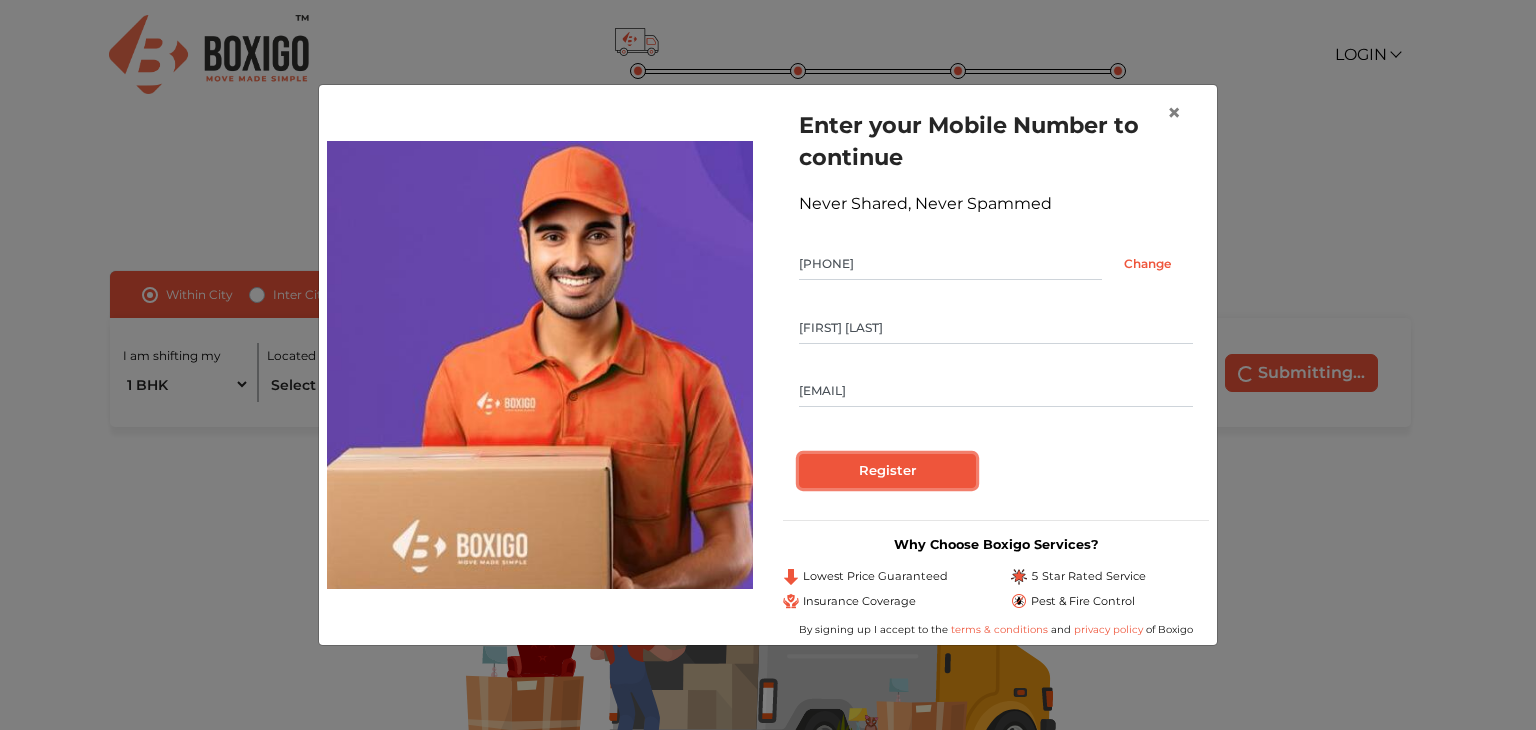 click on "Register" at bounding box center (887, 471) 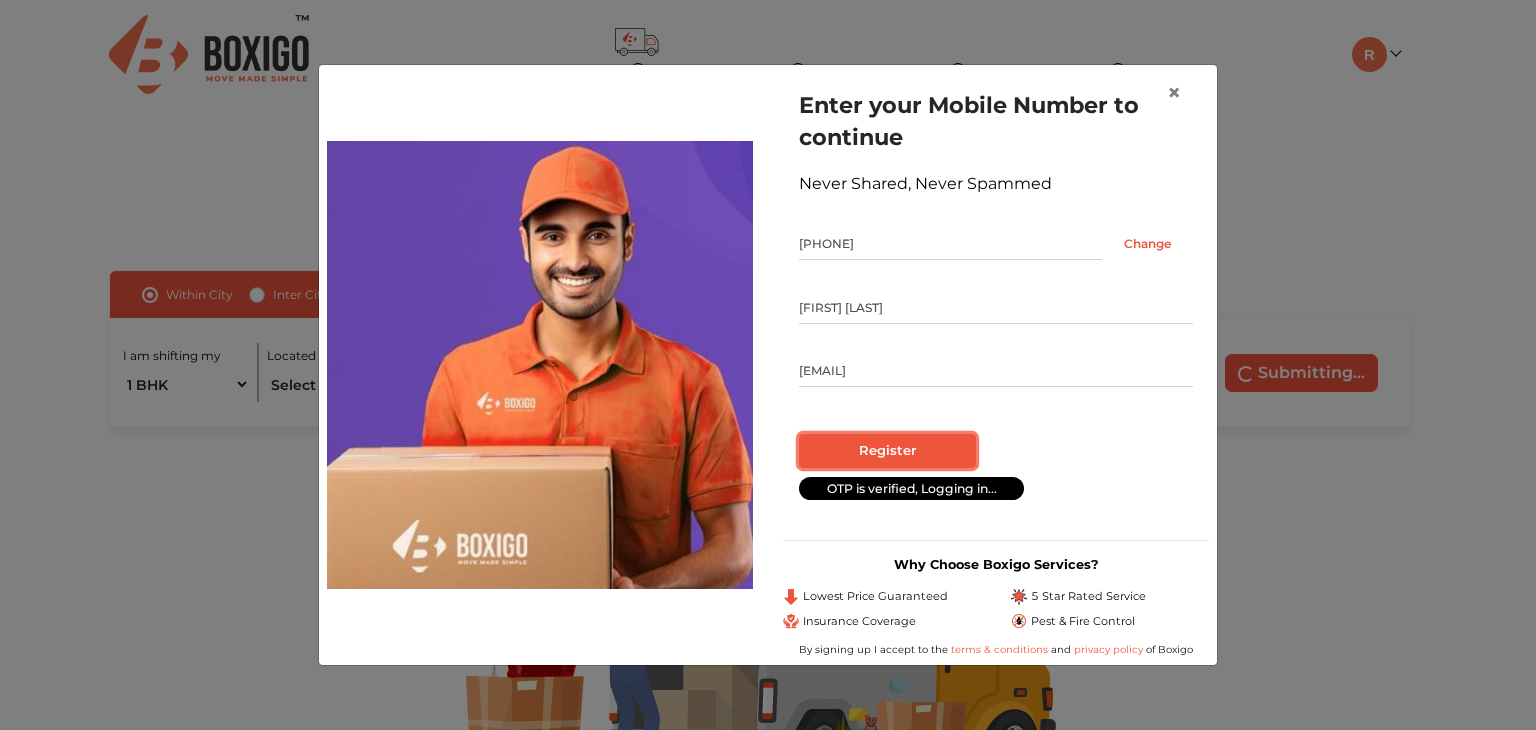 radio on "false" 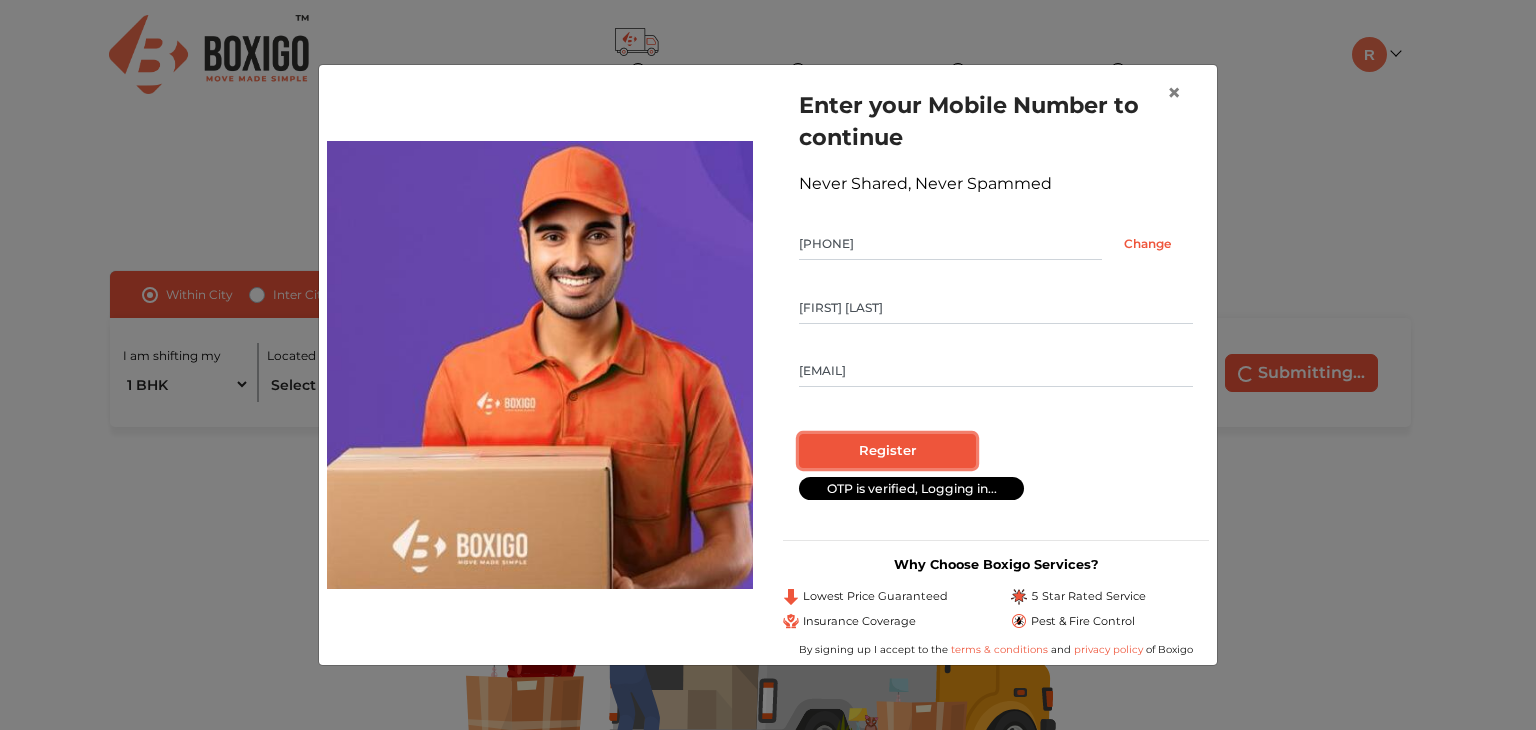 radio on "true" 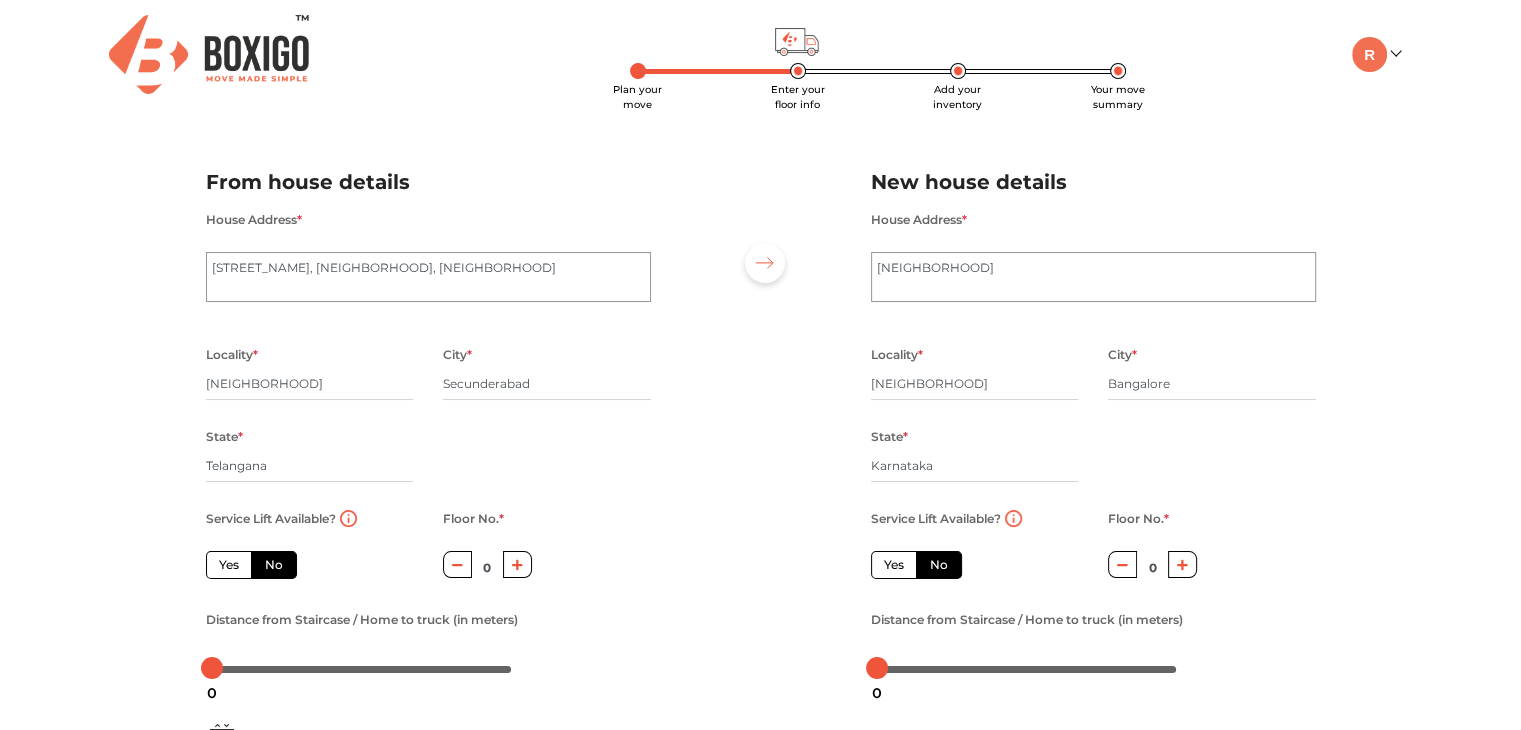 click on "No" at bounding box center (274, 565) 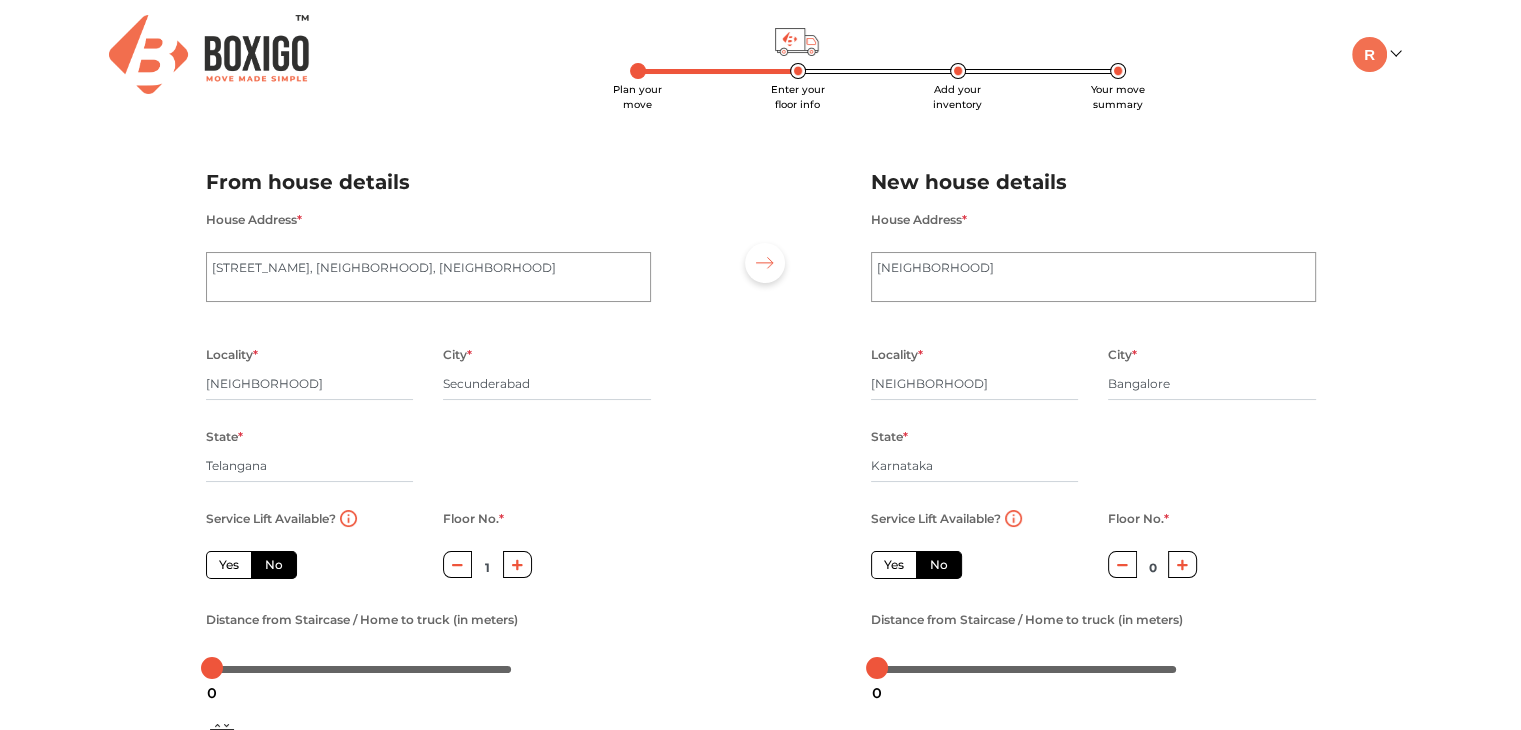 click on "No" at bounding box center (939, 565) 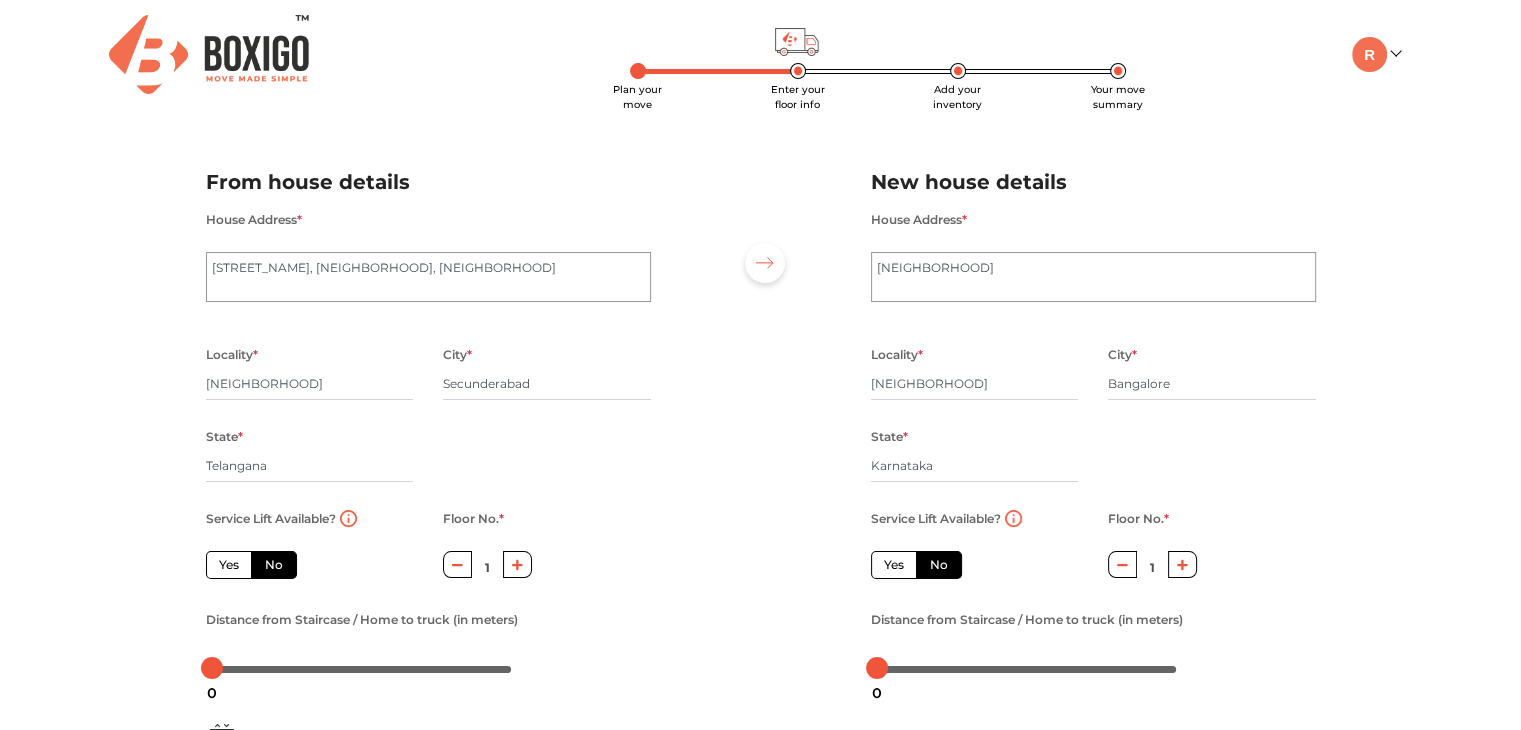 click at bounding box center [761, 417] 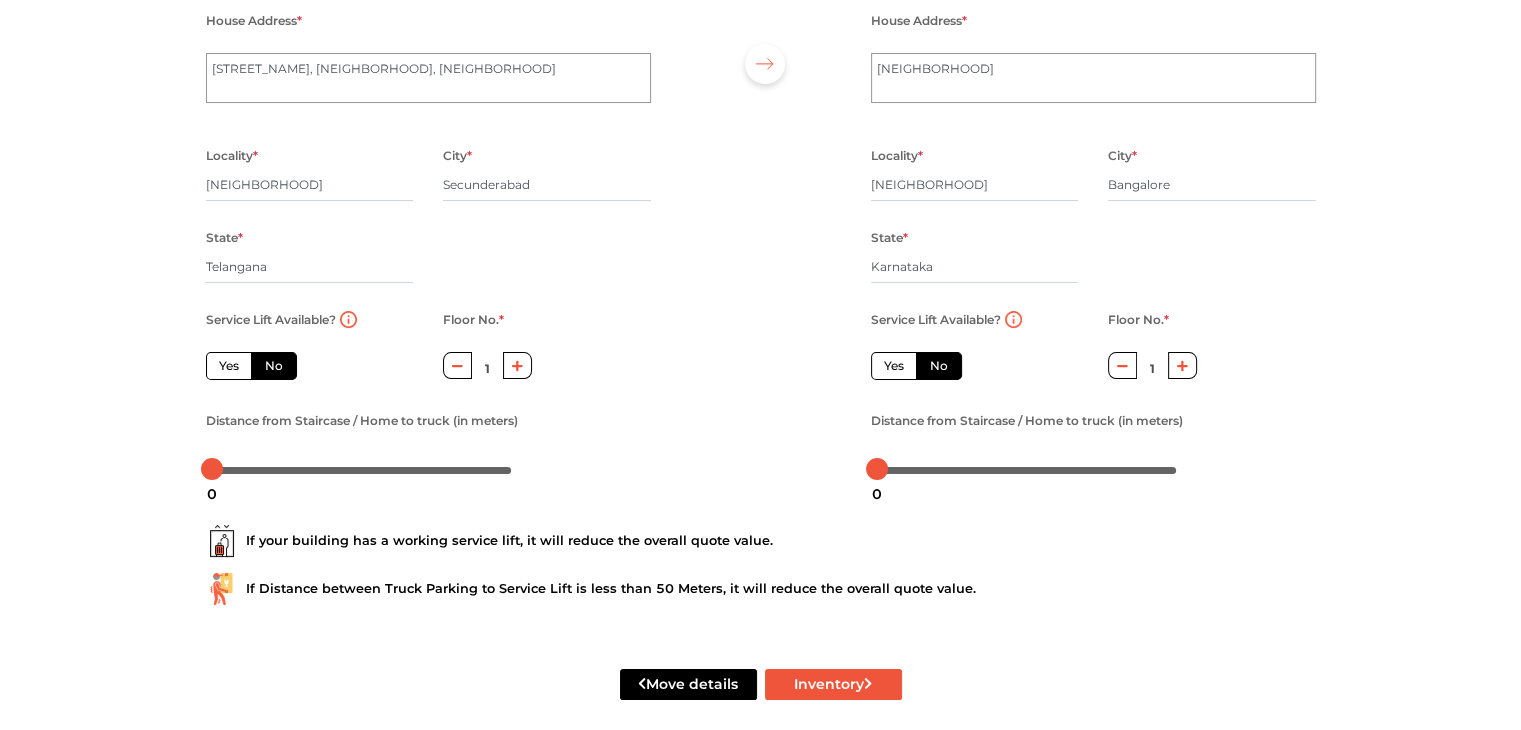 scroll, scrollTop: 200, scrollLeft: 0, axis: vertical 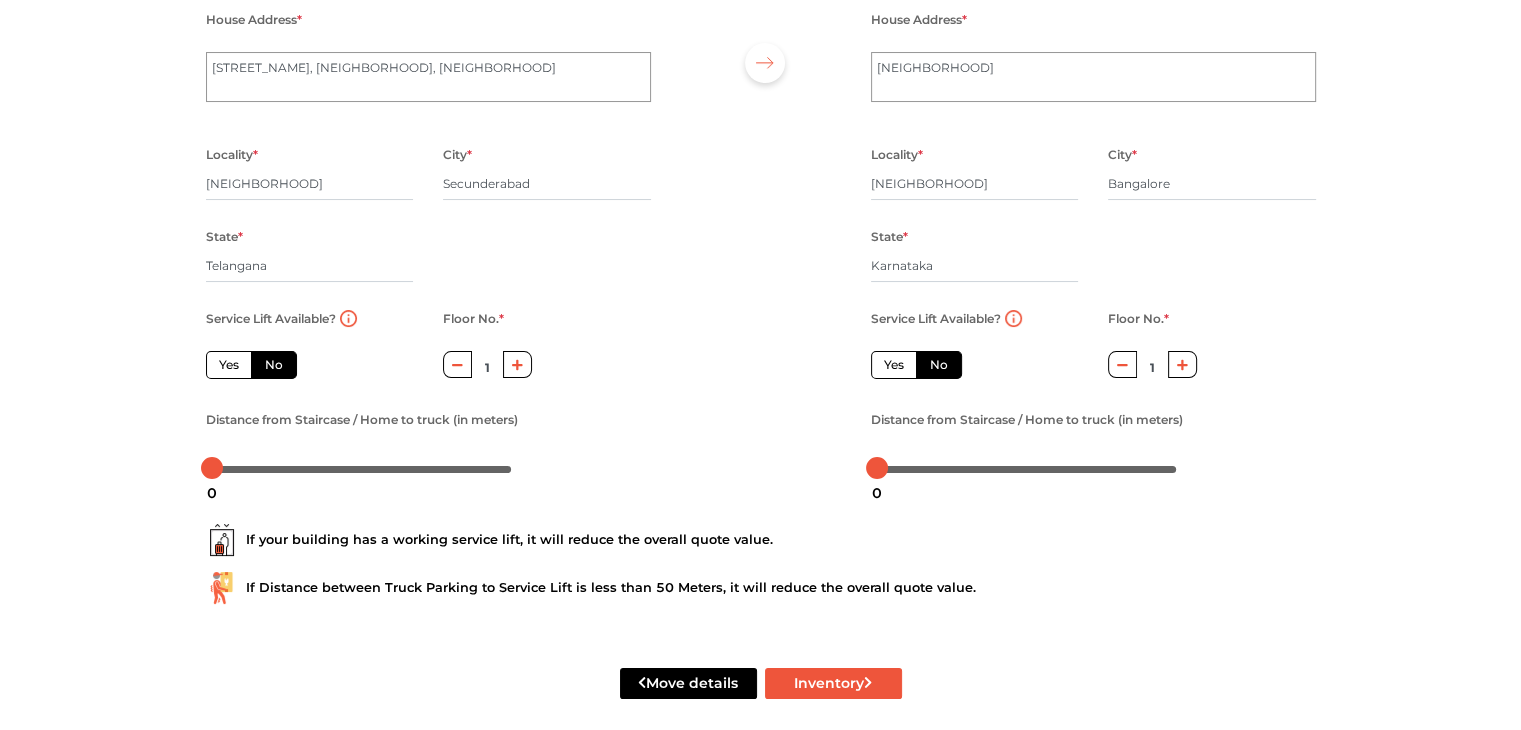 click on "If your building has a working service lift, it will reduce the overall quote value." at bounding box center [761, 540] 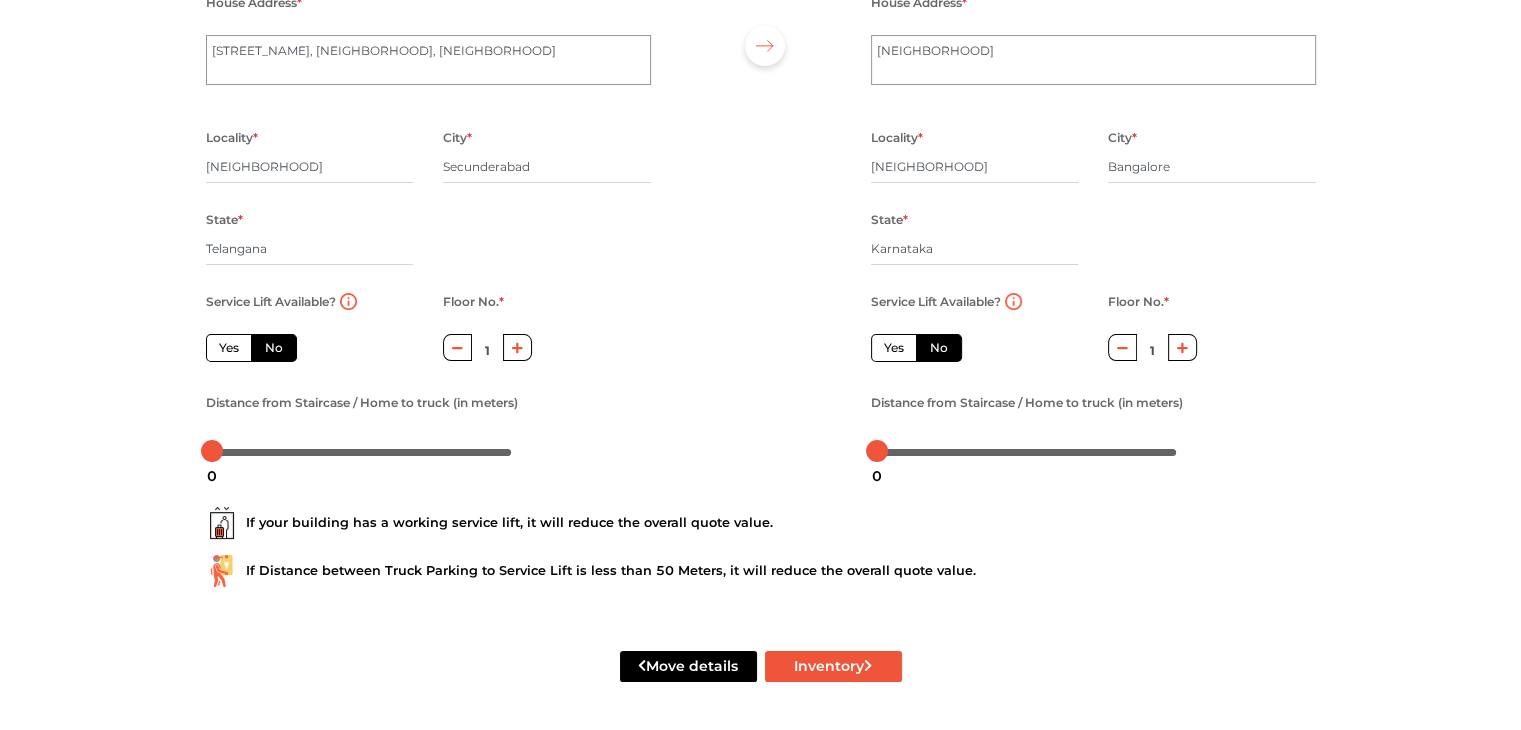 scroll, scrollTop: 220, scrollLeft: 0, axis: vertical 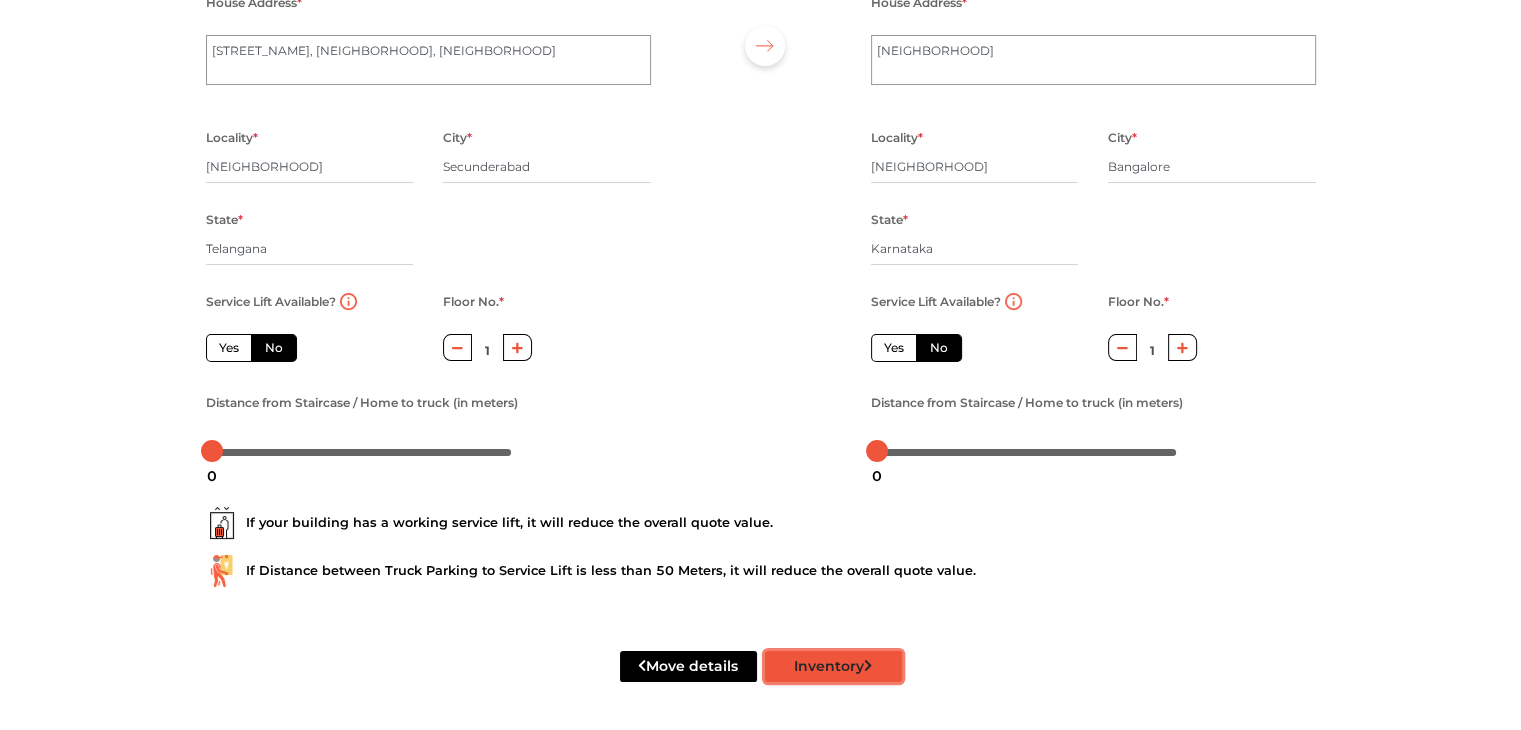 click on "Inventory" at bounding box center [833, 666] 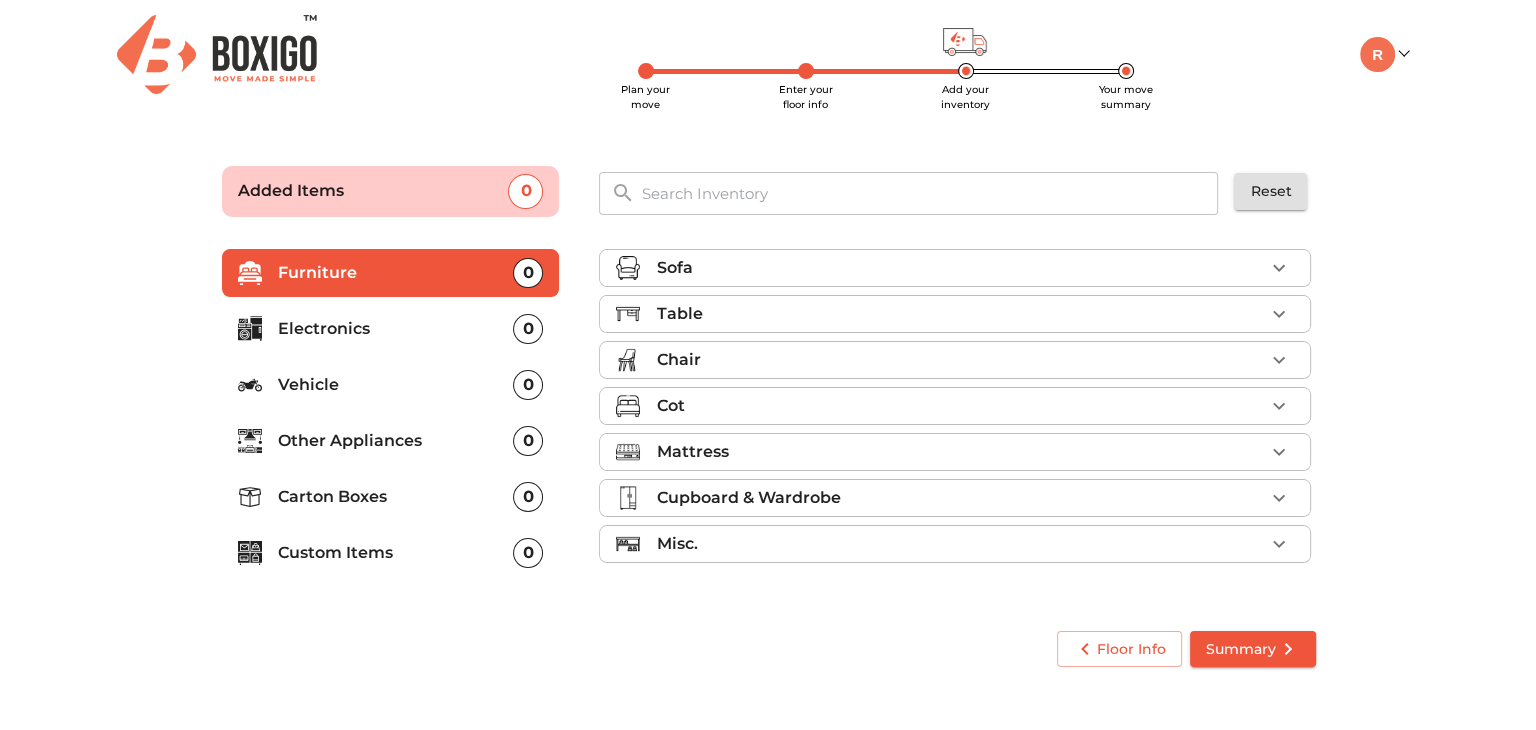 scroll, scrollTop: 0, scrollLeft: 0, axis: both 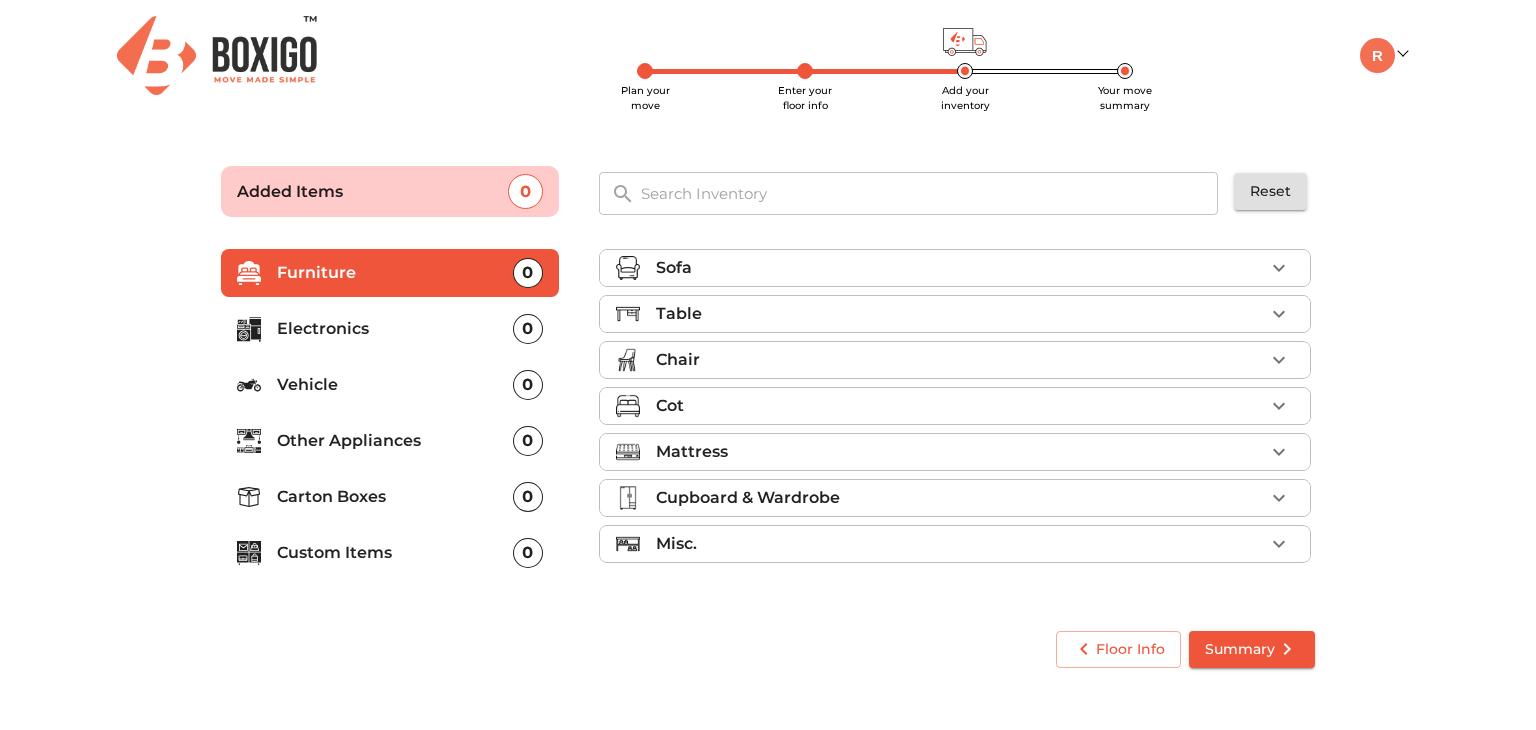 click on "Cot" at bounding box center [960, 406] 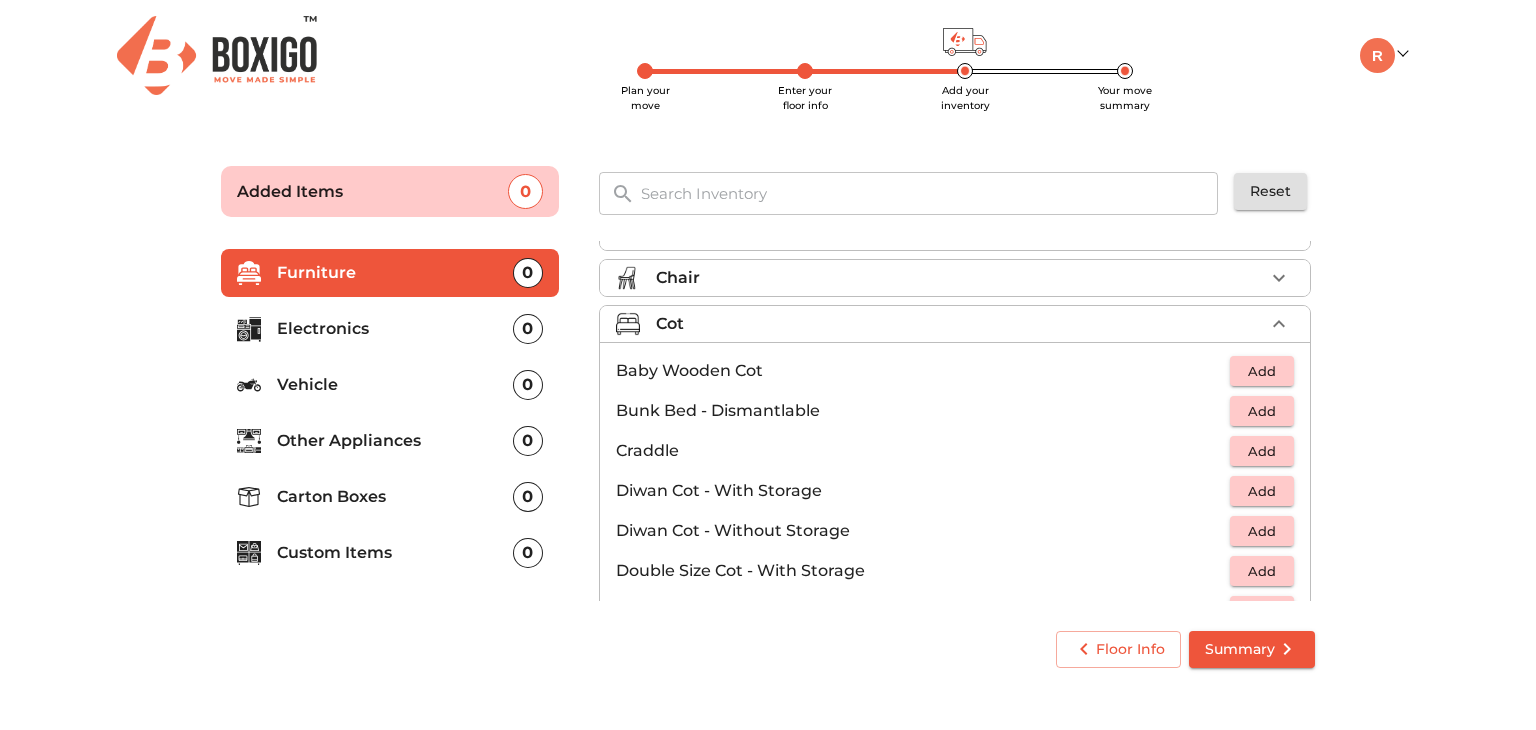 scroll, scrollTop: 120, scrollLeft: 0, axis: vertical 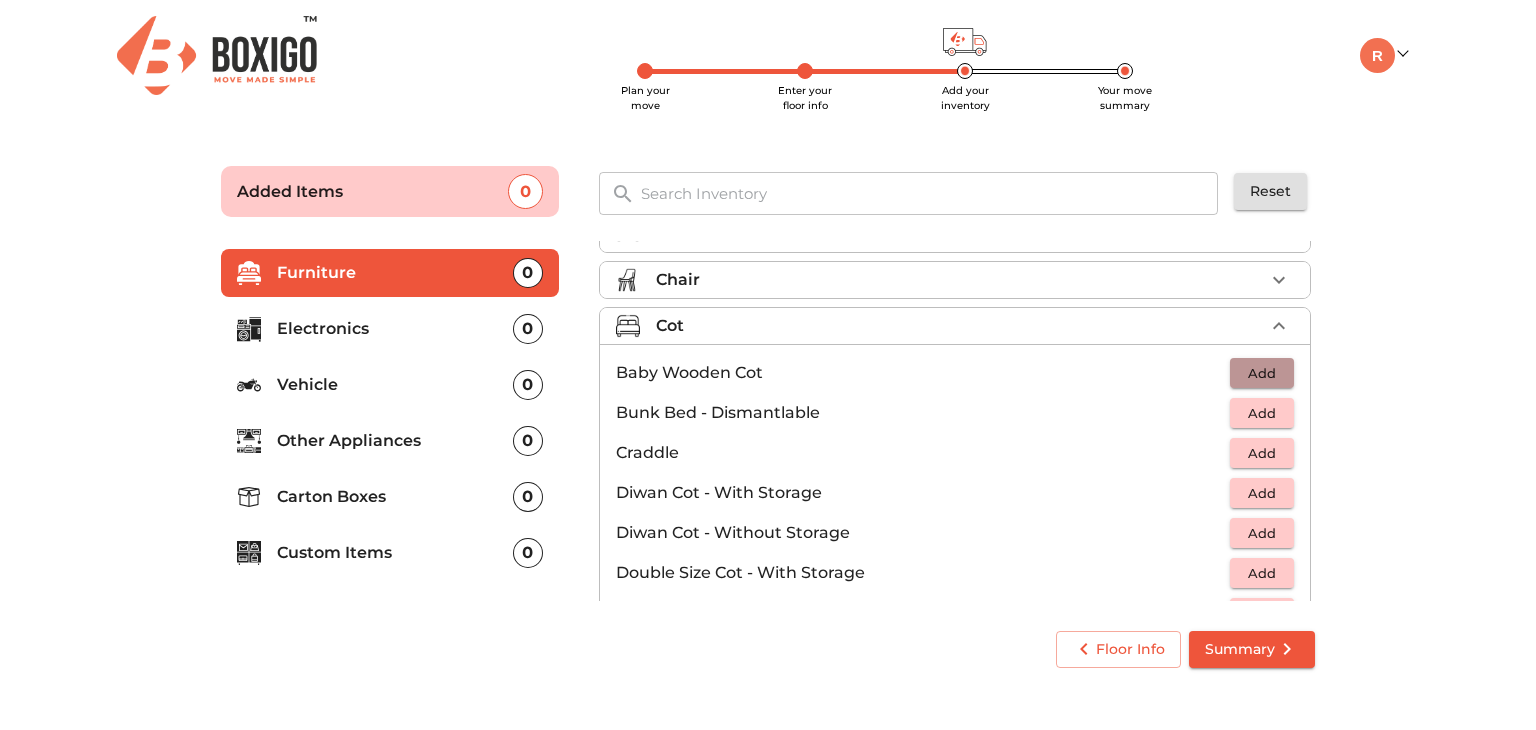 click on "Add" at bounding box center [1262, 373] 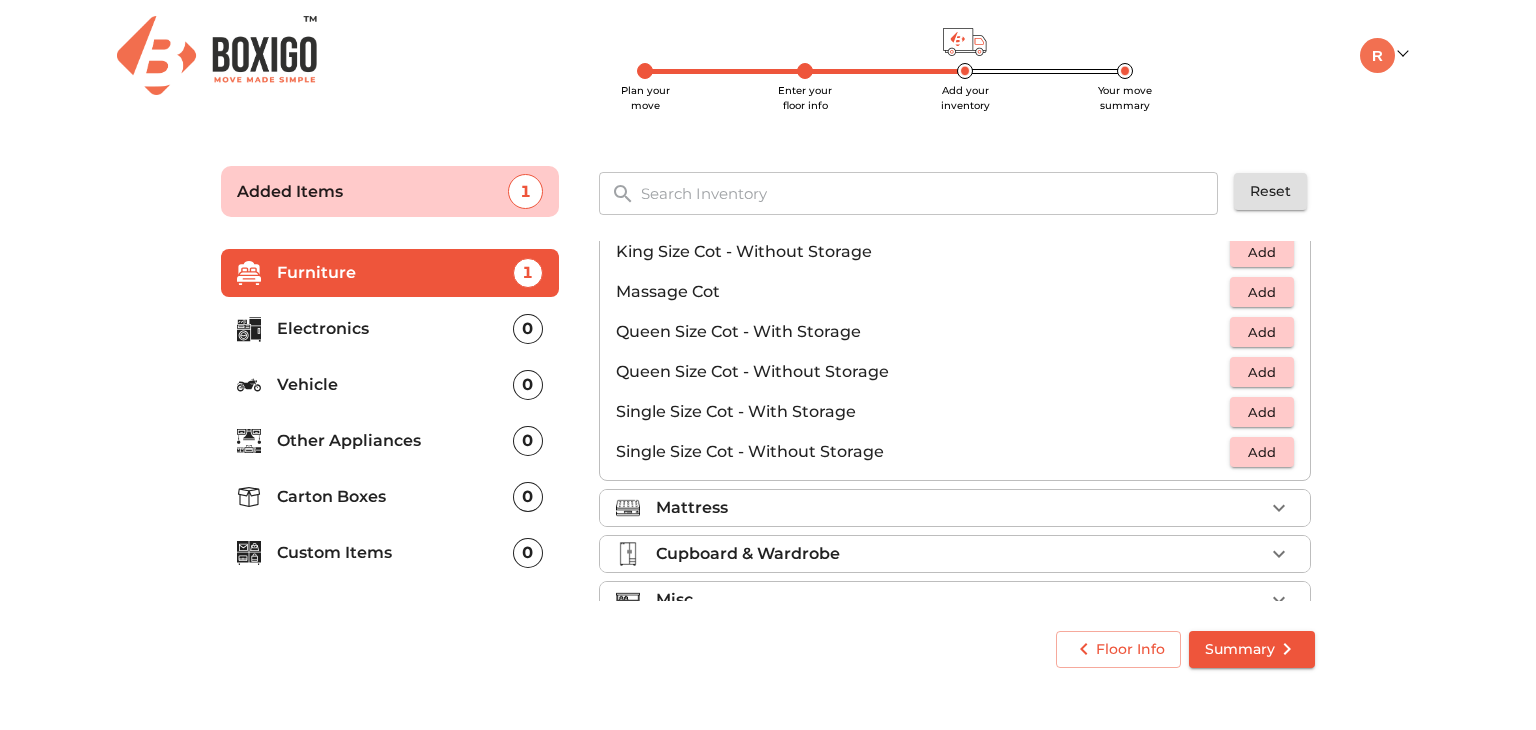 scroll, scrollTop: 632, scrollLeft: 0, axis: vertical 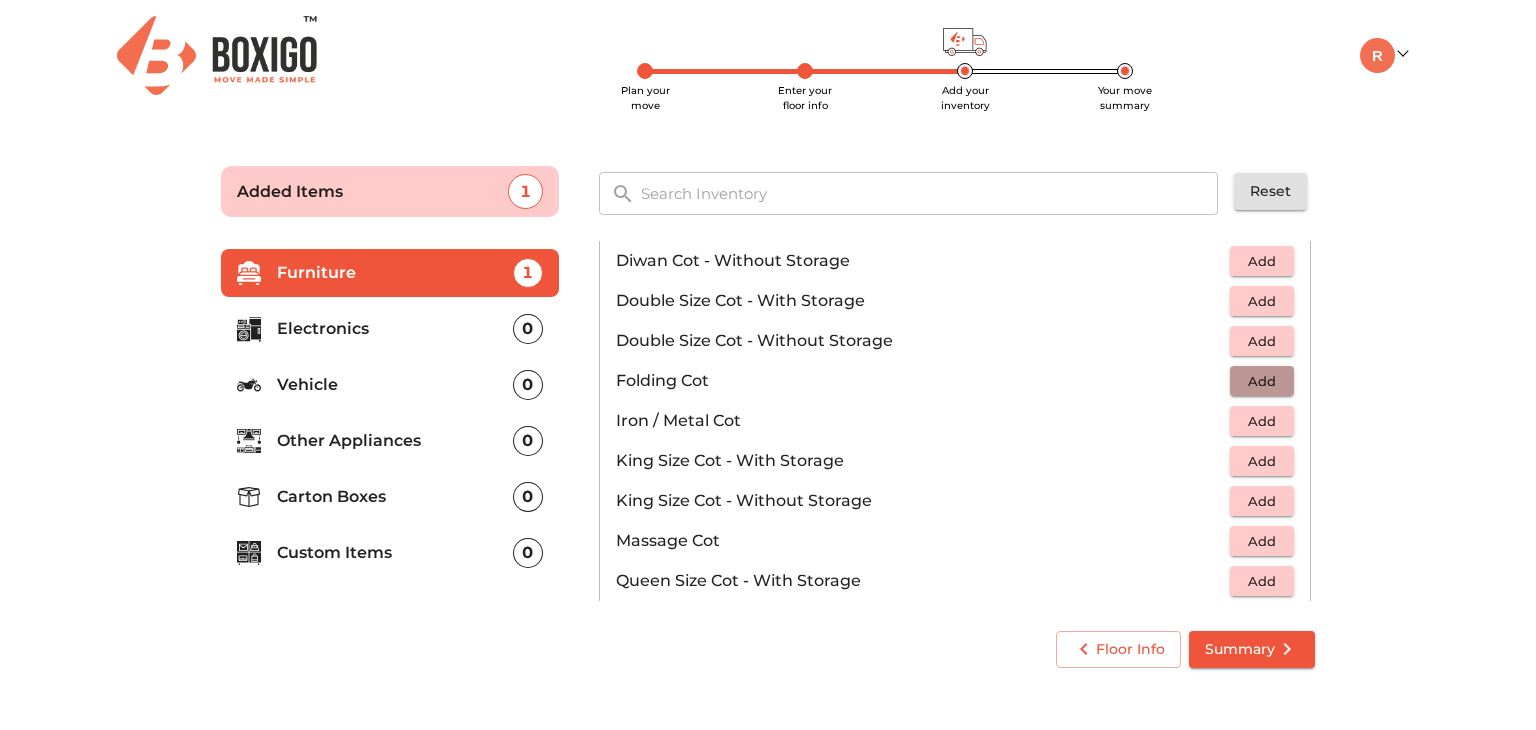 click on "Add" at bounding box center [1262, 381] 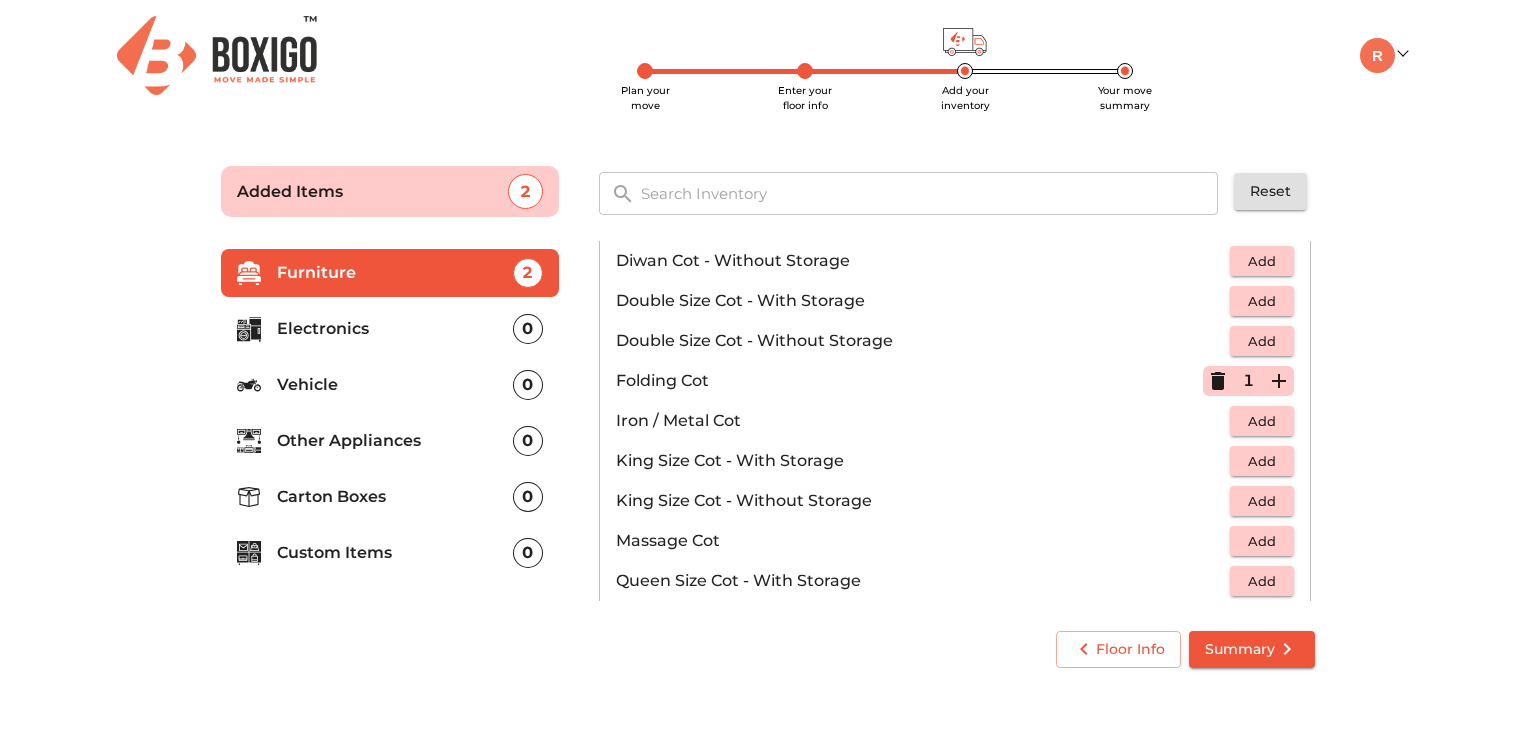 scroll, scrollTop: 632, scrollLeft: 0, axis: vertical 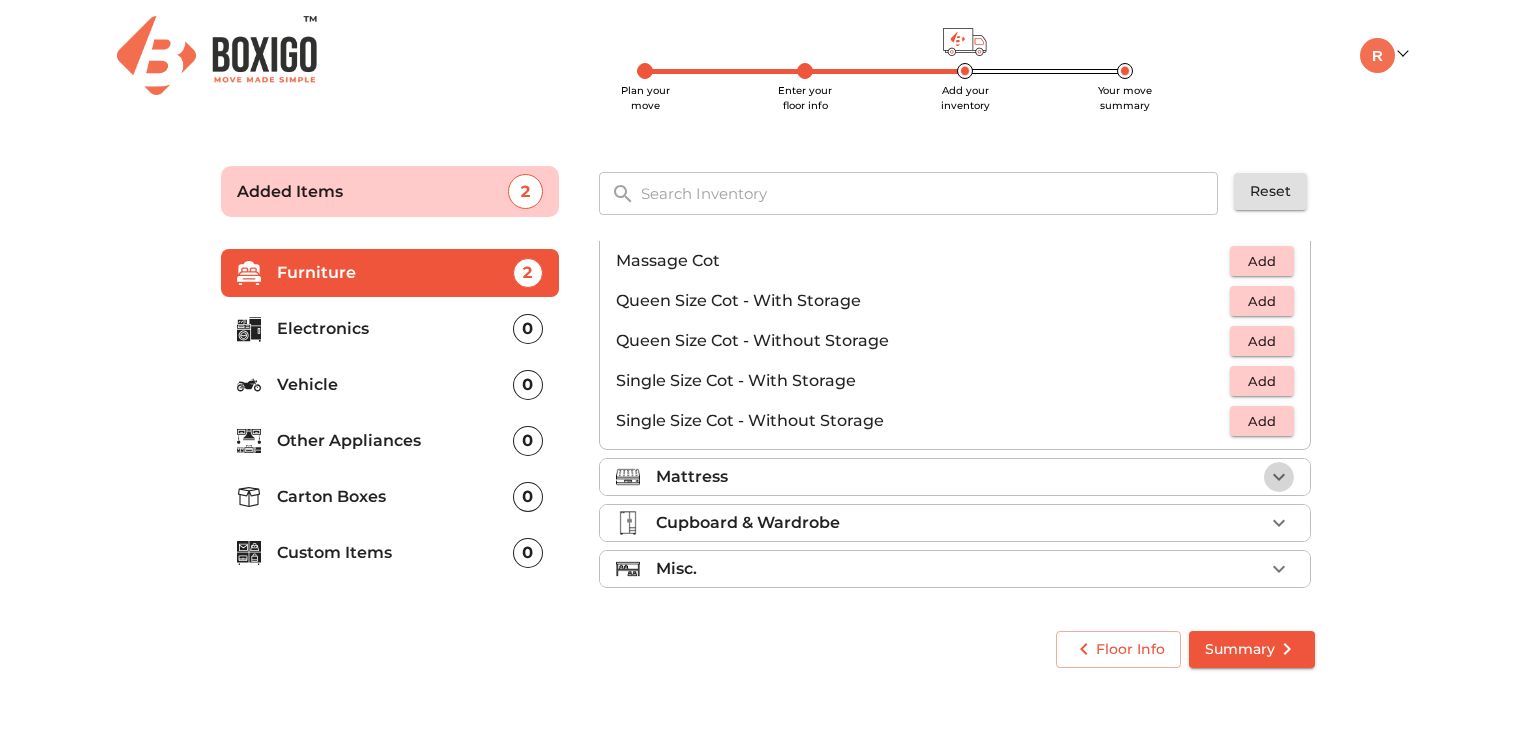 click 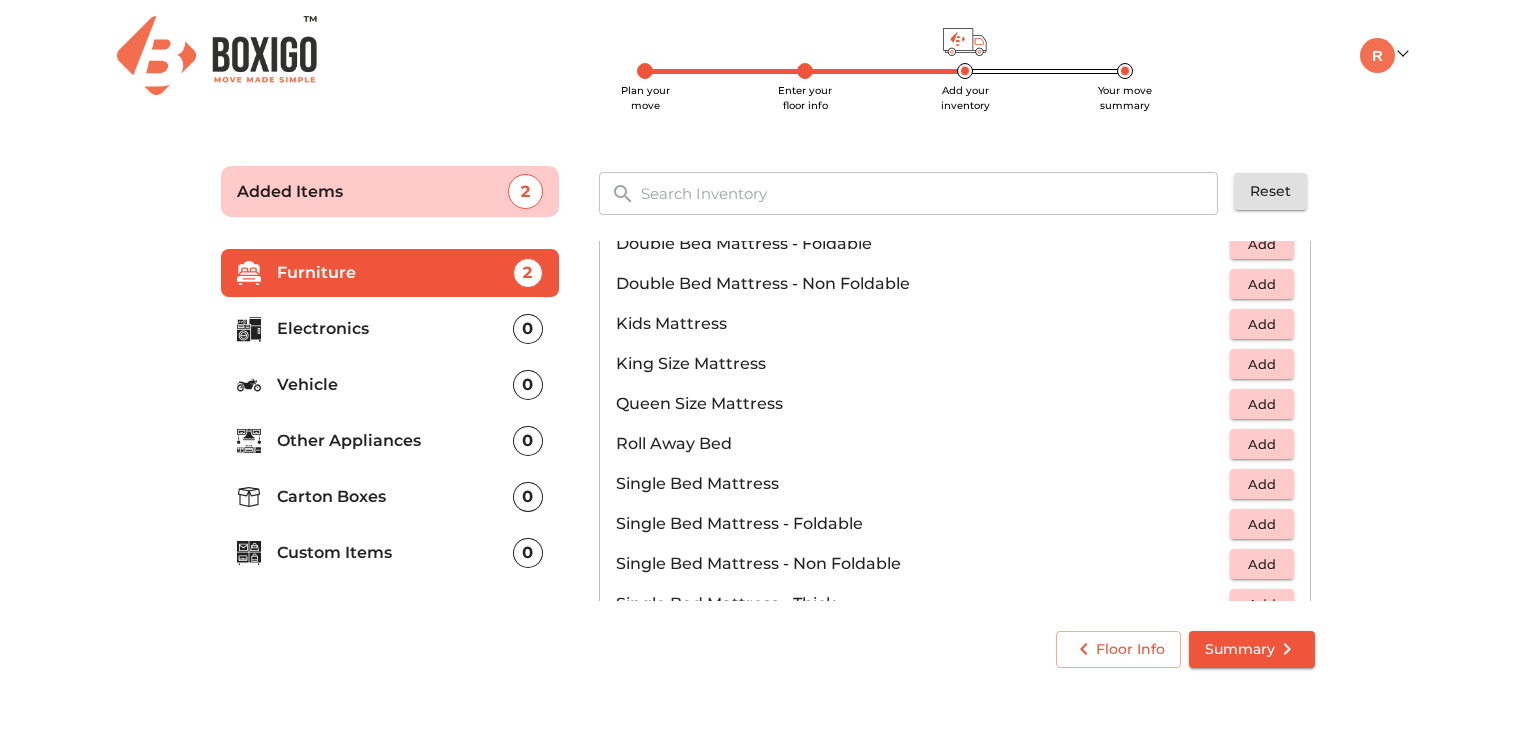 scroll, scrollTop: 224, scrollLeft: 0, axis: vertical 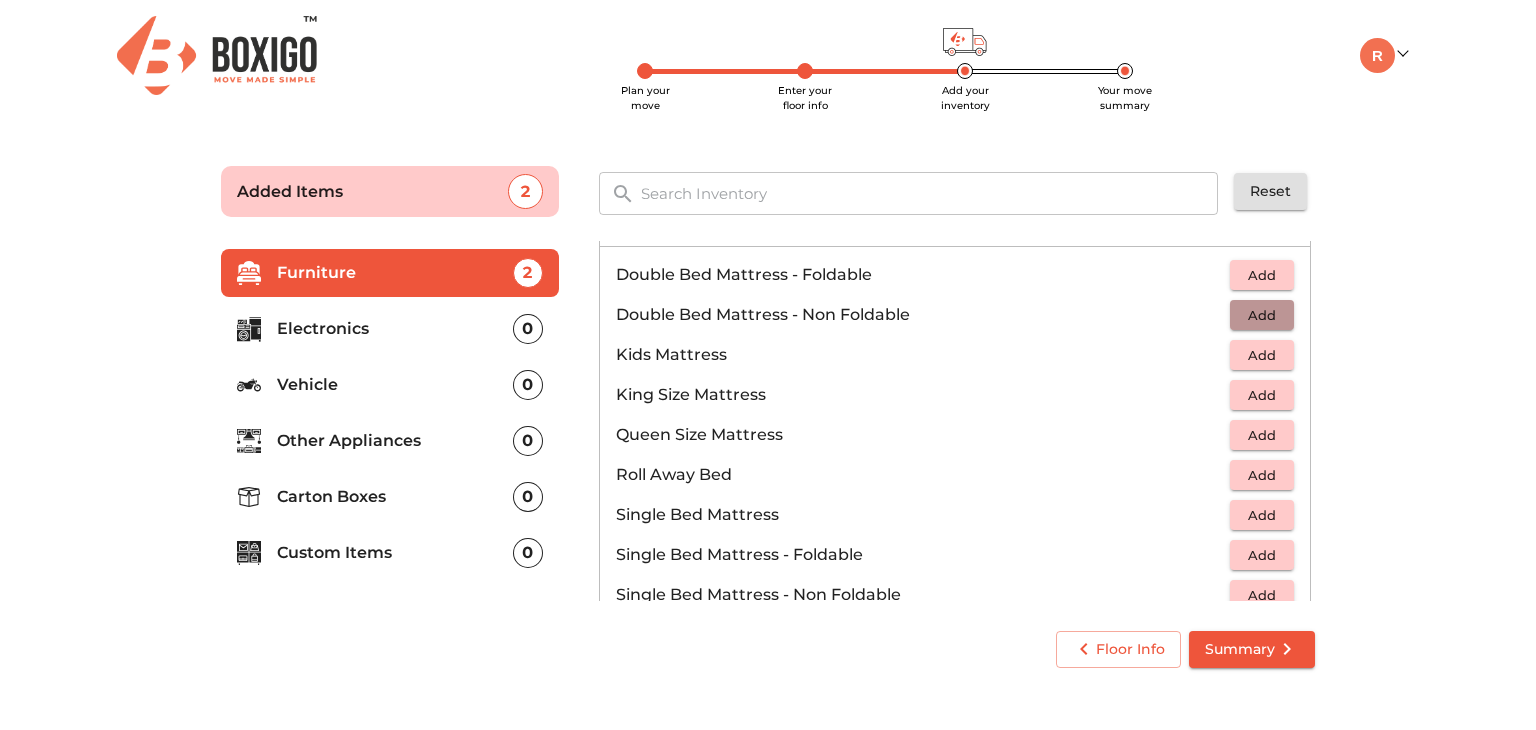 click on "Add" at bounding box center (1262, 315) 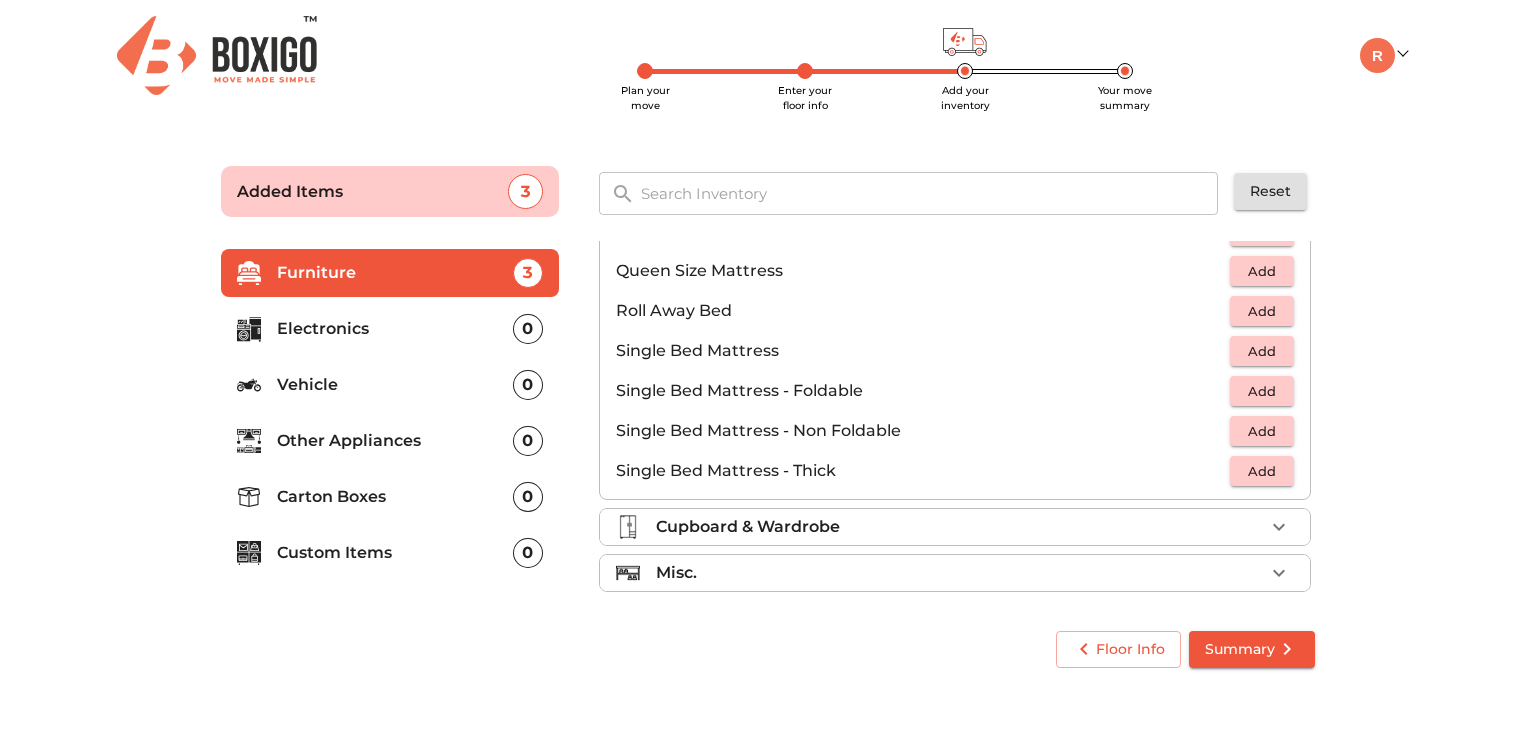 scroll, scrollTop: 392, scrollLeft: 0, axis: vertical 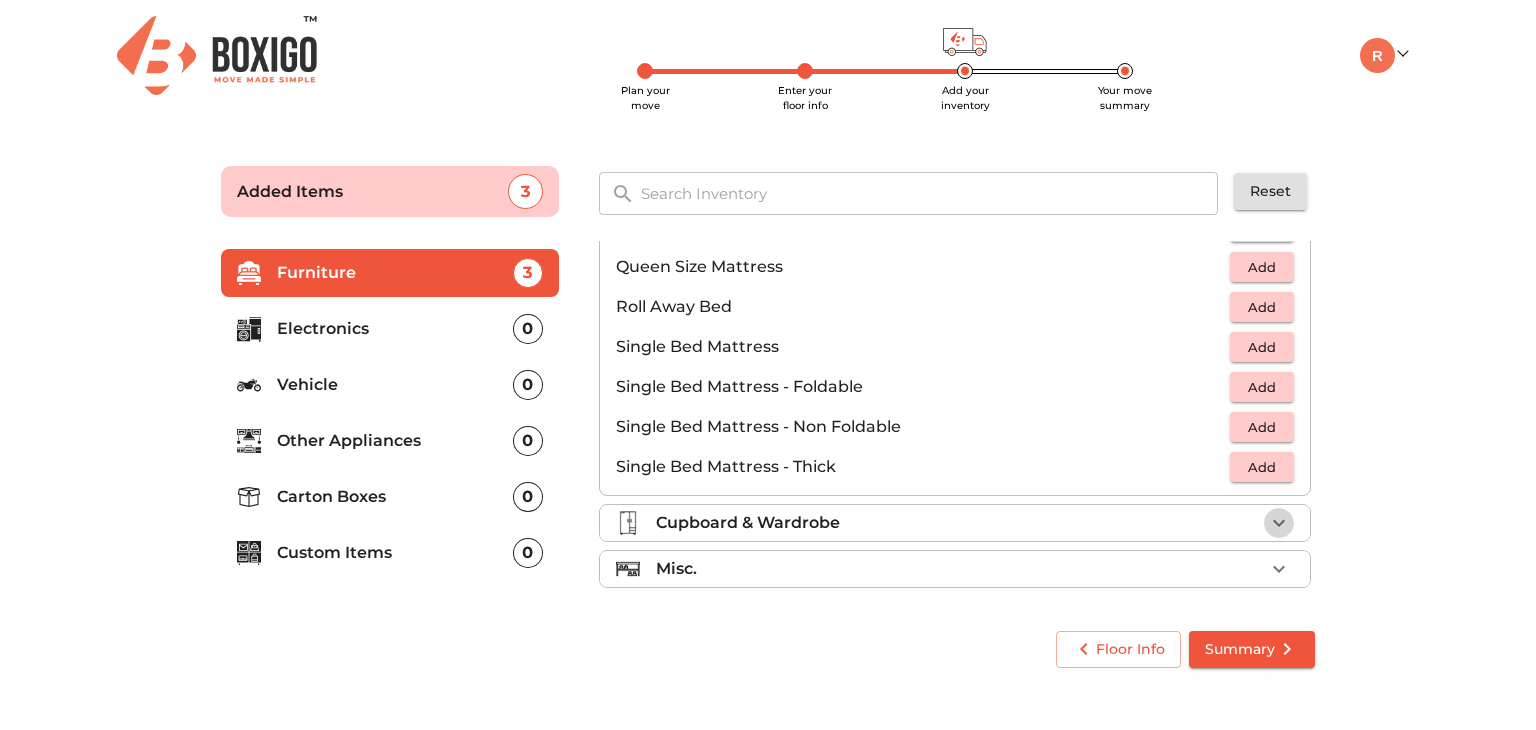 click 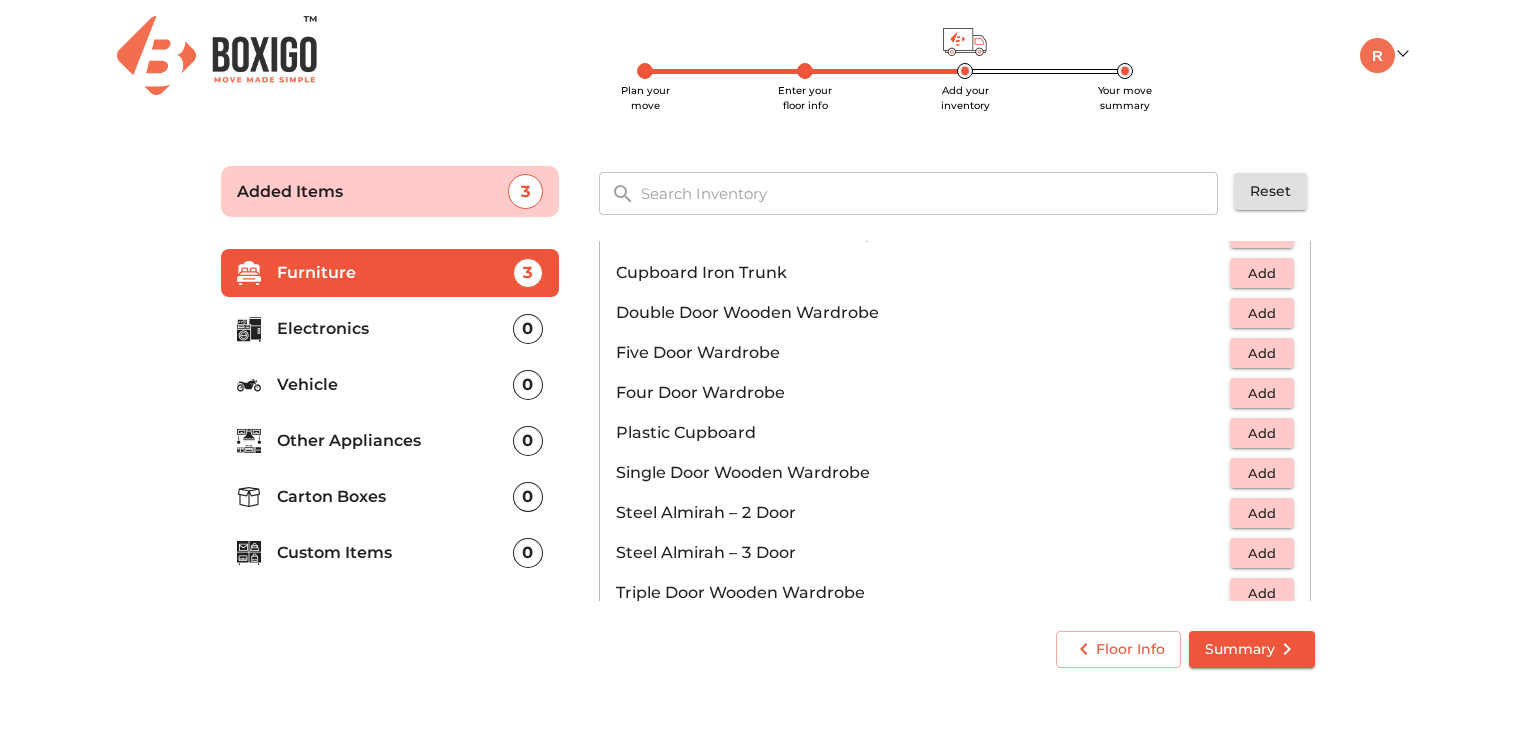click on "Add" at bounding box center [1262, 513] 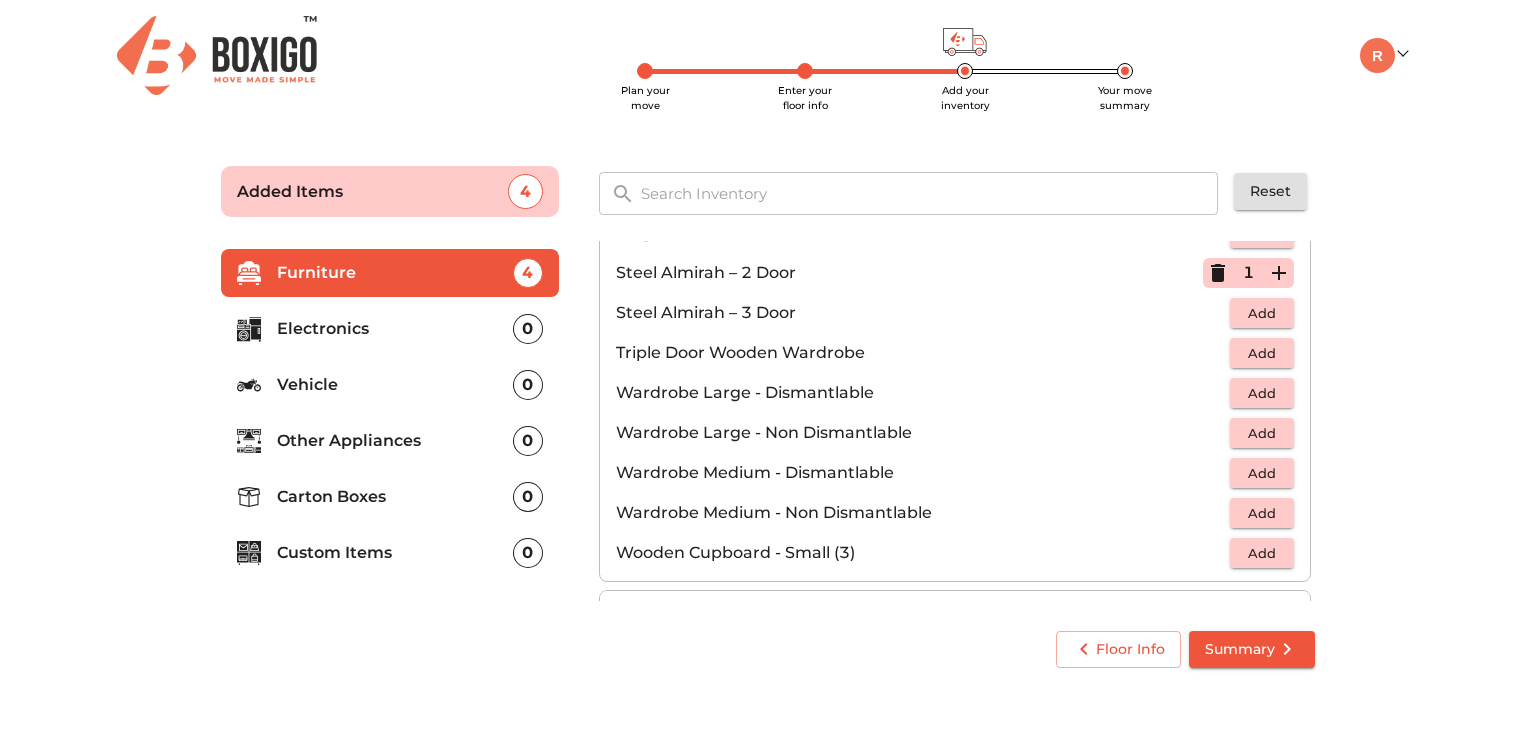 scroll, scrollTop: 672, scrollLeft: 0, axis: vertical 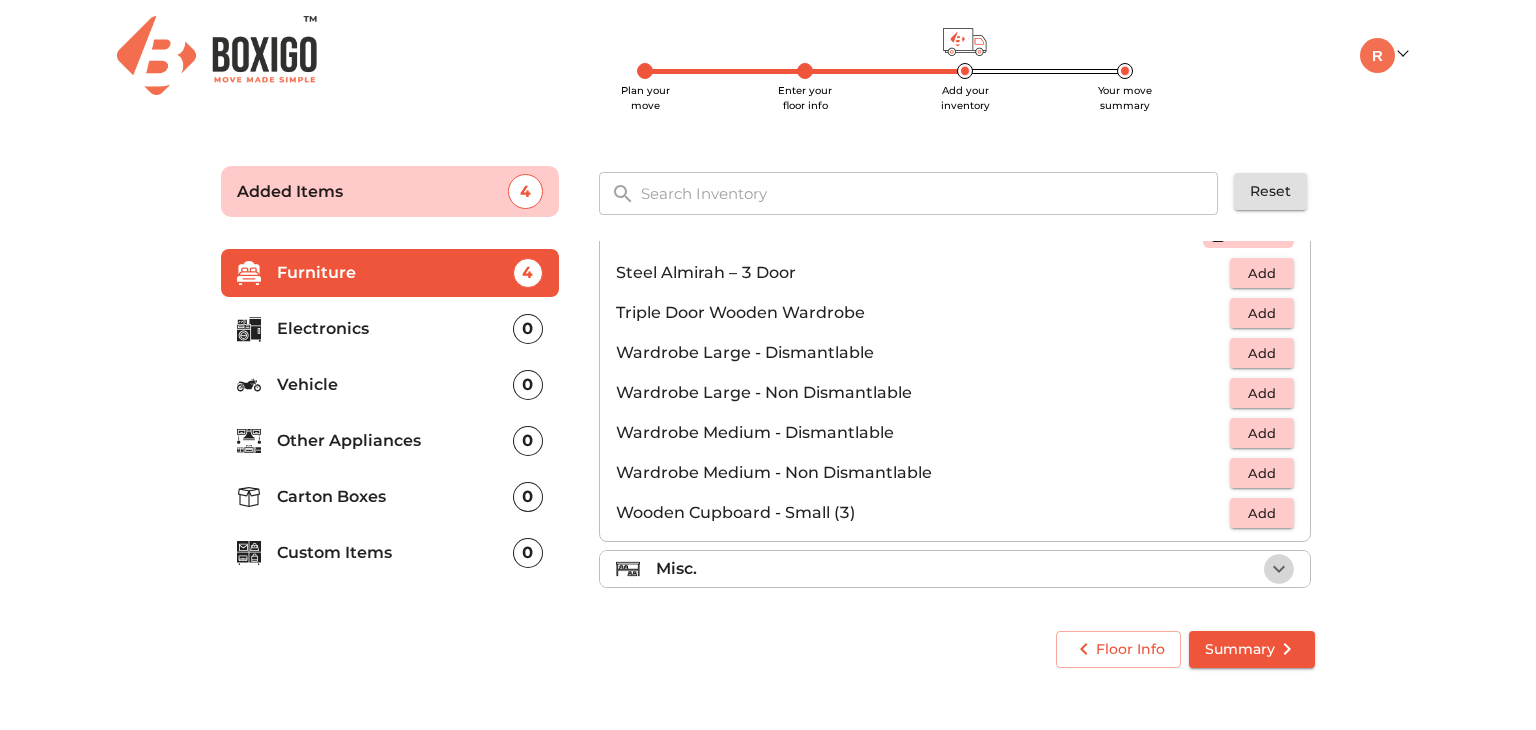 click 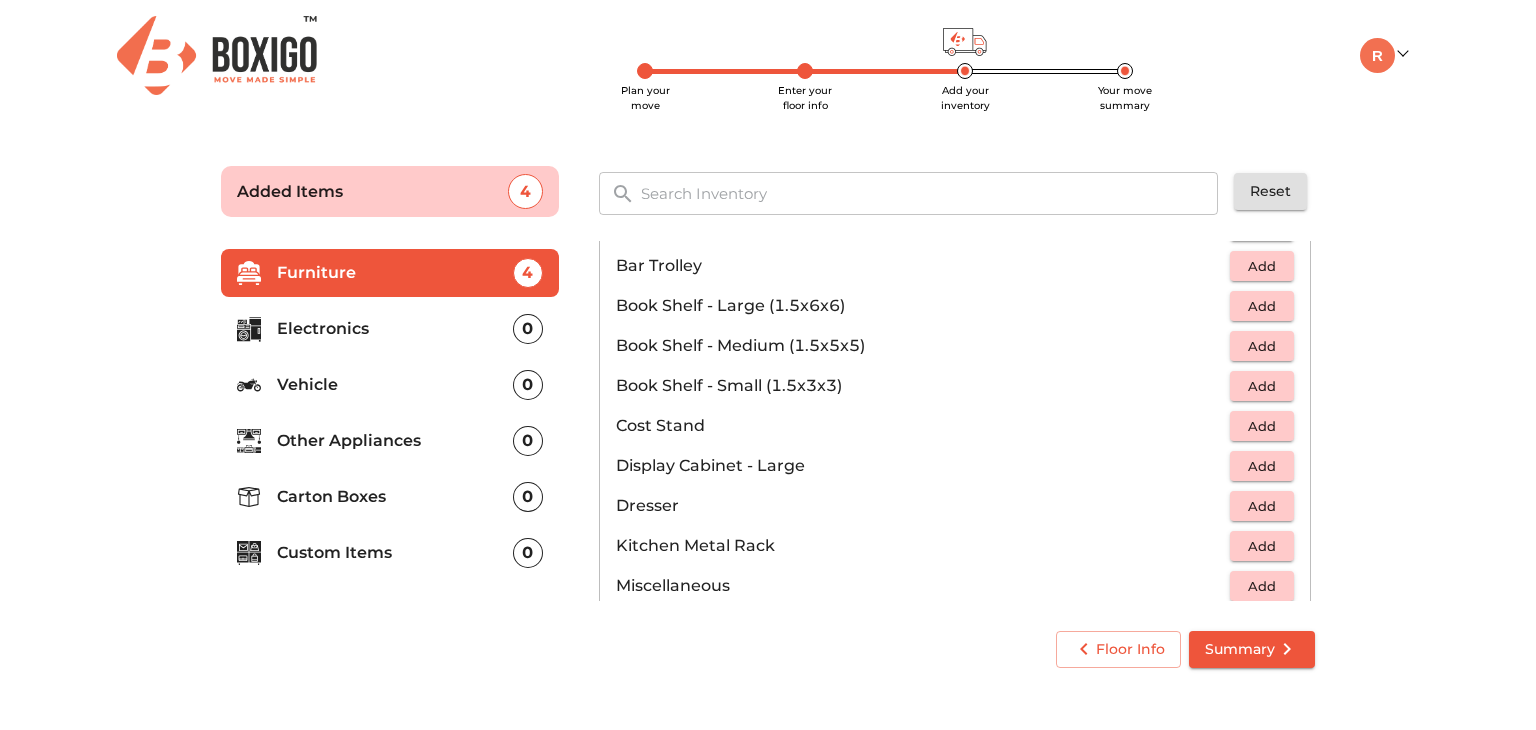 scroll, scrollTop: 485, scrollLeft: 0, axis: vertical 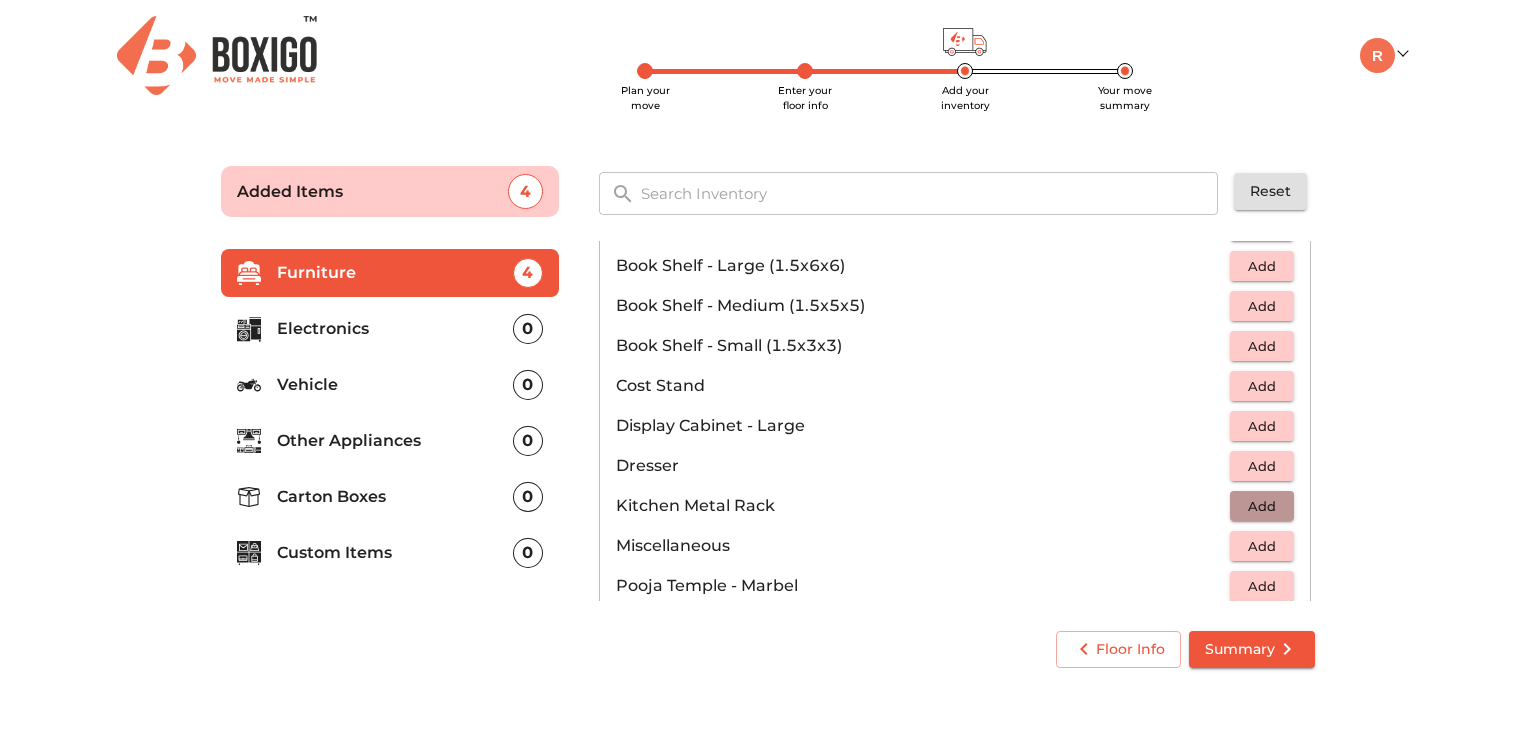 click on "Add" at bounding box center (1262, 506) 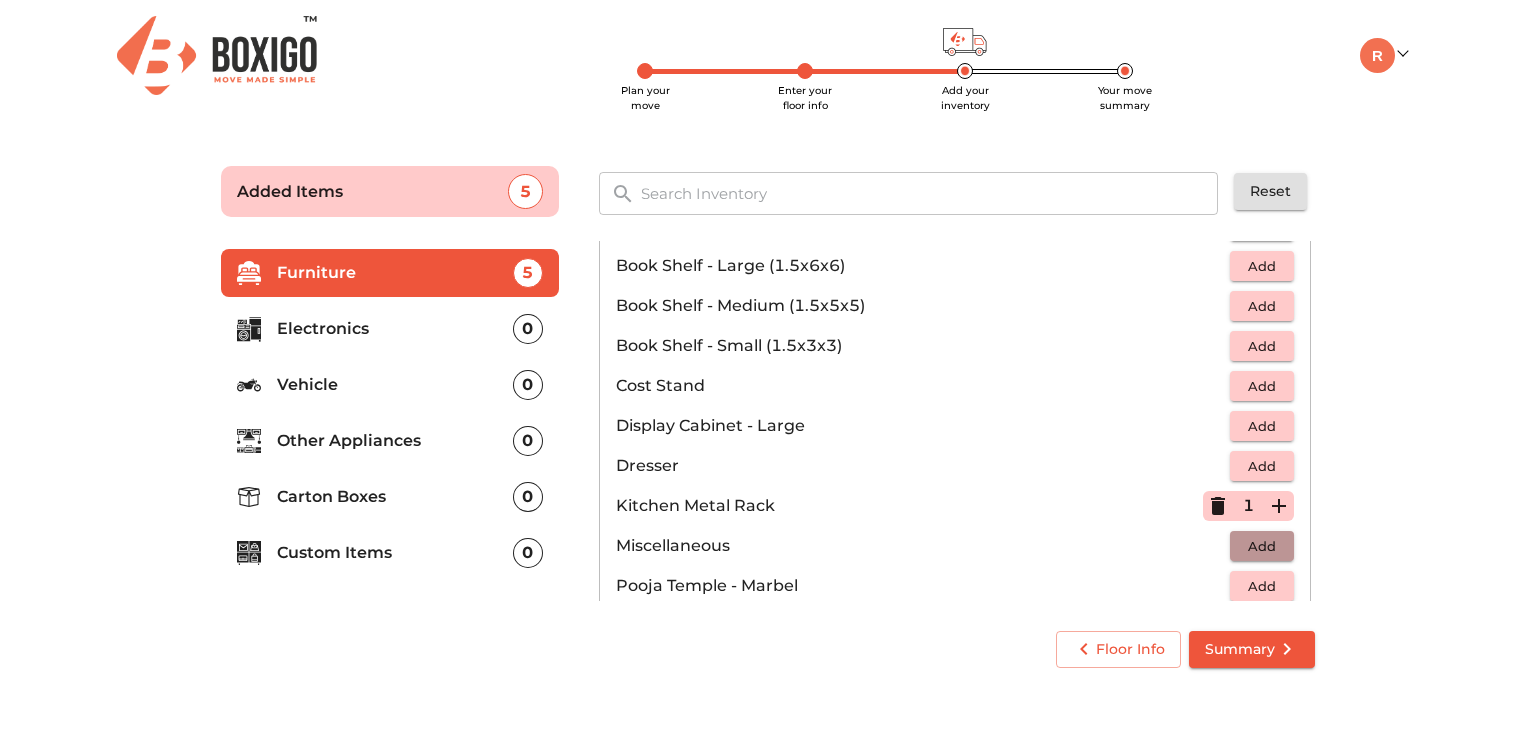 click on "Add" at bounding box center [1262, 546] 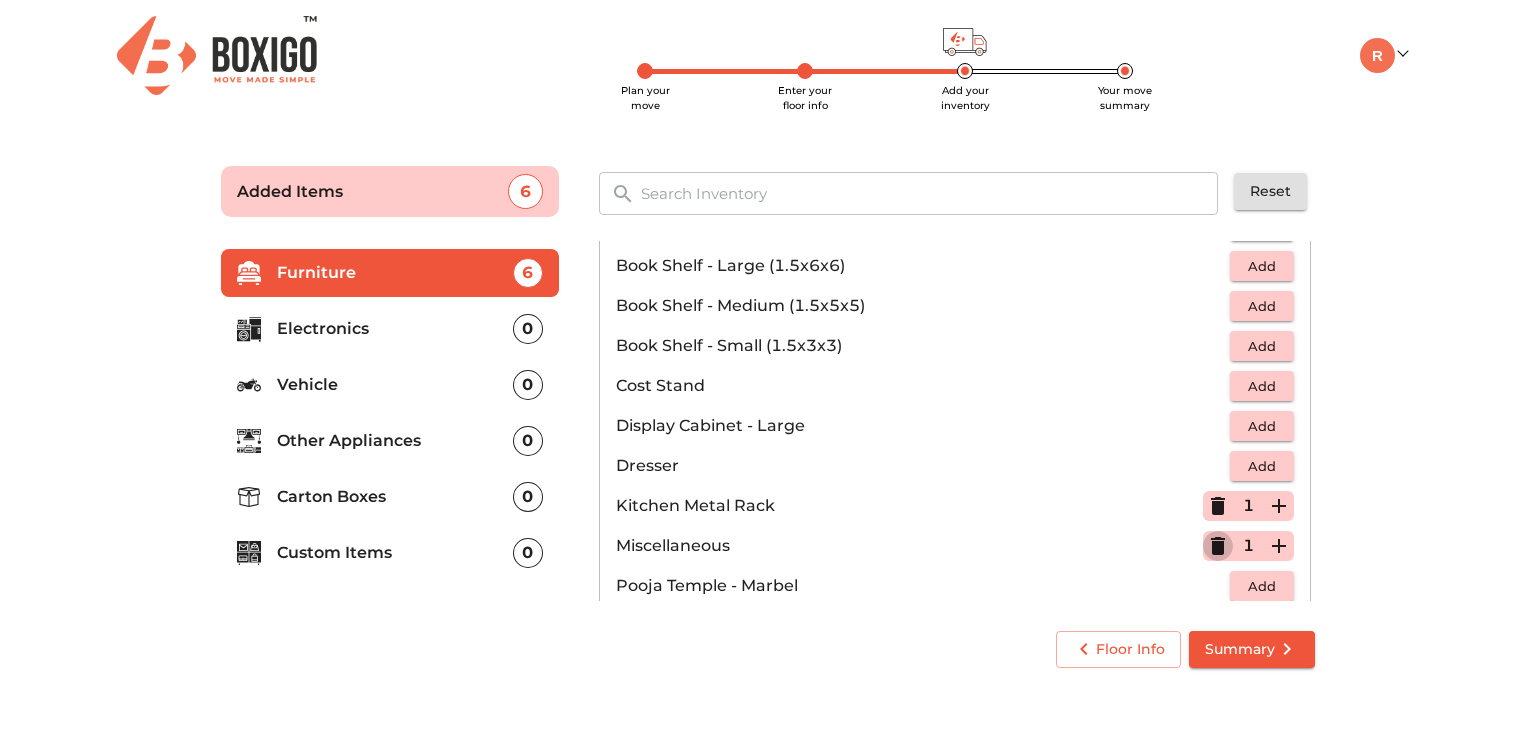 click 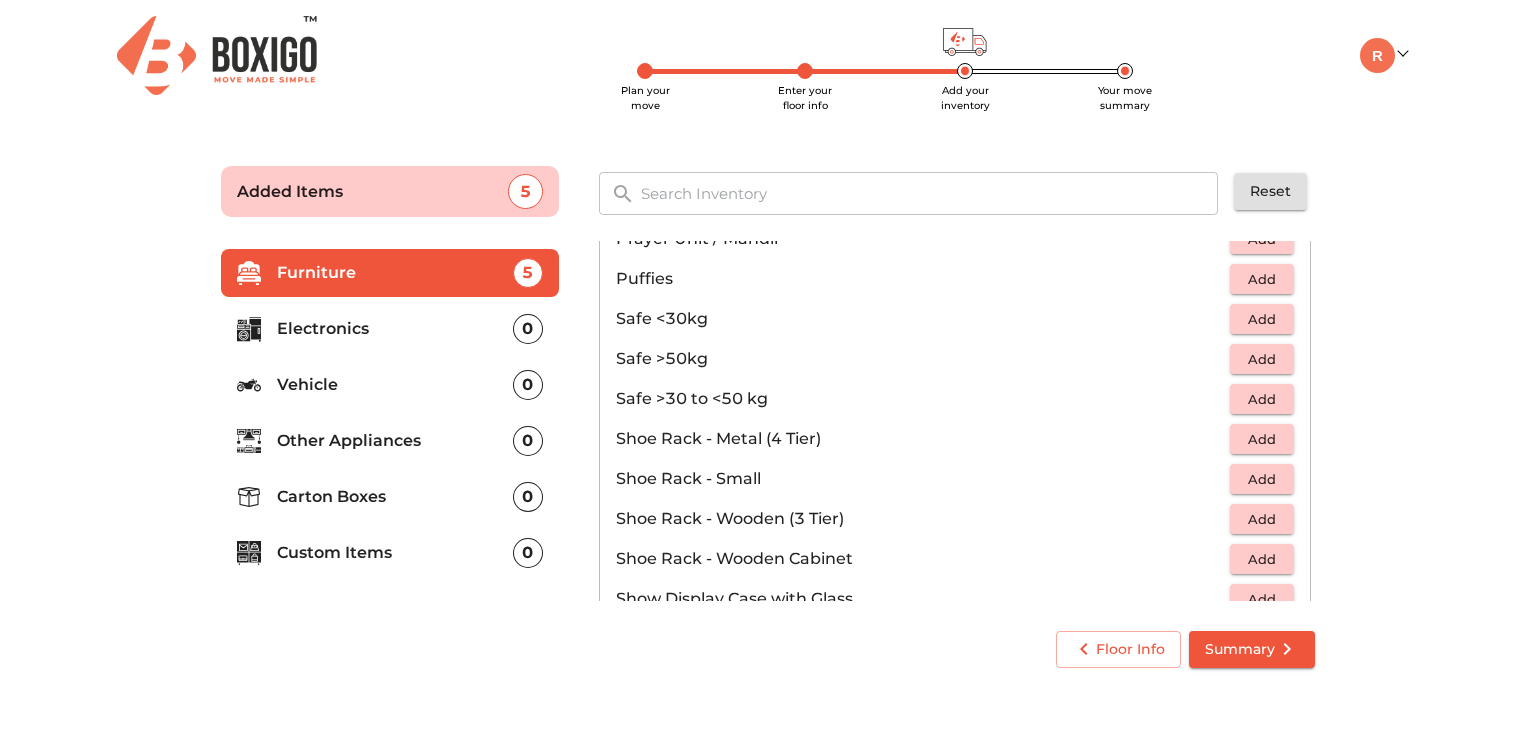 scroll, scrollTop: 952, scrollLeft: 0, axis: vertical 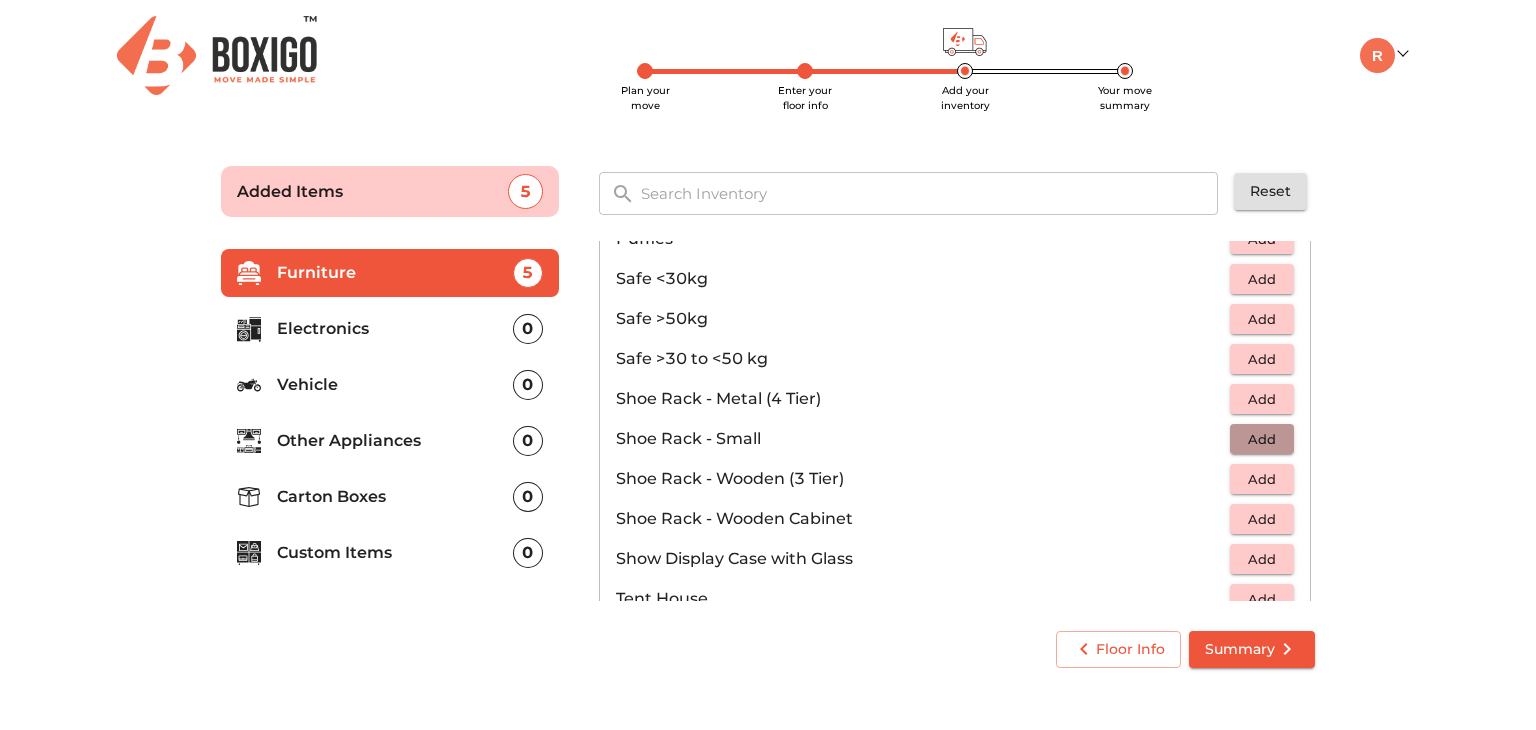 click on "Add" at bounding box center (1262, 439) 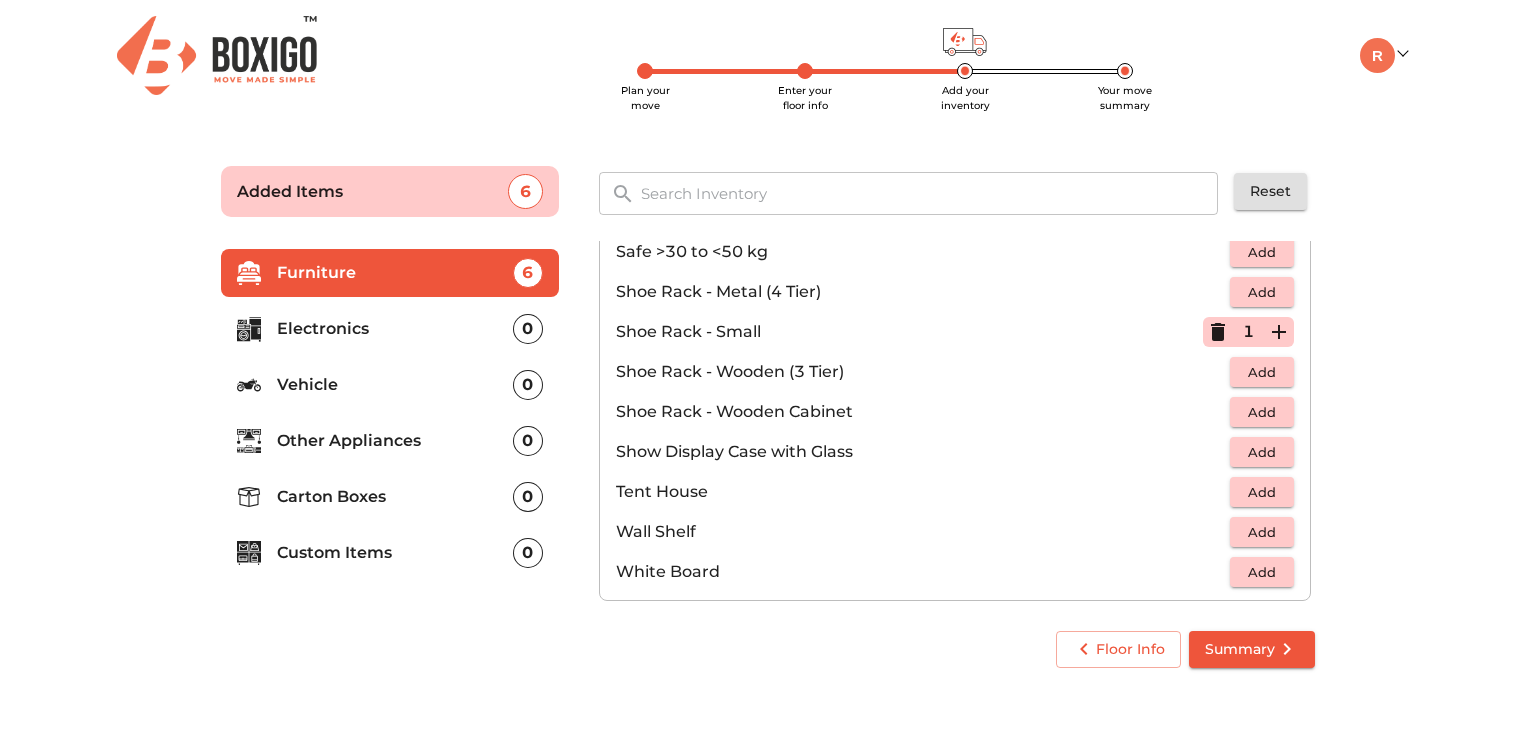 scroll, scrollTop: 1072, scrollLeft: 0, axis: vertical 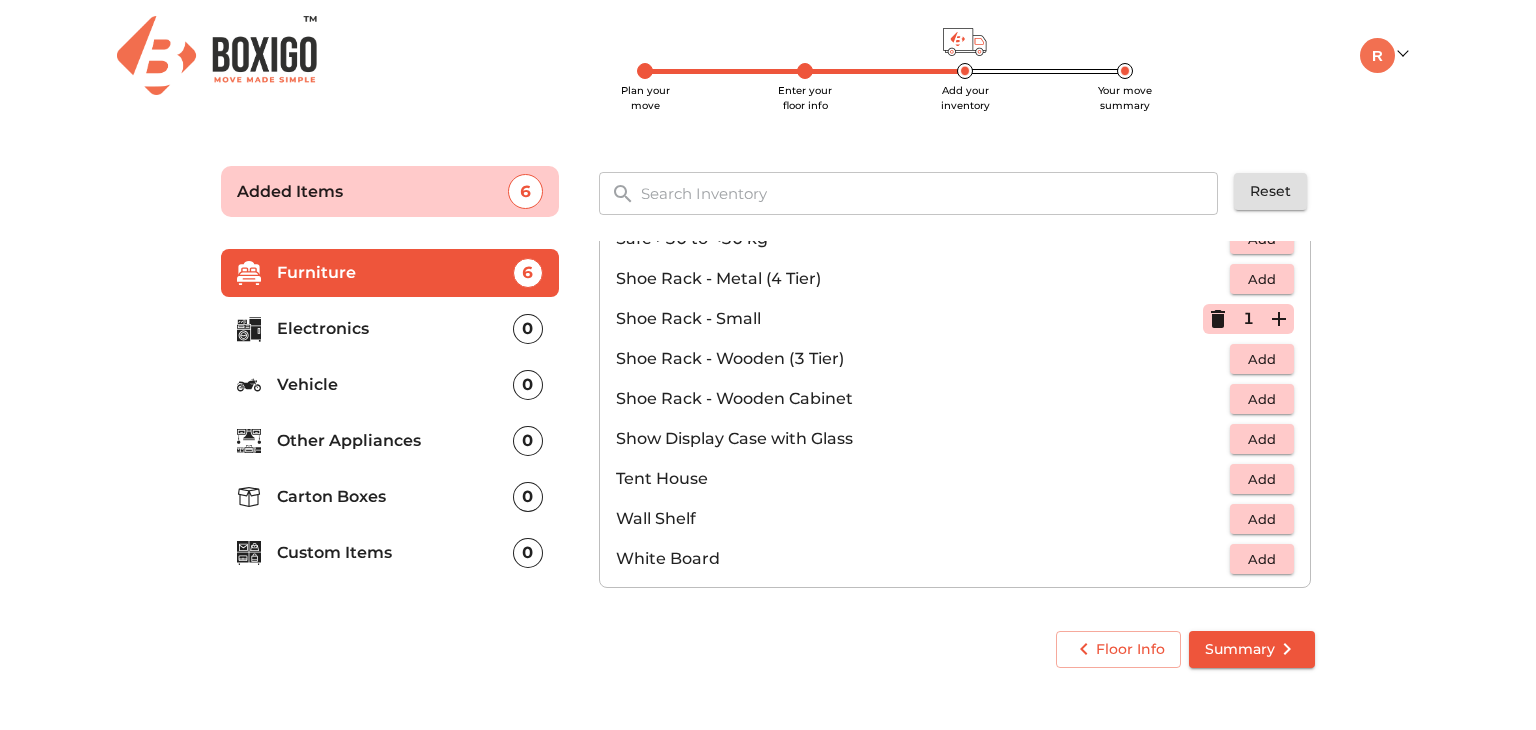 click on "Electronics" at bounding box center [395, 329] 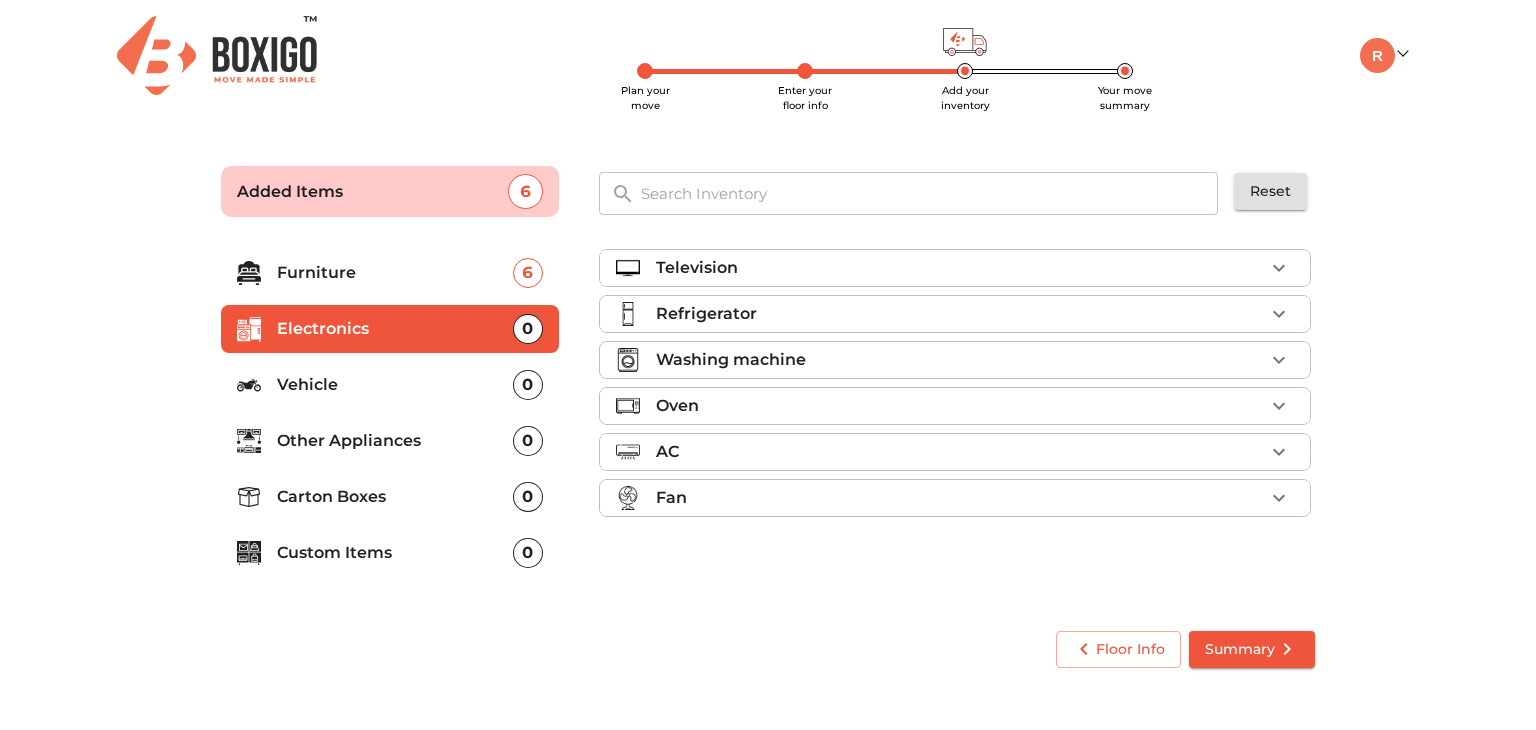 scroll, scrollTop: 0, scrollLeft: 0, axis: both 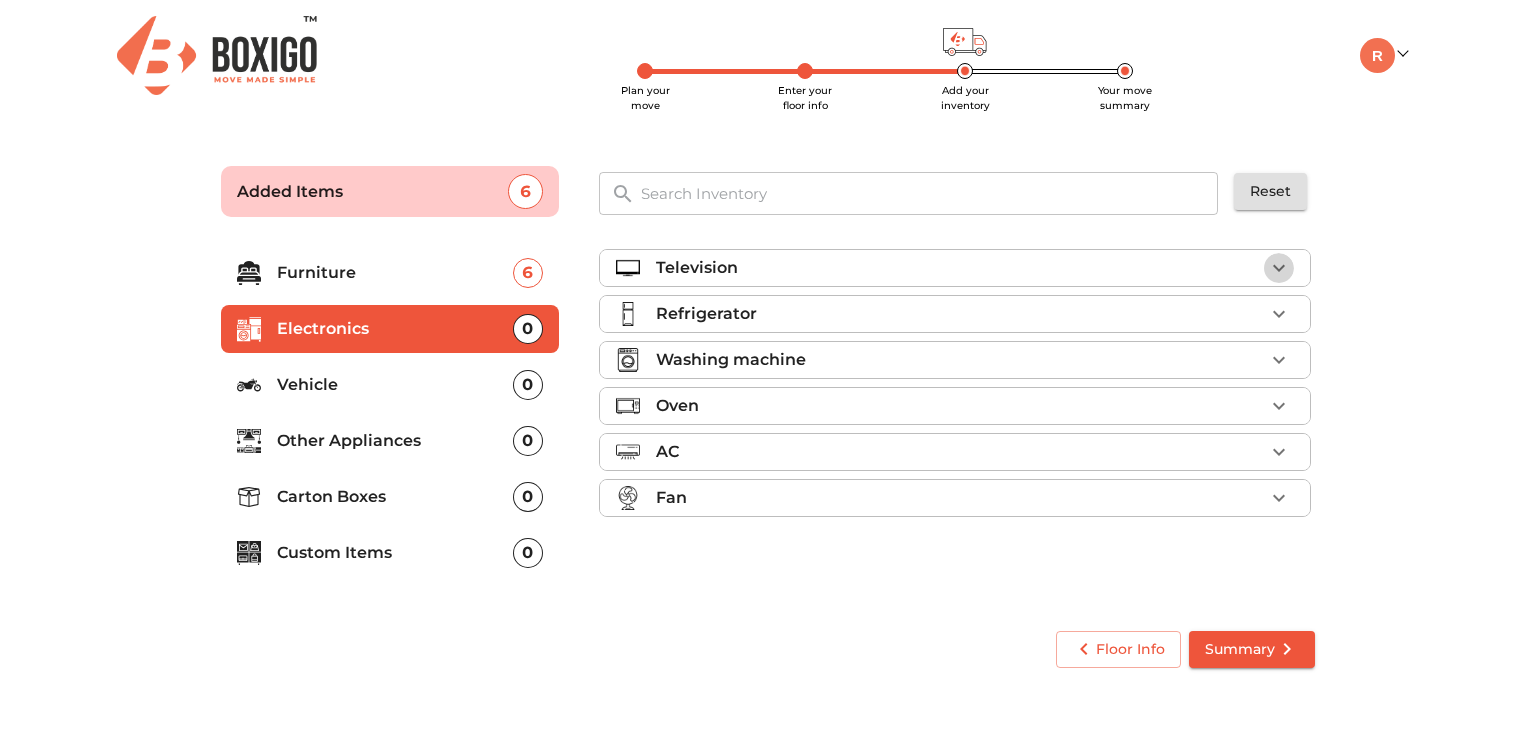 click 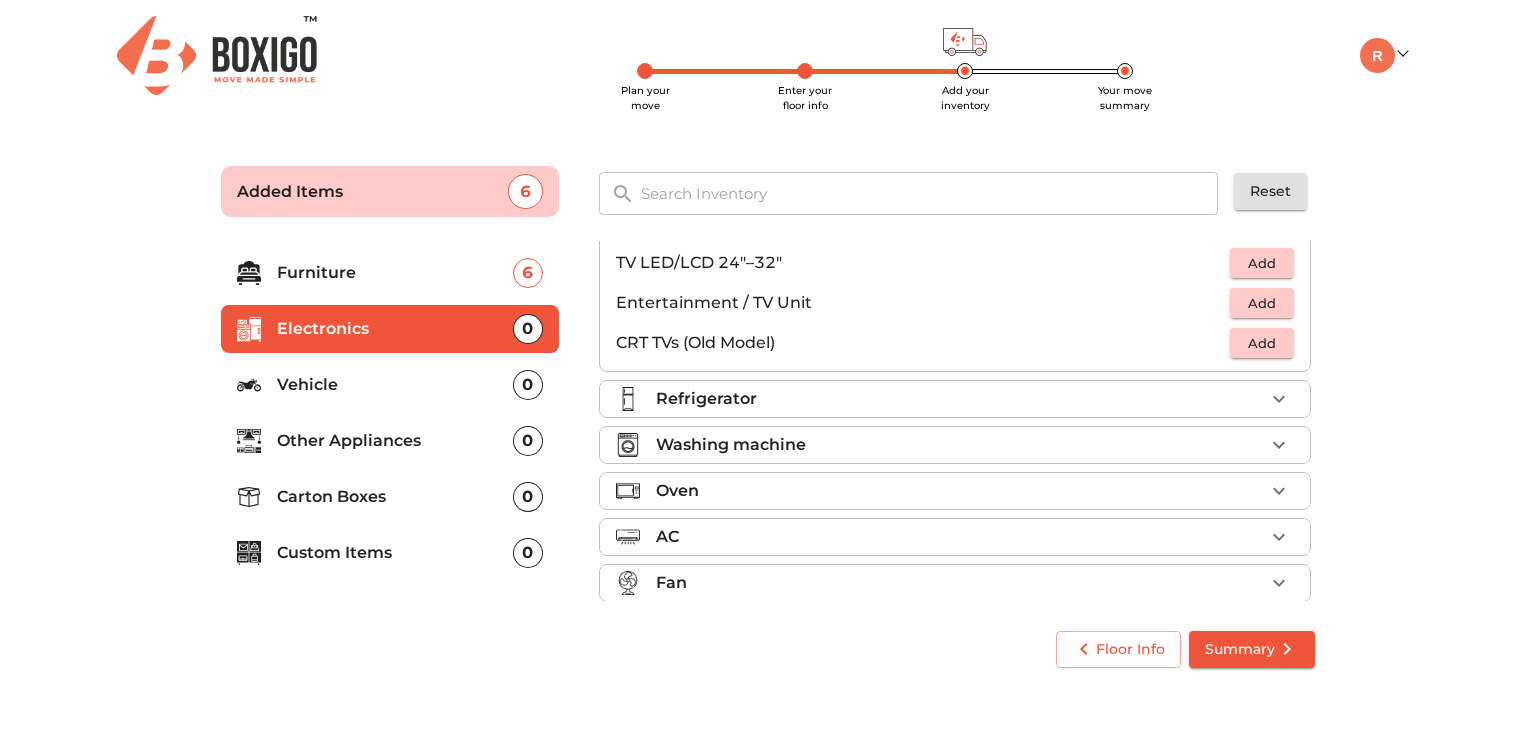 scroll, scrollTop: 226, scrollLeft: 0, axis: vertical 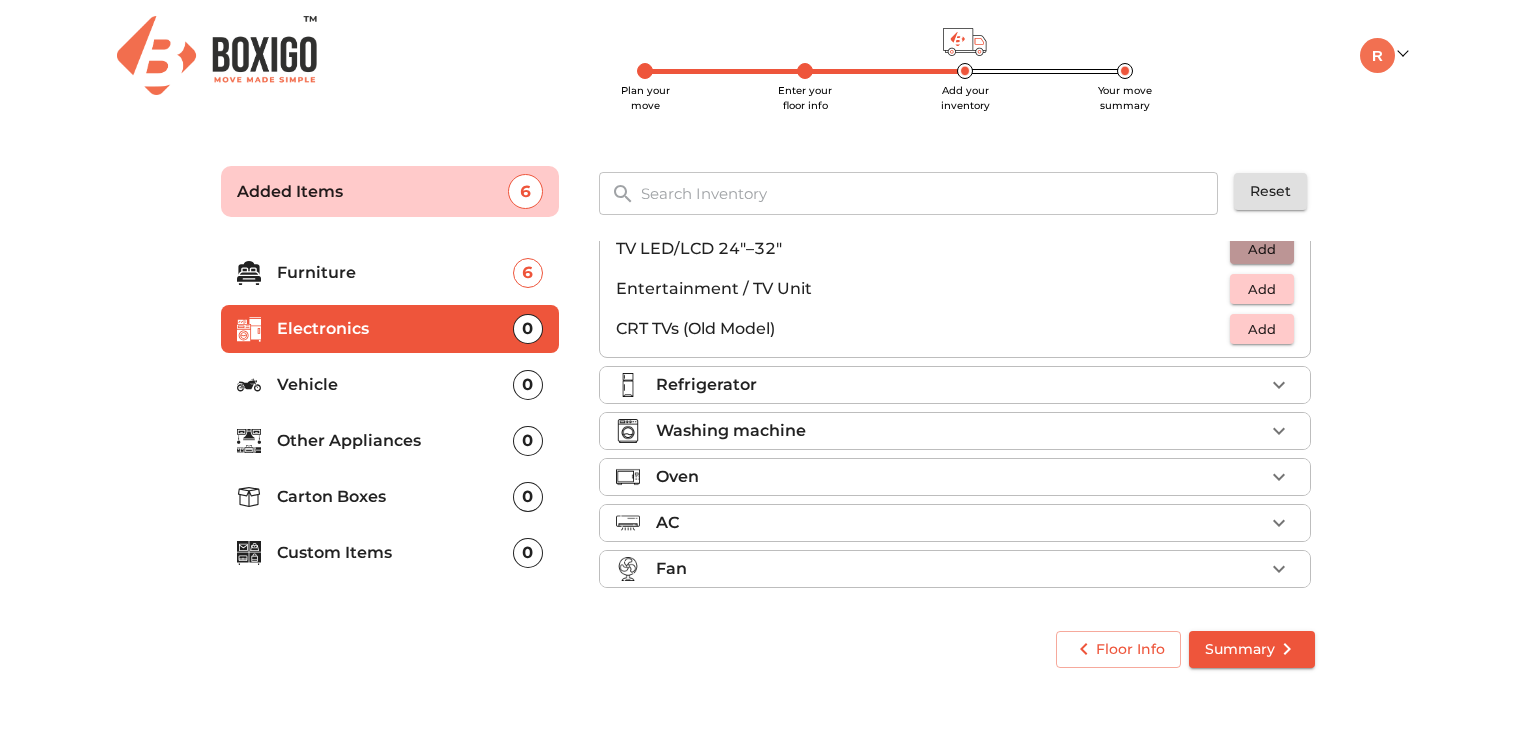 click on "Add" at bounding box center (1262, 249) 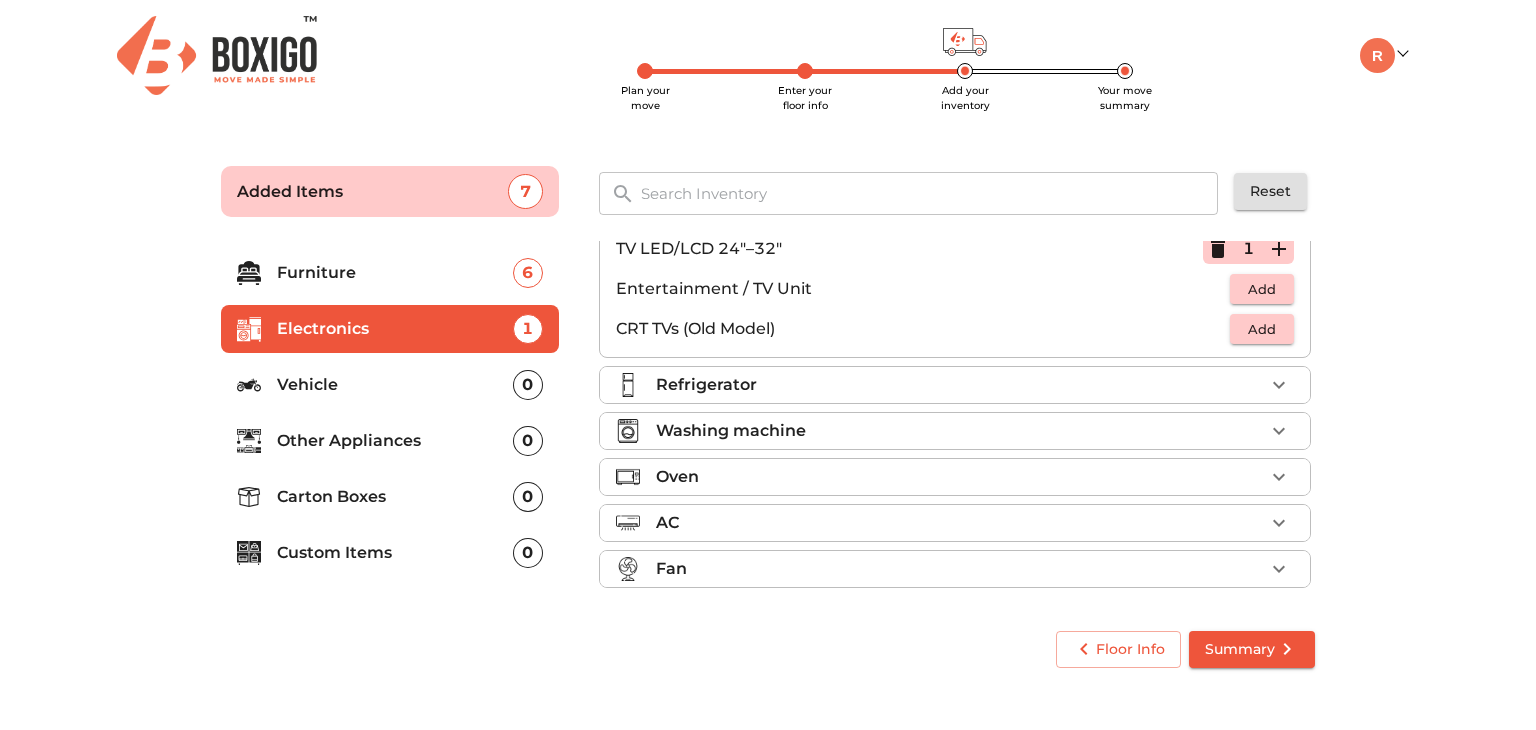 click on "Refrigerator" at bounding box center (960, 385) 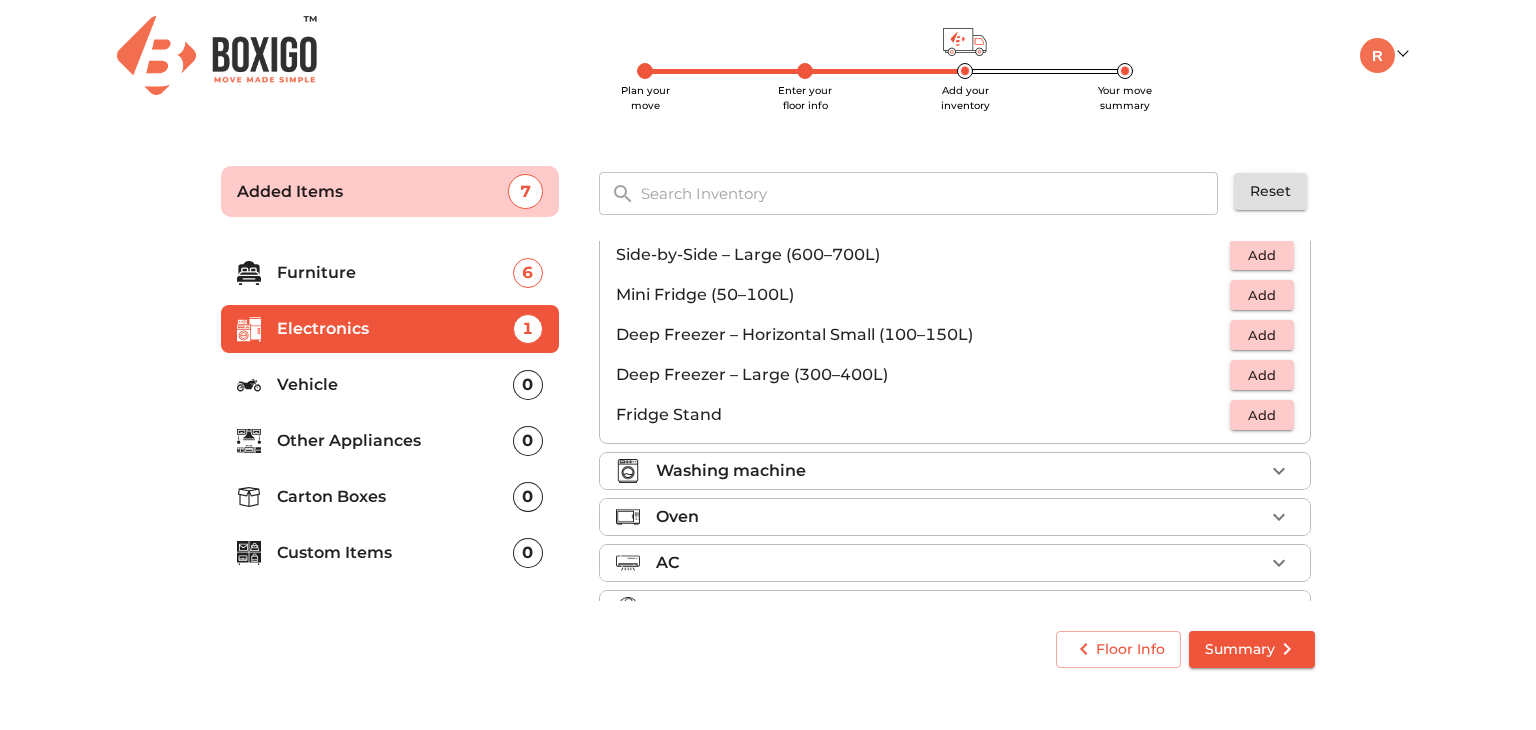 scroll, scrollTop: 0, scrollLeft: 0, axis: both 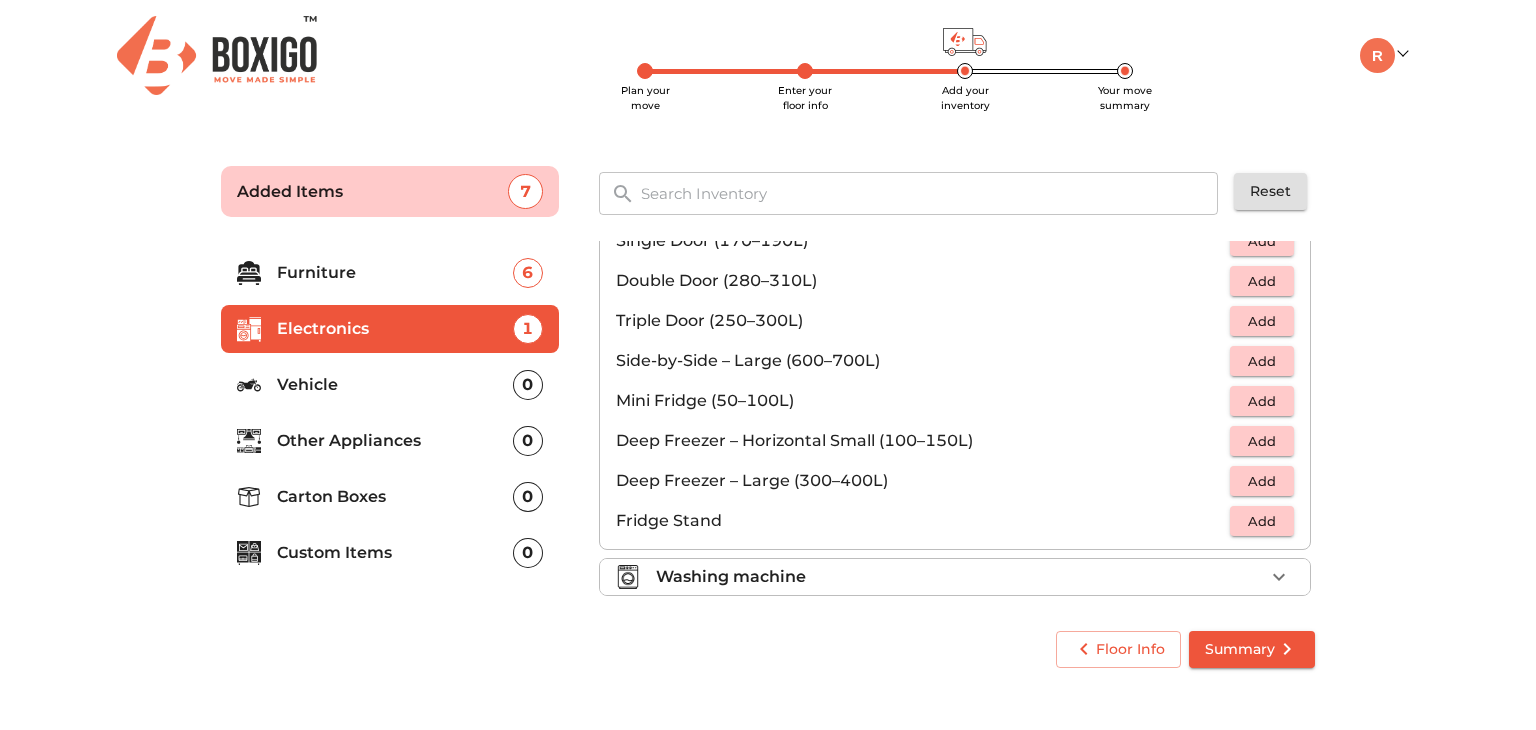 click on "Add" at bounding box center (1262, 521) 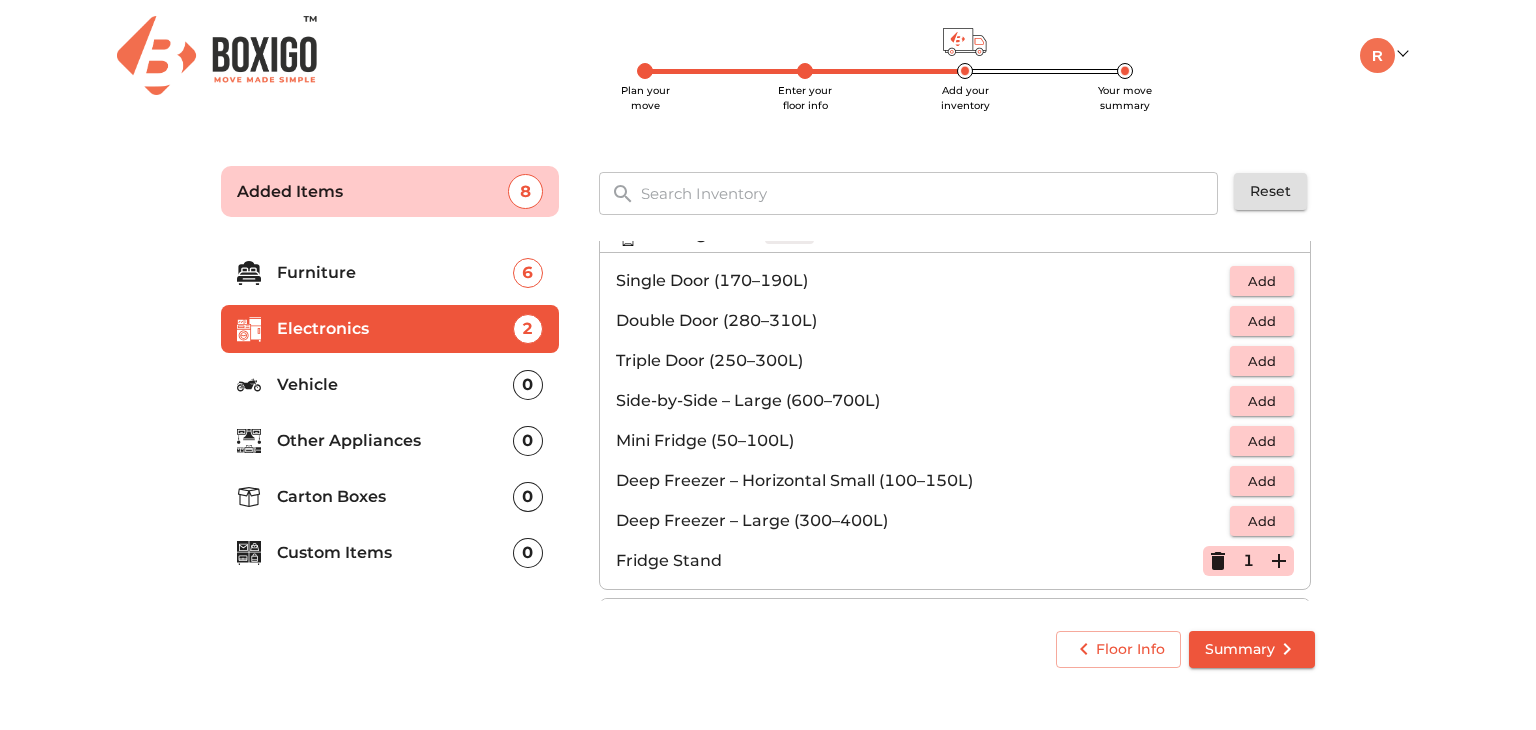 scroll, scrollTop: 40, scrollLeft: 0, axis: vertical 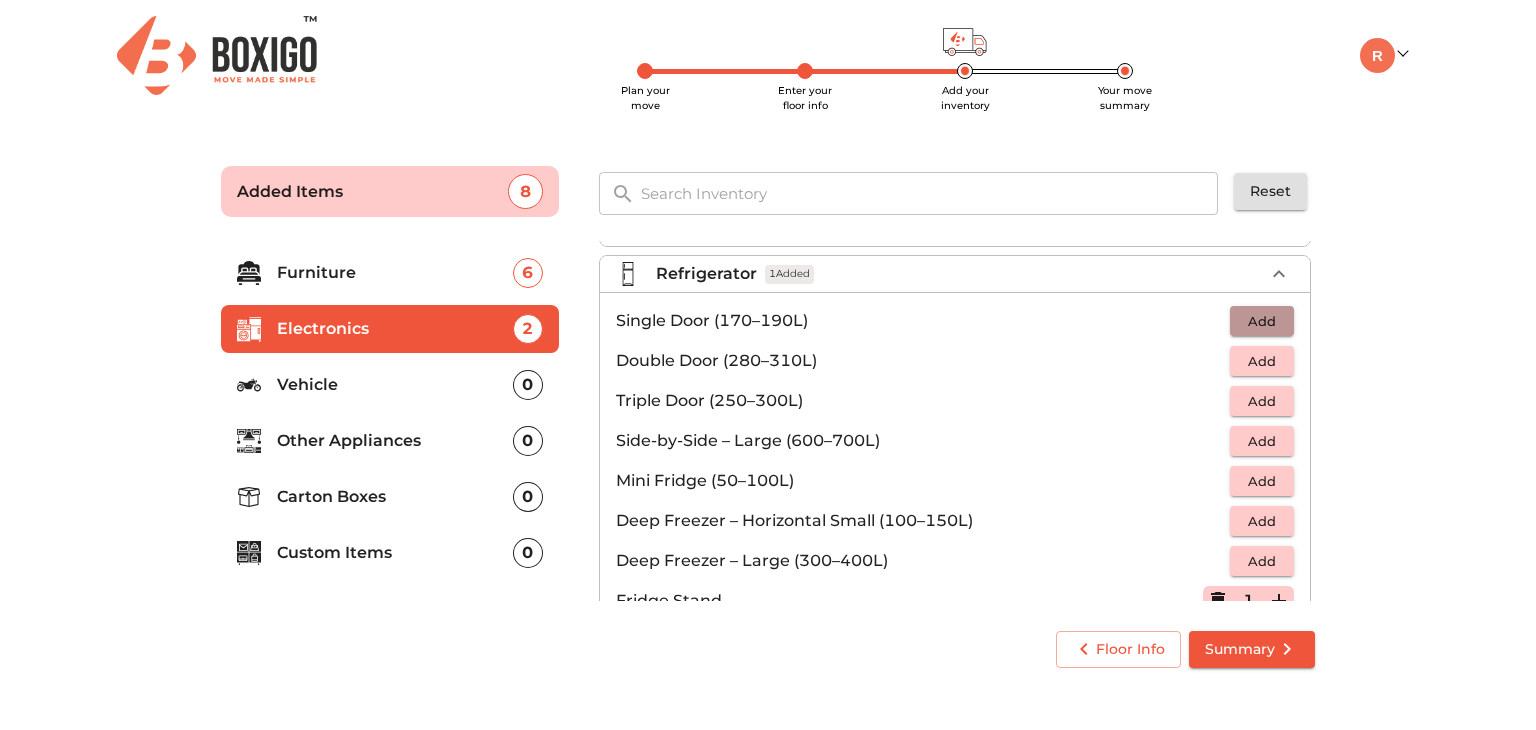 click on "Add" at bounding box center [1262, 321] 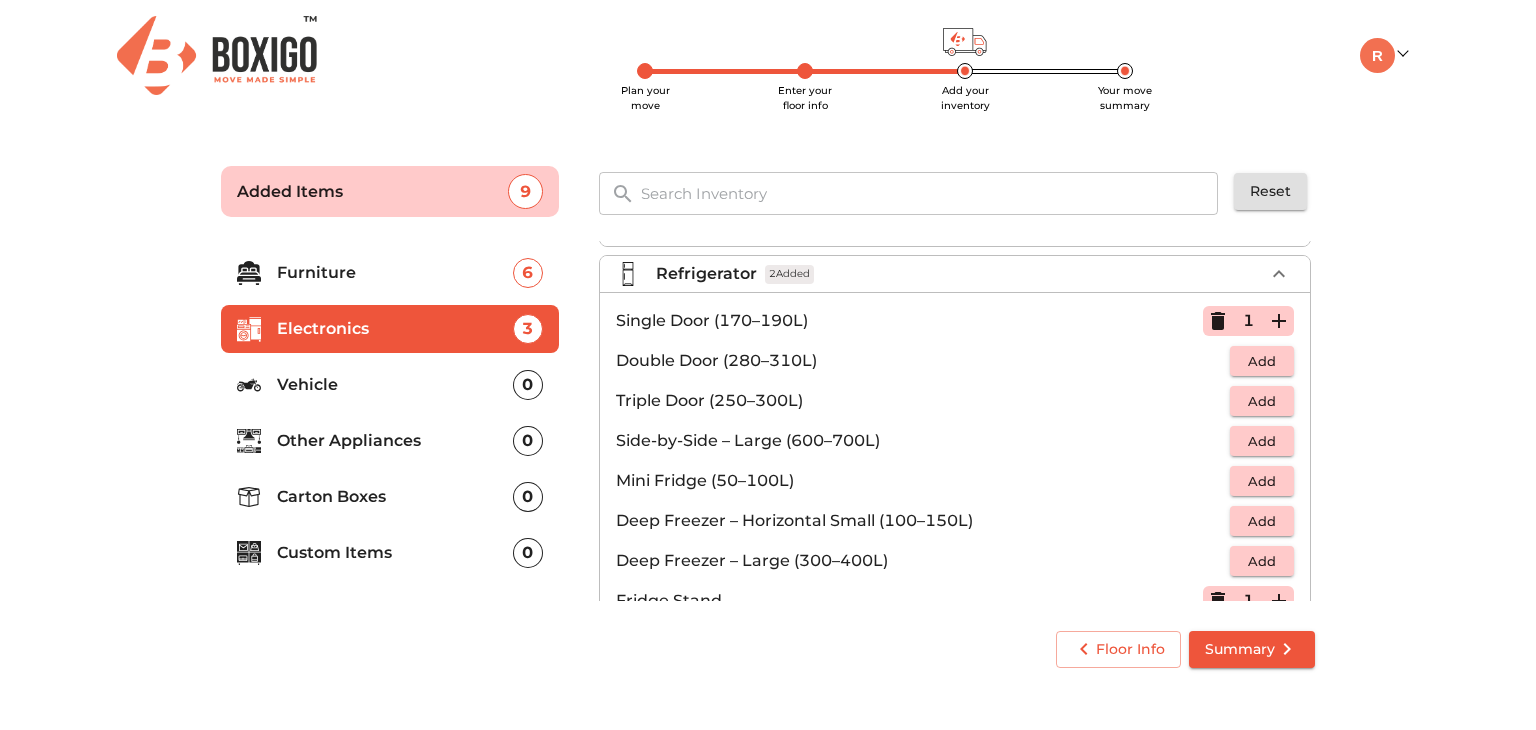 scroll, scrollTop: 266, scrollLeft: 0, axis: vertical 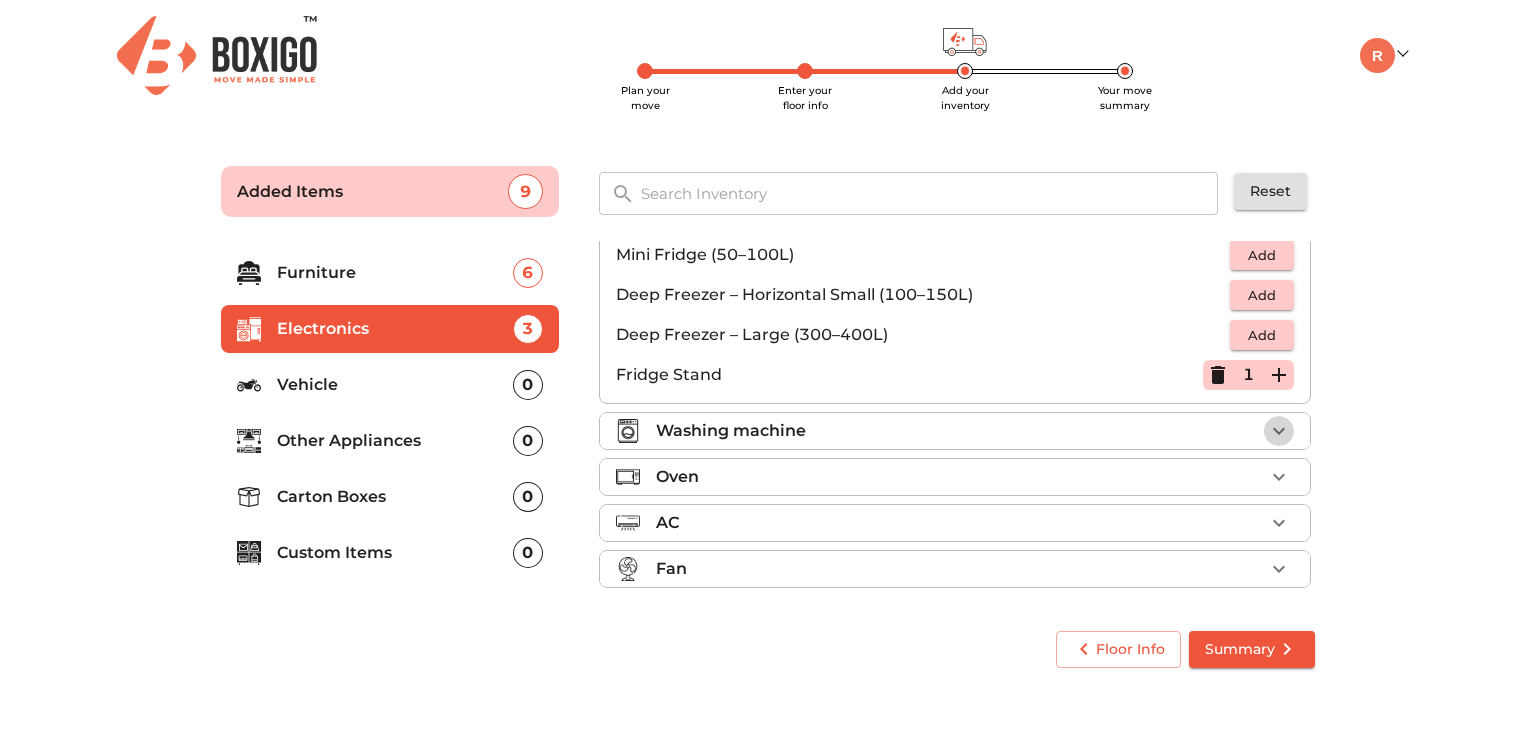 click 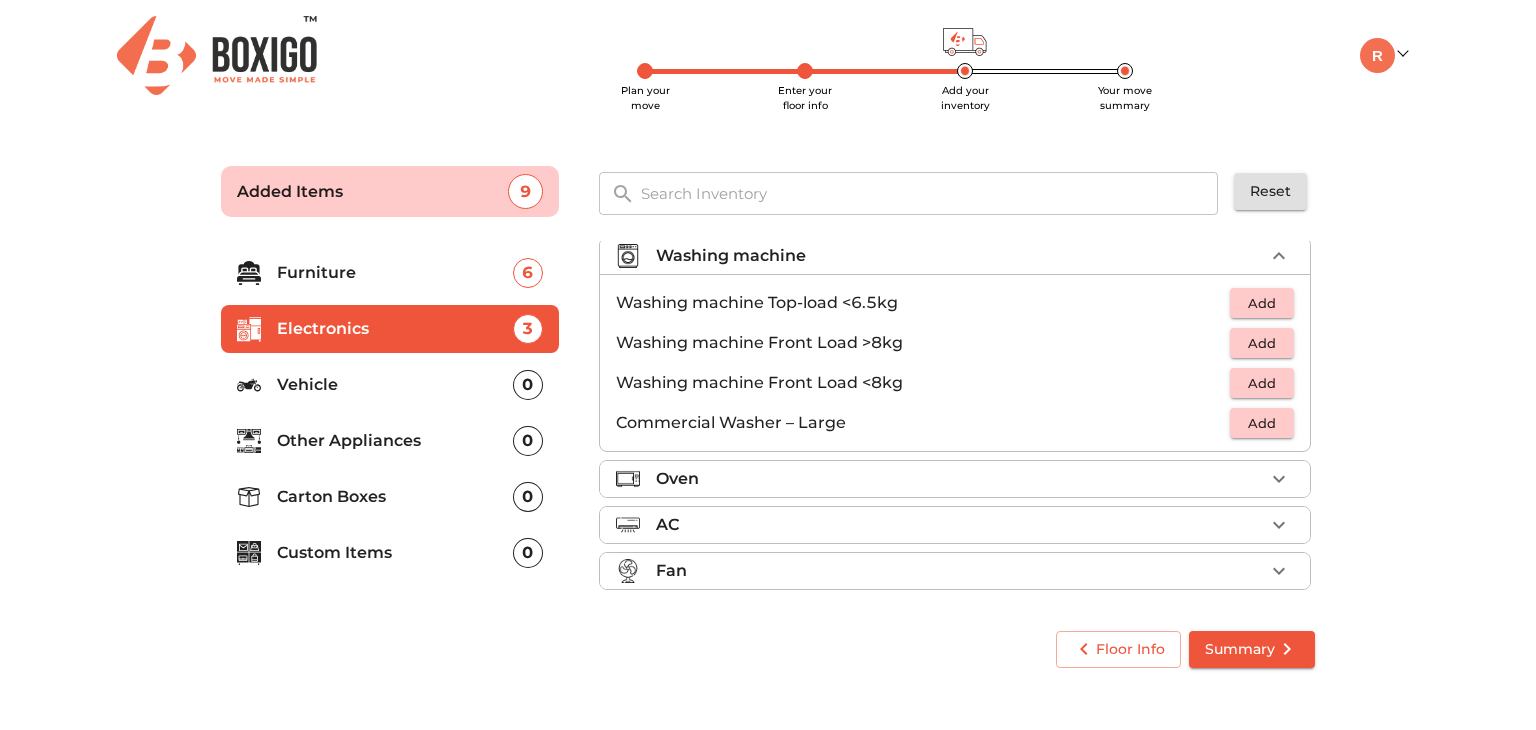 scroll, scrollTop: 93, scrollLeft: 0, axis: vertical 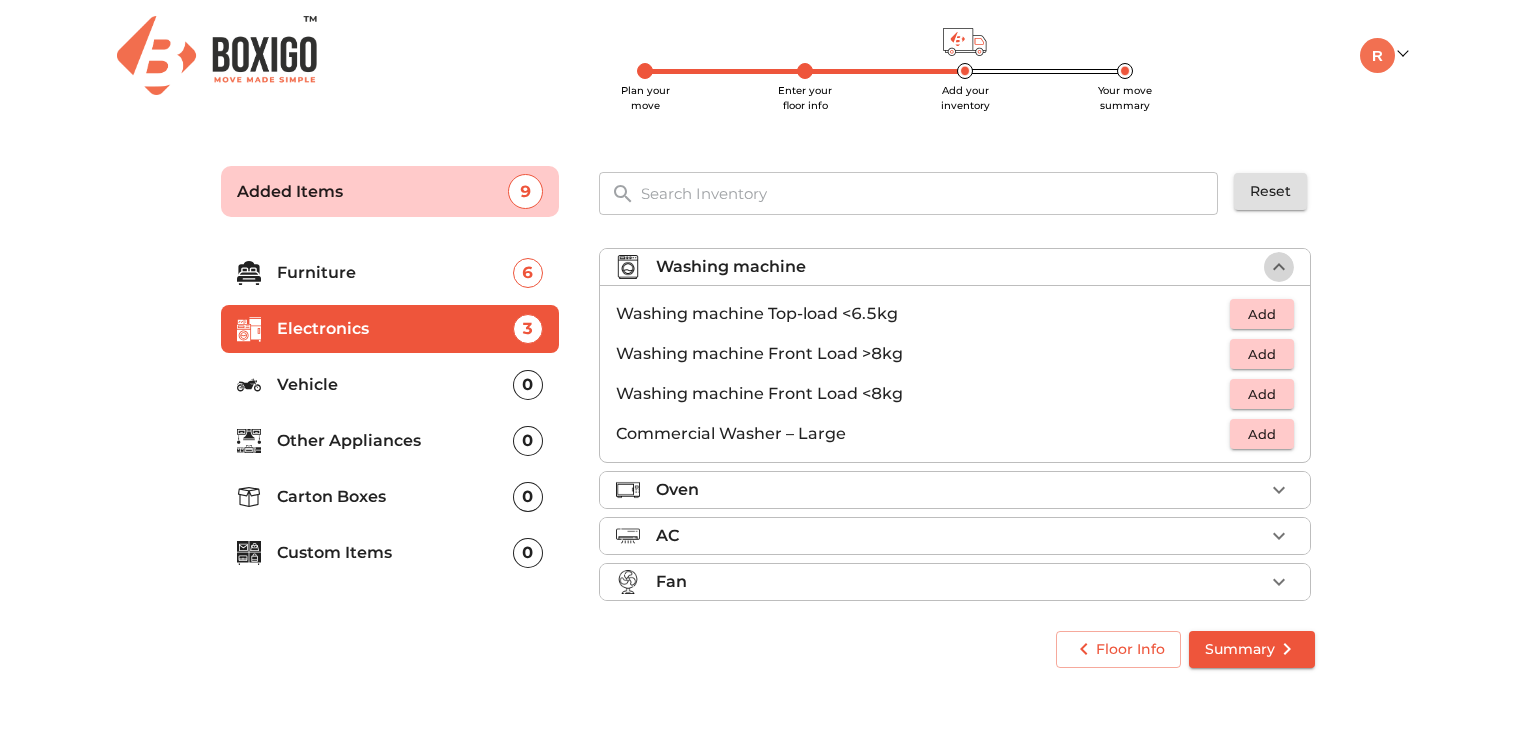 click 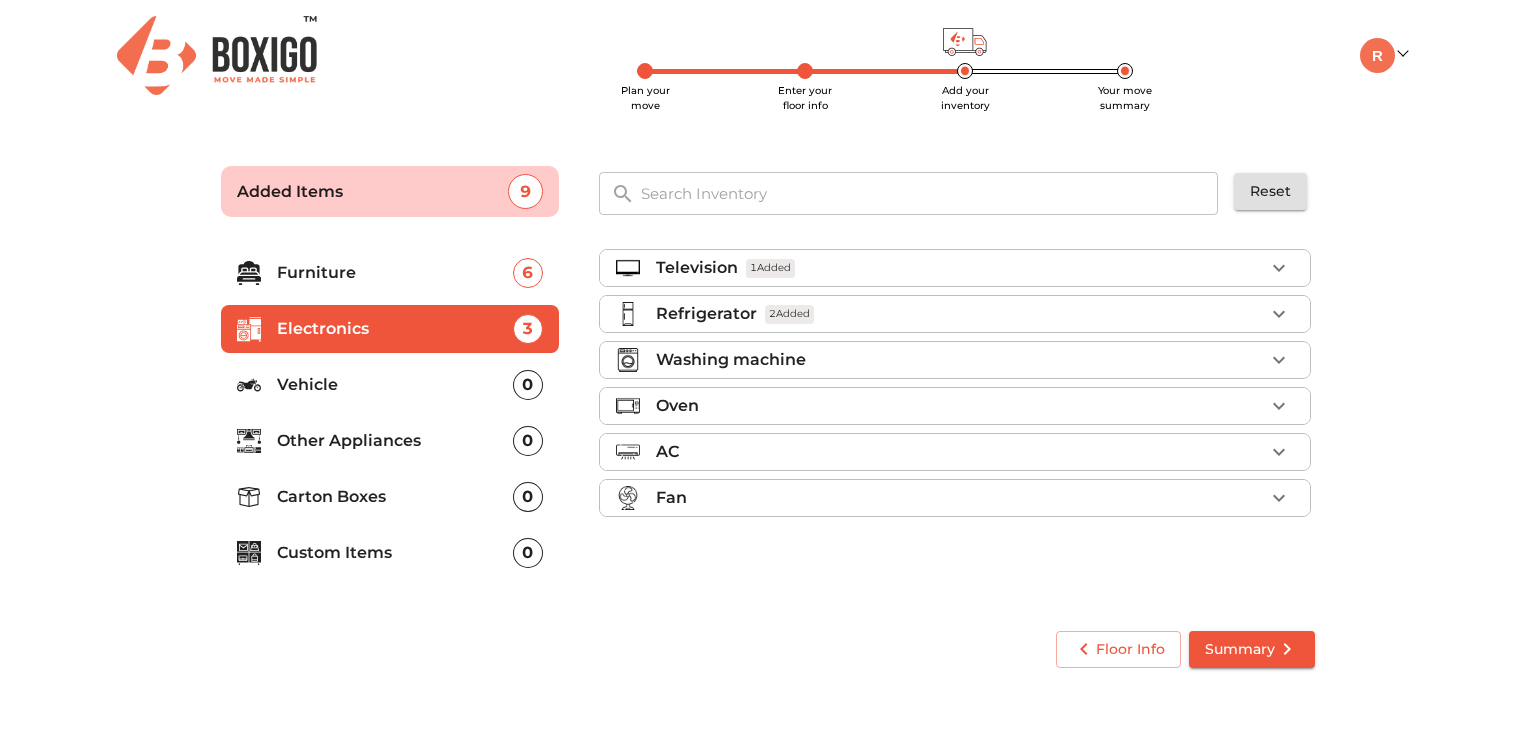 scroll, scrollTop: 0, scrollLeft: 0, axis: both 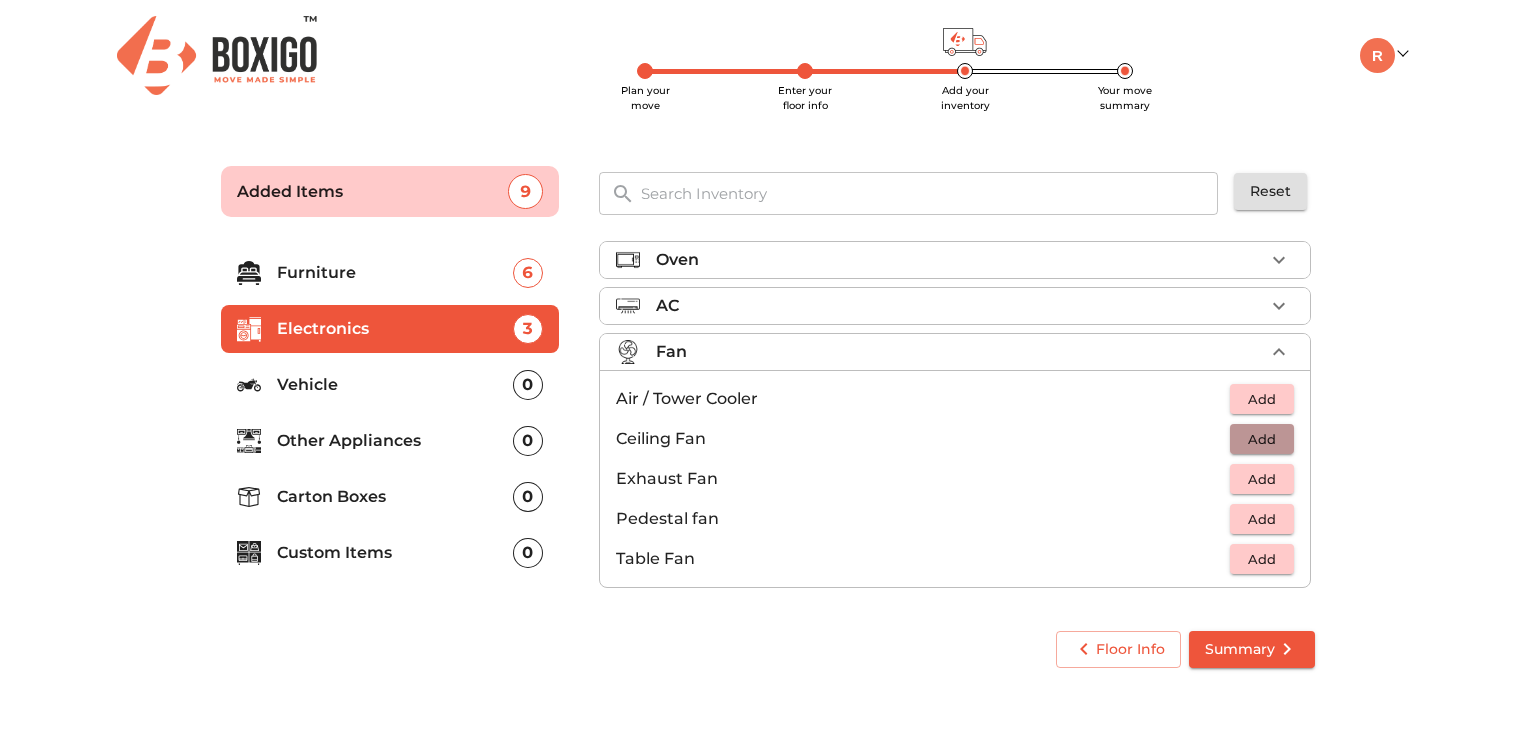 click on "Add" at bounding box center [1262, 439] 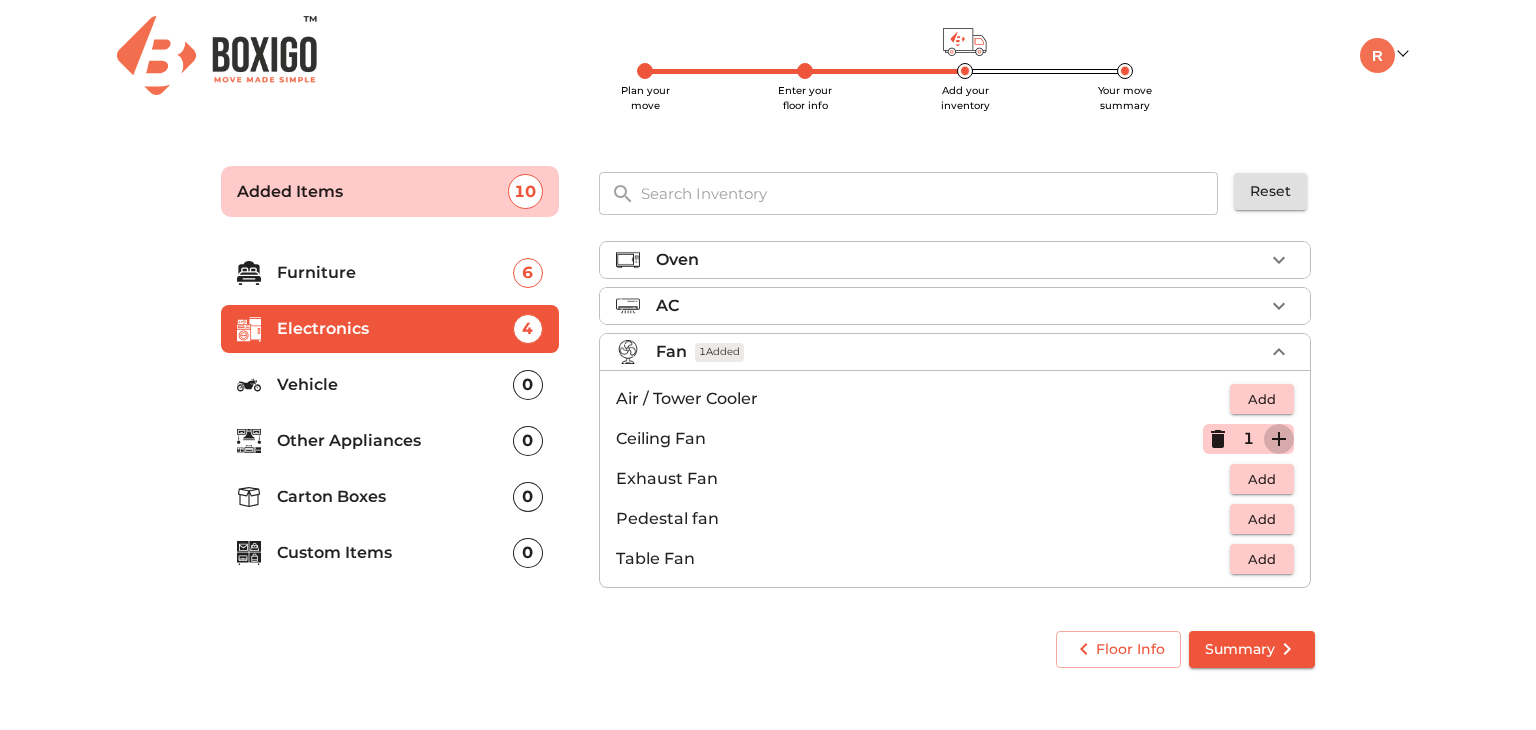 click 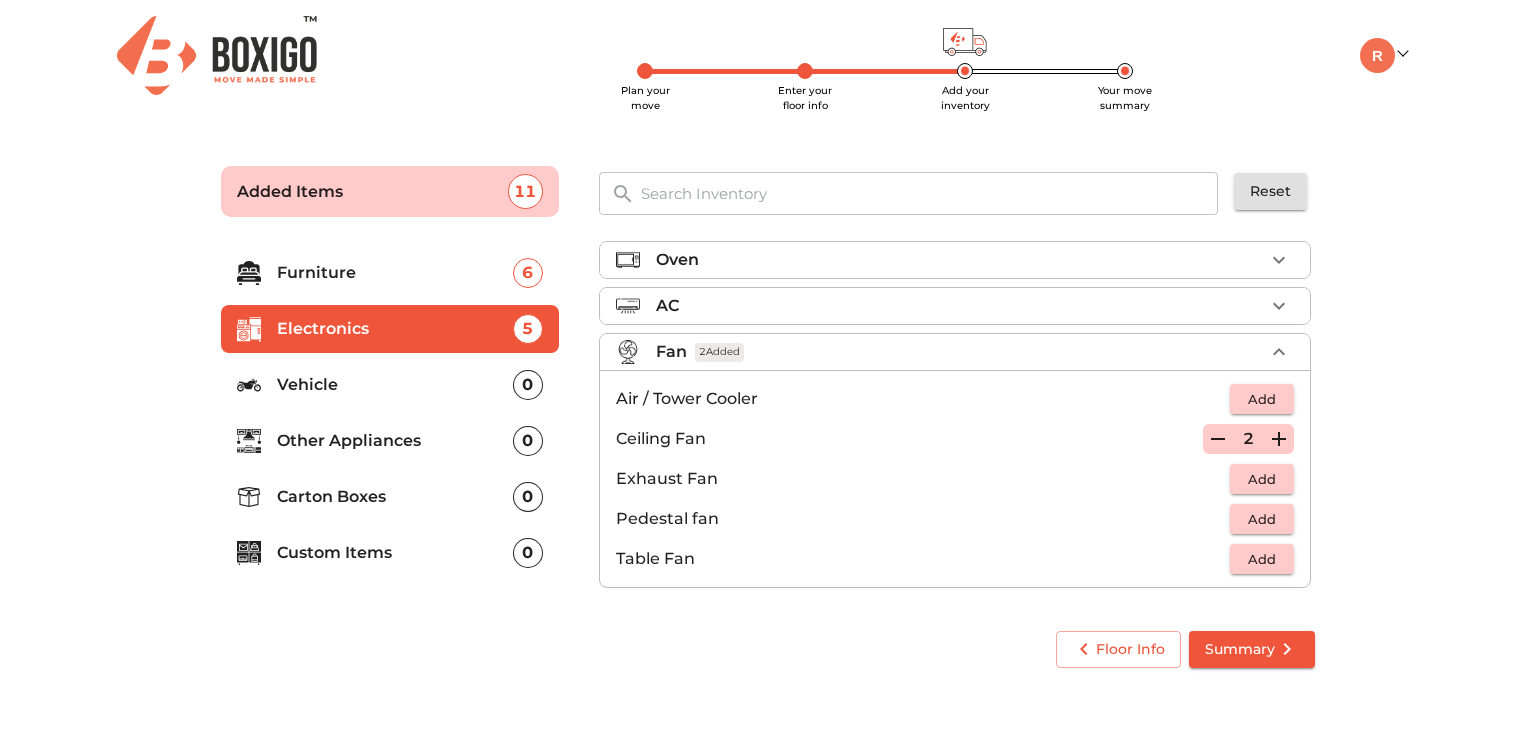 click on "Vehicle" at bounding box center (395, 385) 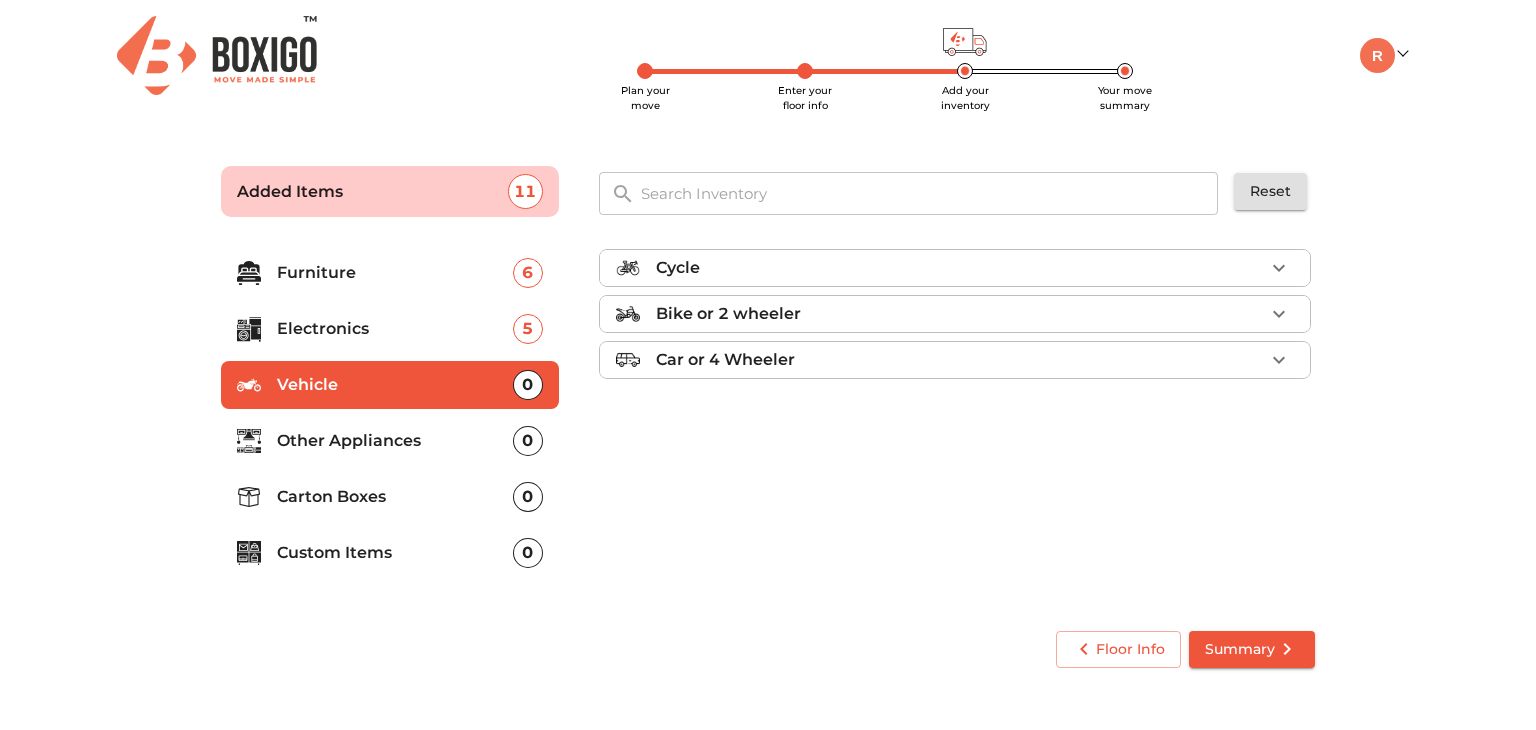 scroll, scrollTop: 0, scrollLeft: 0, axis: both 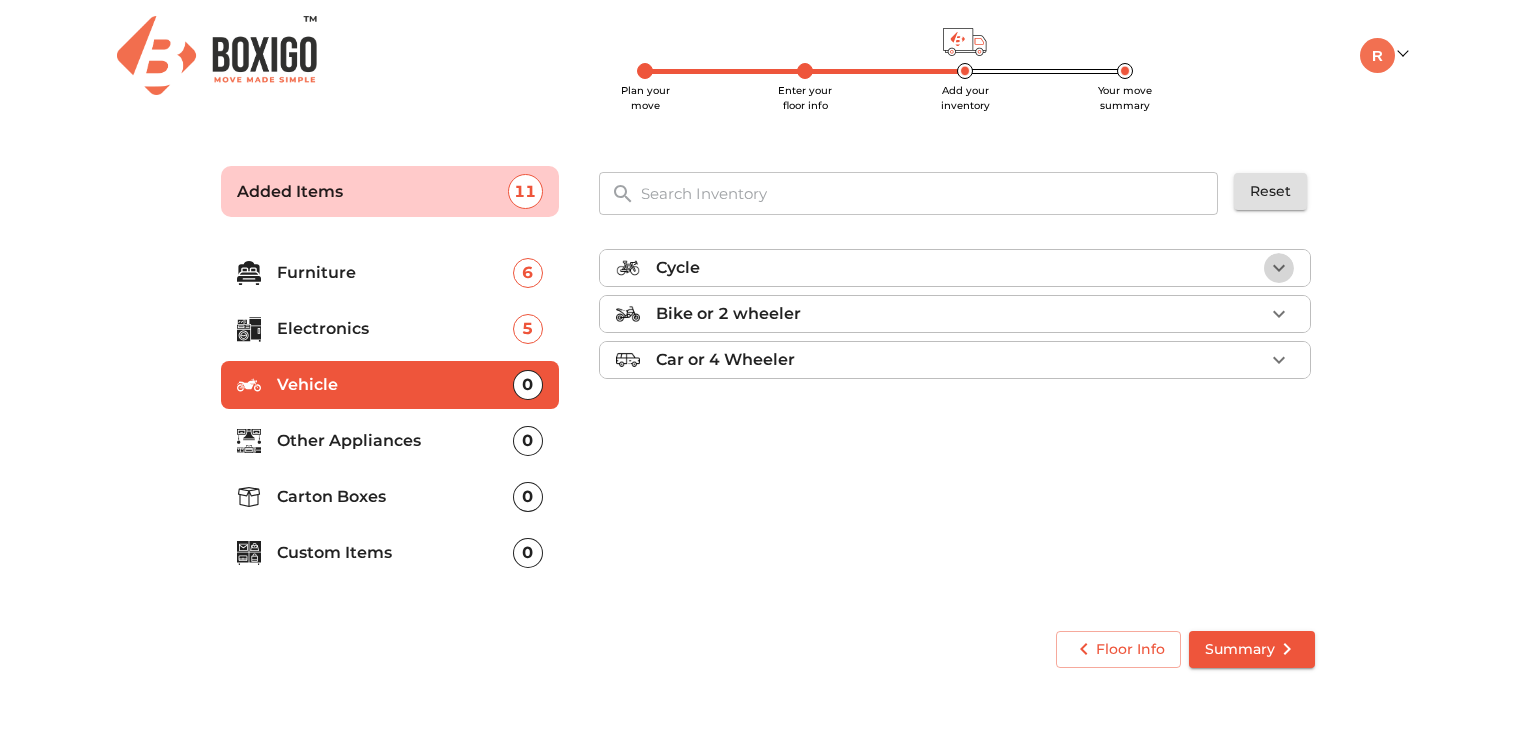 click 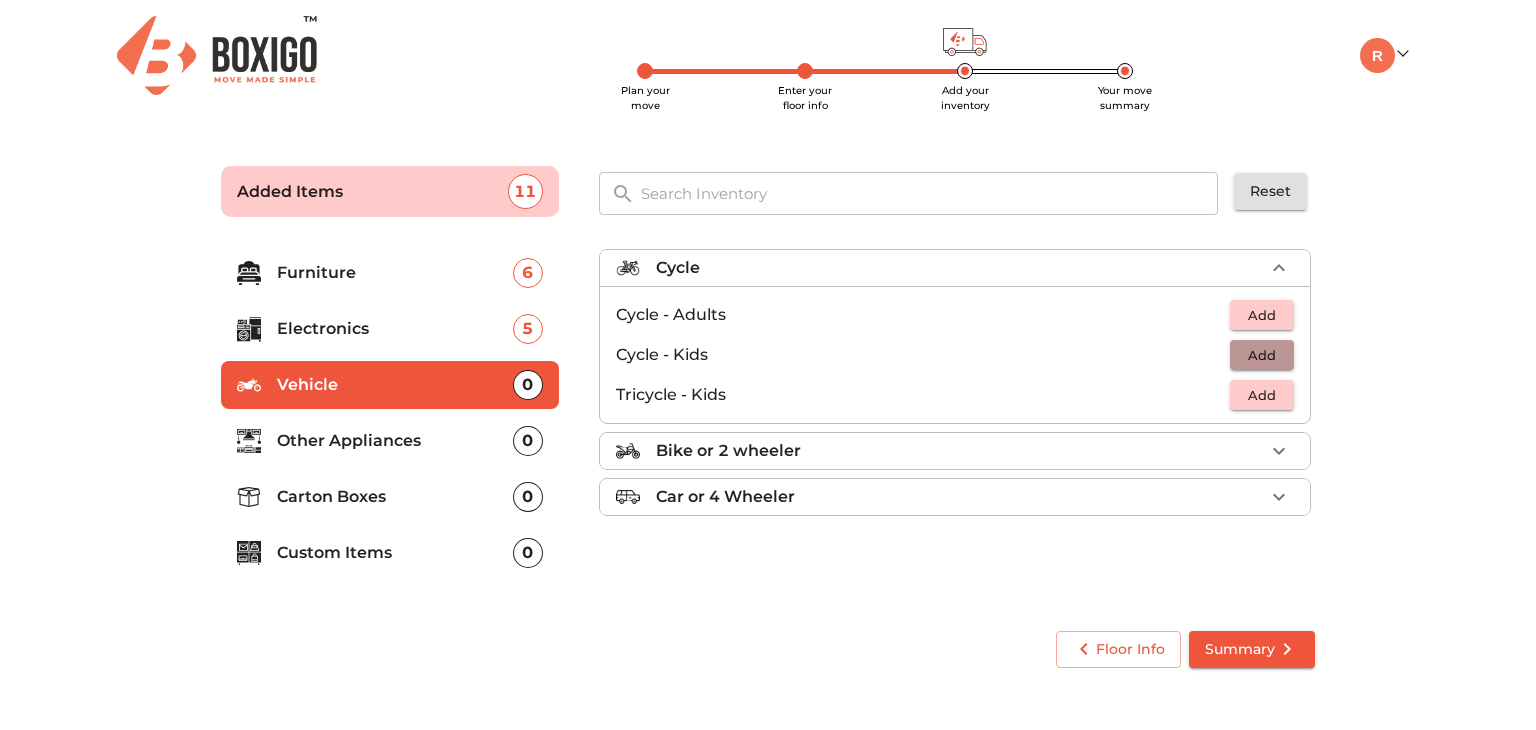 click on "Add" at bounding box center [1262, 355] 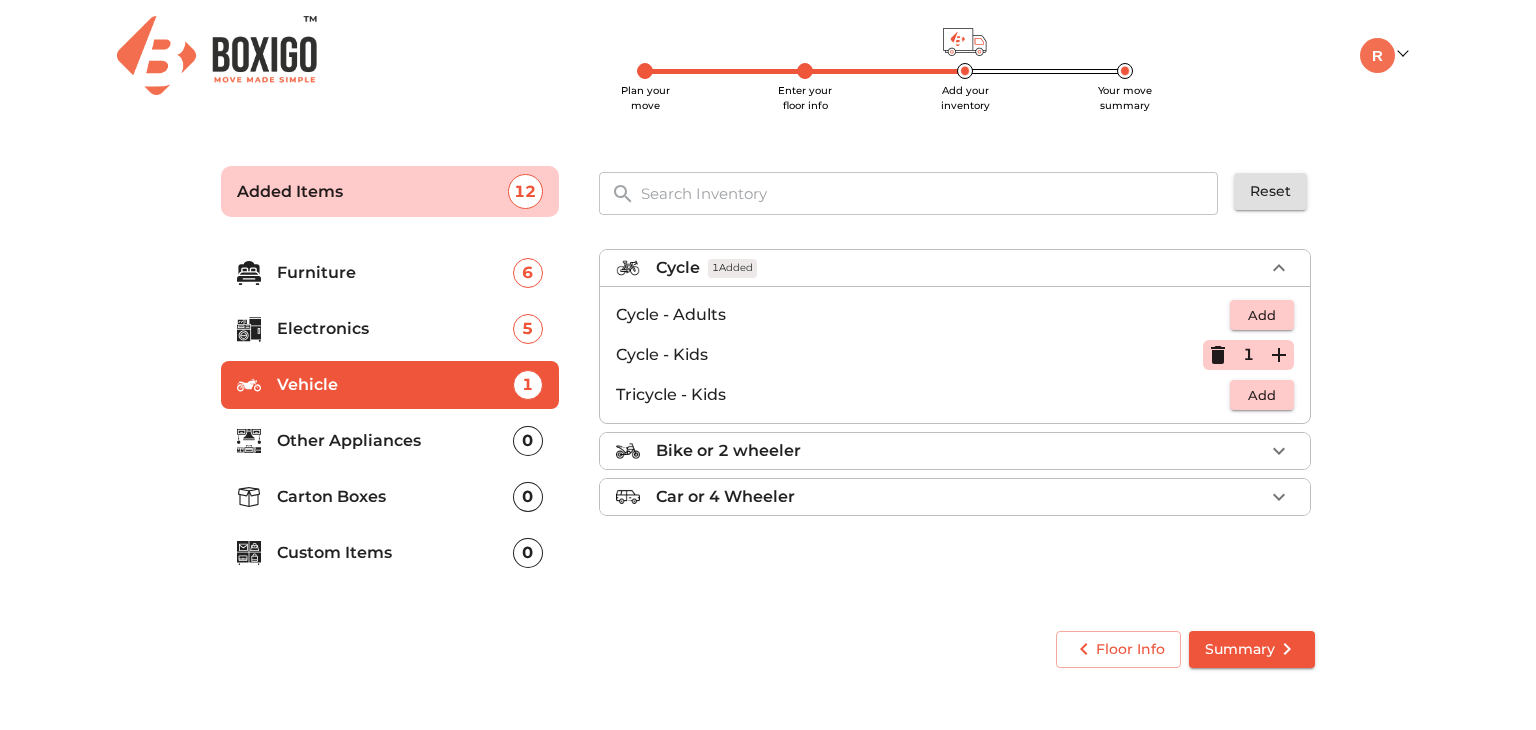 click on "Other Appliances" at bounding box center (395, 441) 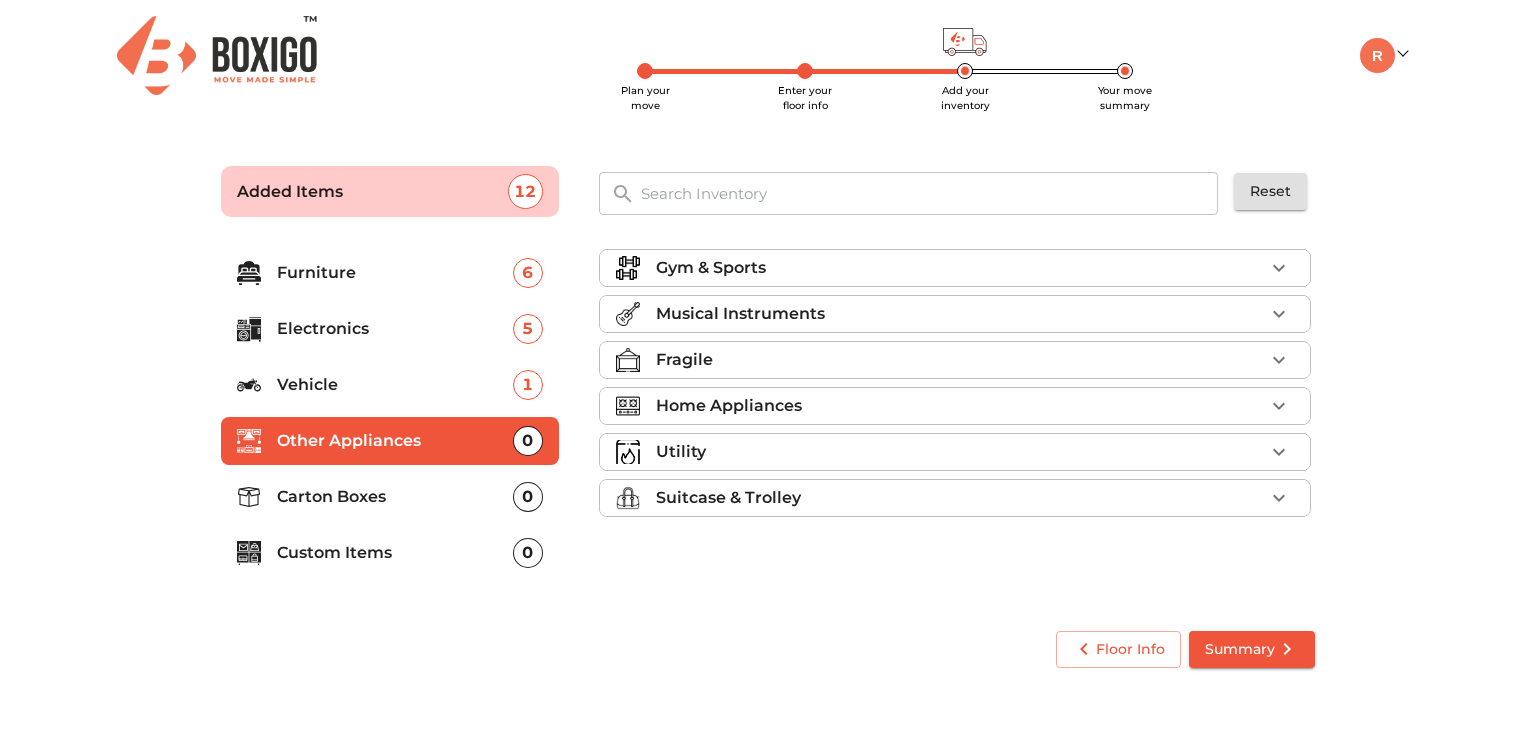 click 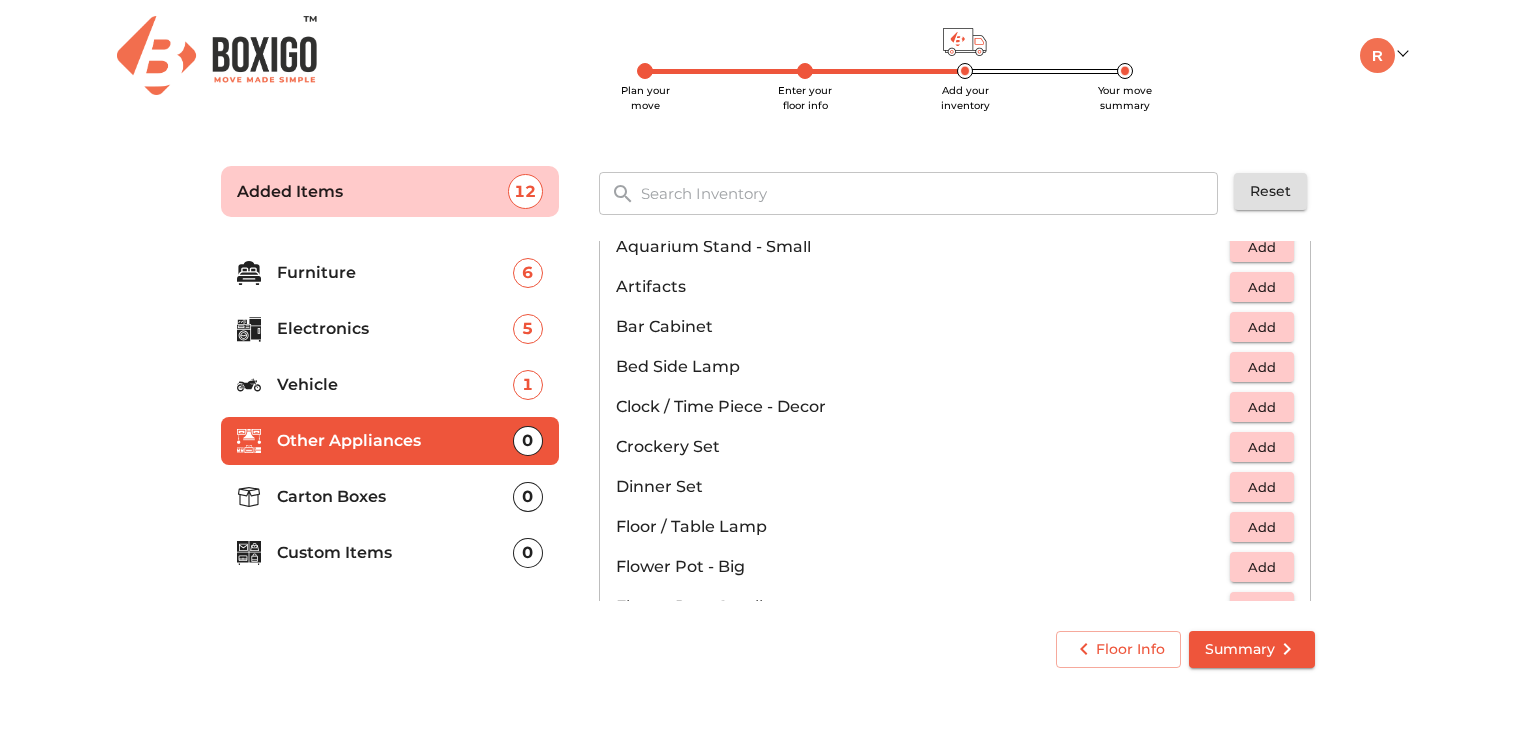 scroll, scrollTop: 320, scrollLeft: 0, axis: vertical 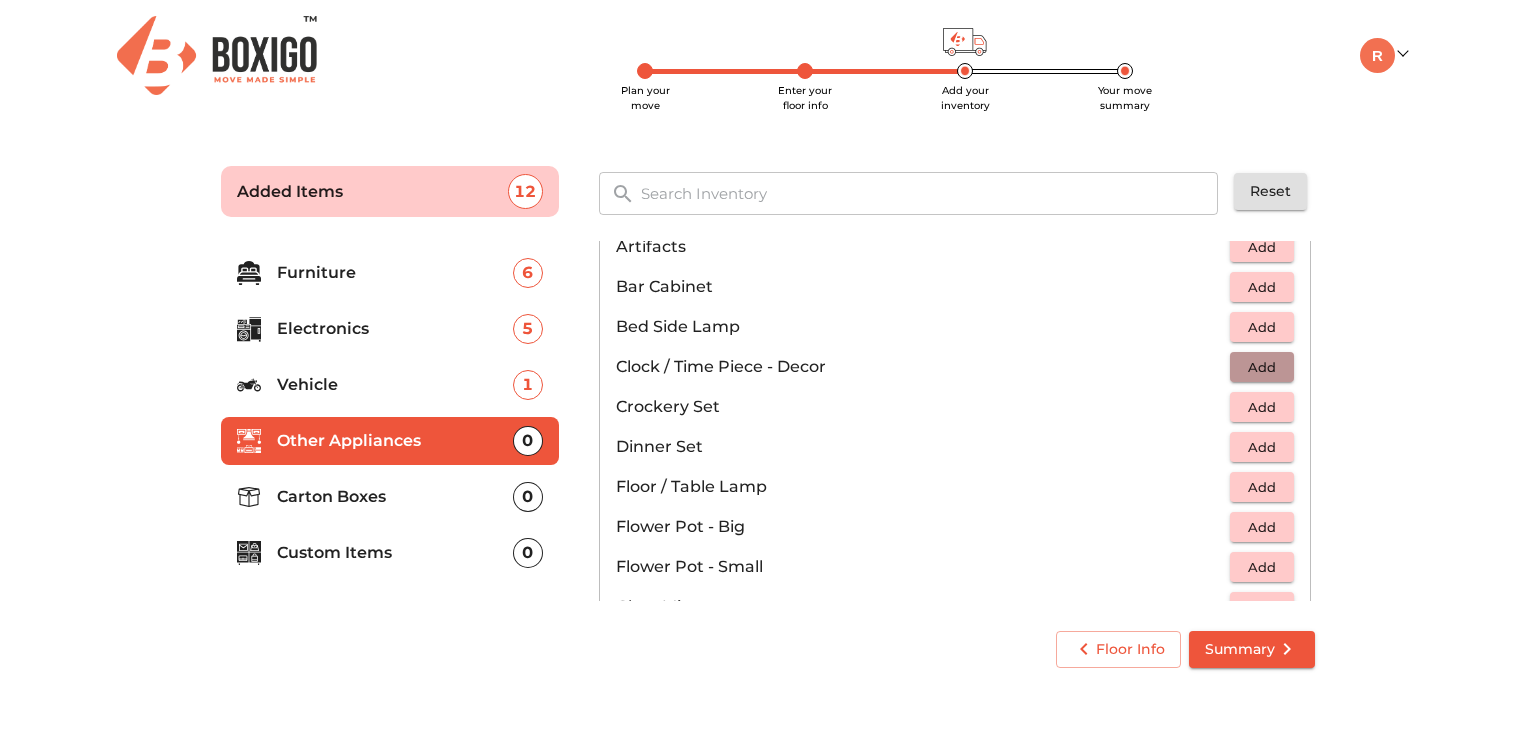click on "Add" at bounding box center (1262, 367) 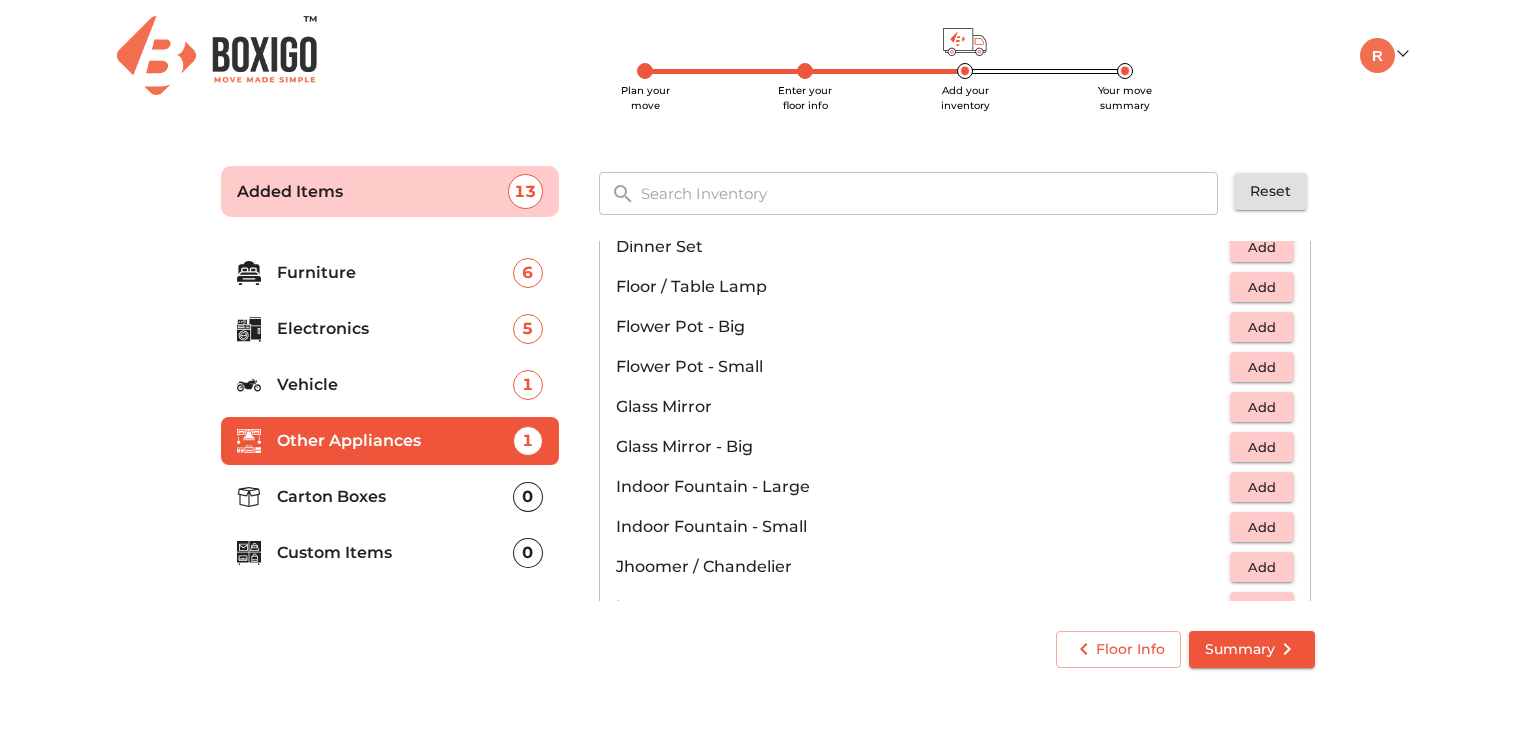 scroll, scrollTop: 560, scrollLeft: 0, axis: vertical 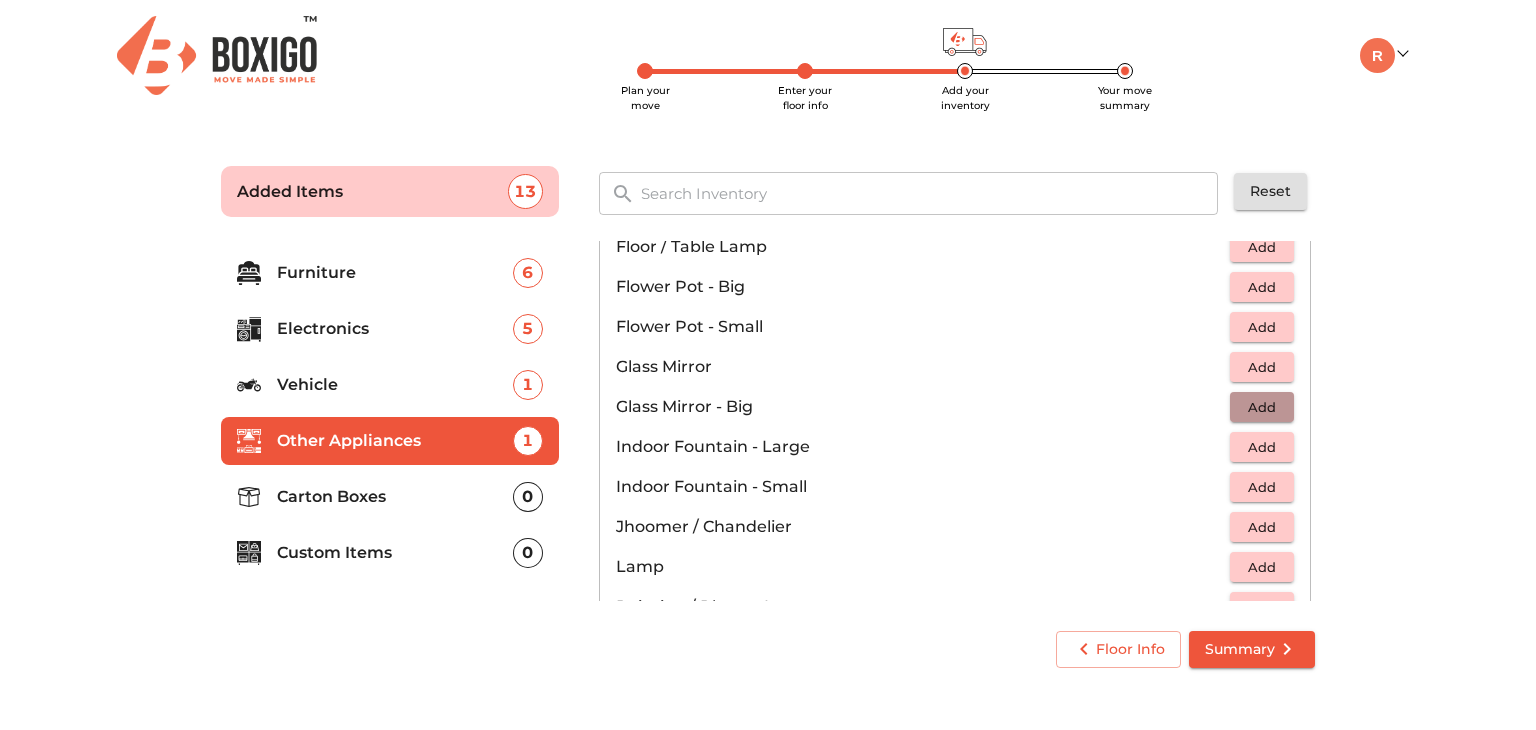 click on "Add" at bounding box center [1262, 407] 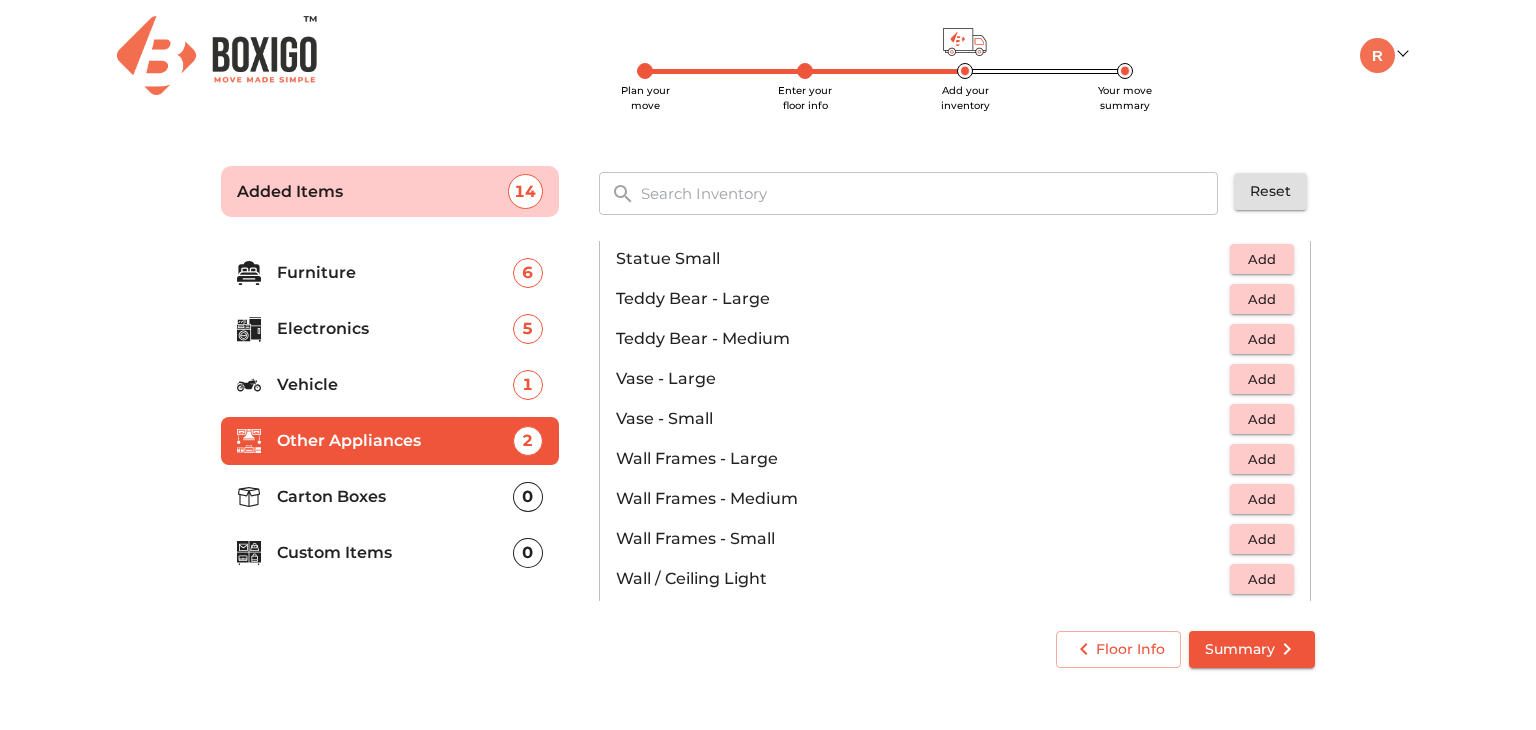 scroll, scrollTop: 1346, scrollLeft: 0, axis: vertical 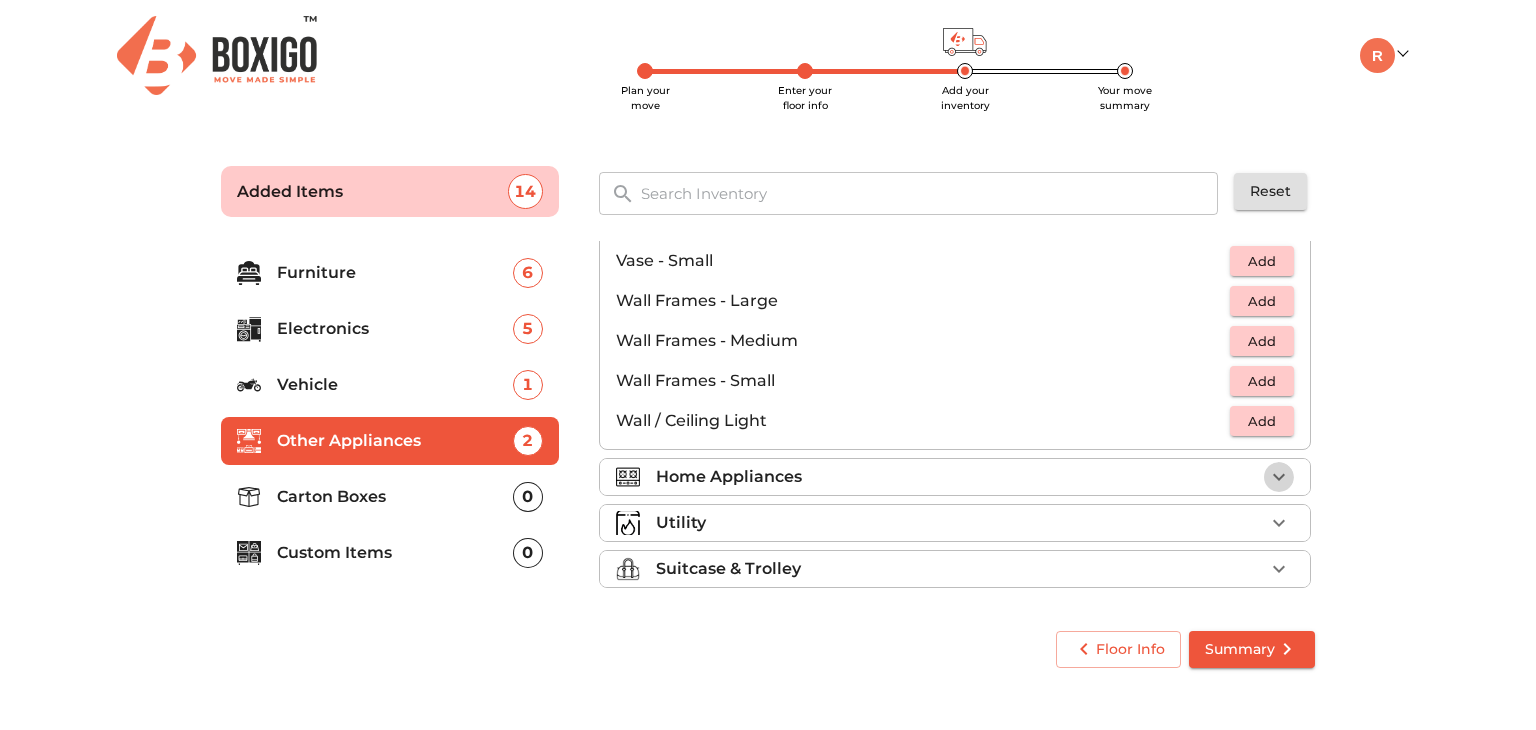 click 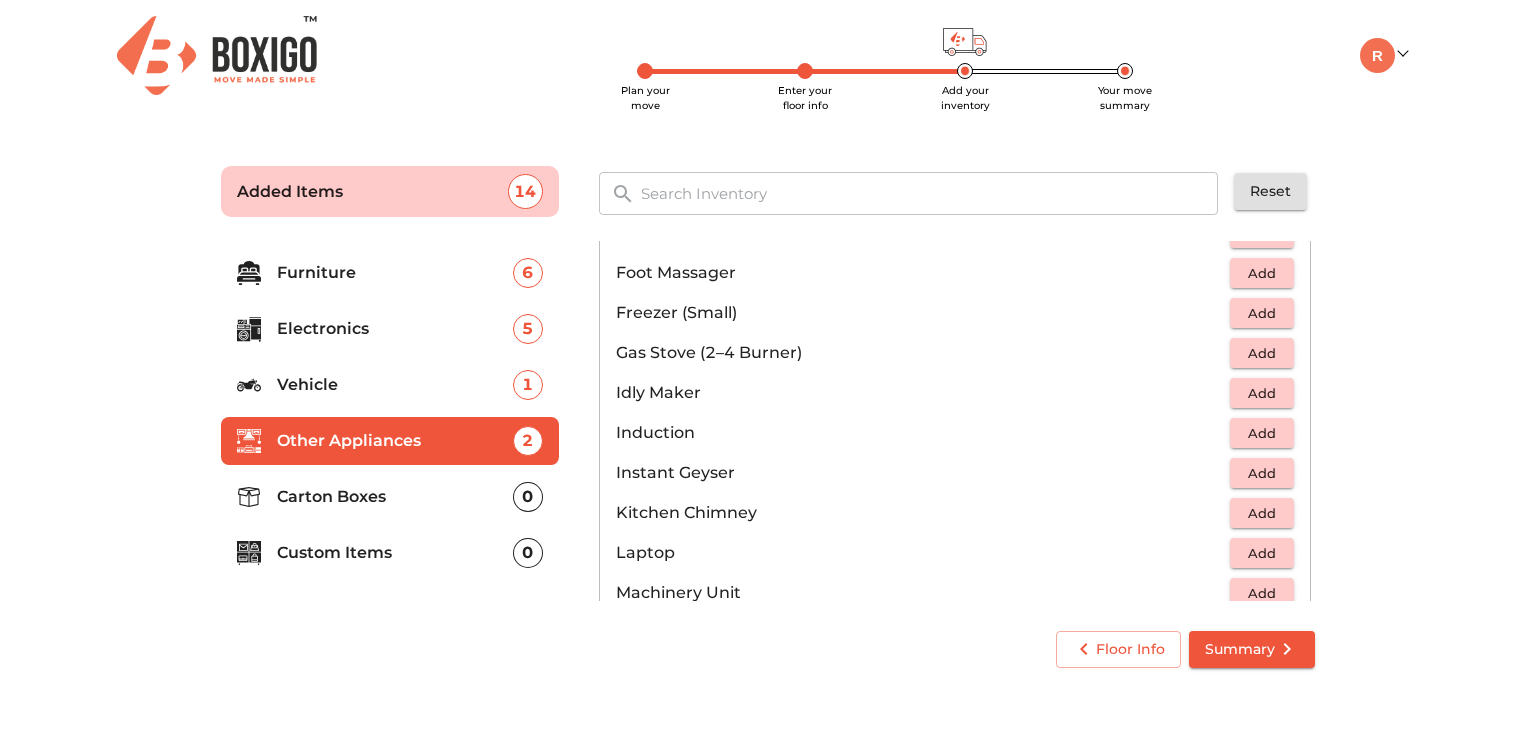 scroll, scrollTop: 800, scrollLeft: 0, axis: vertical 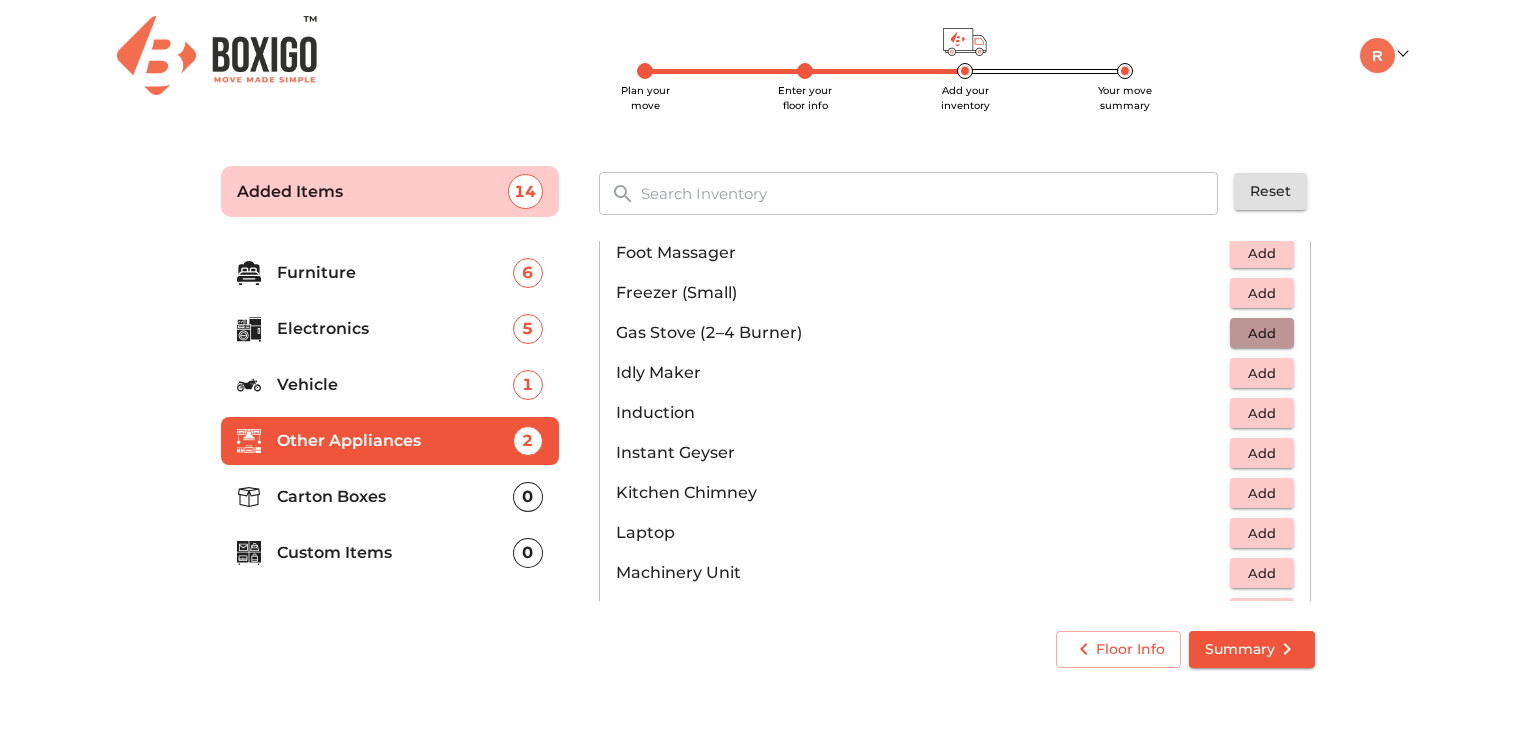 click on "Add" at bounding box center (1262, 333) 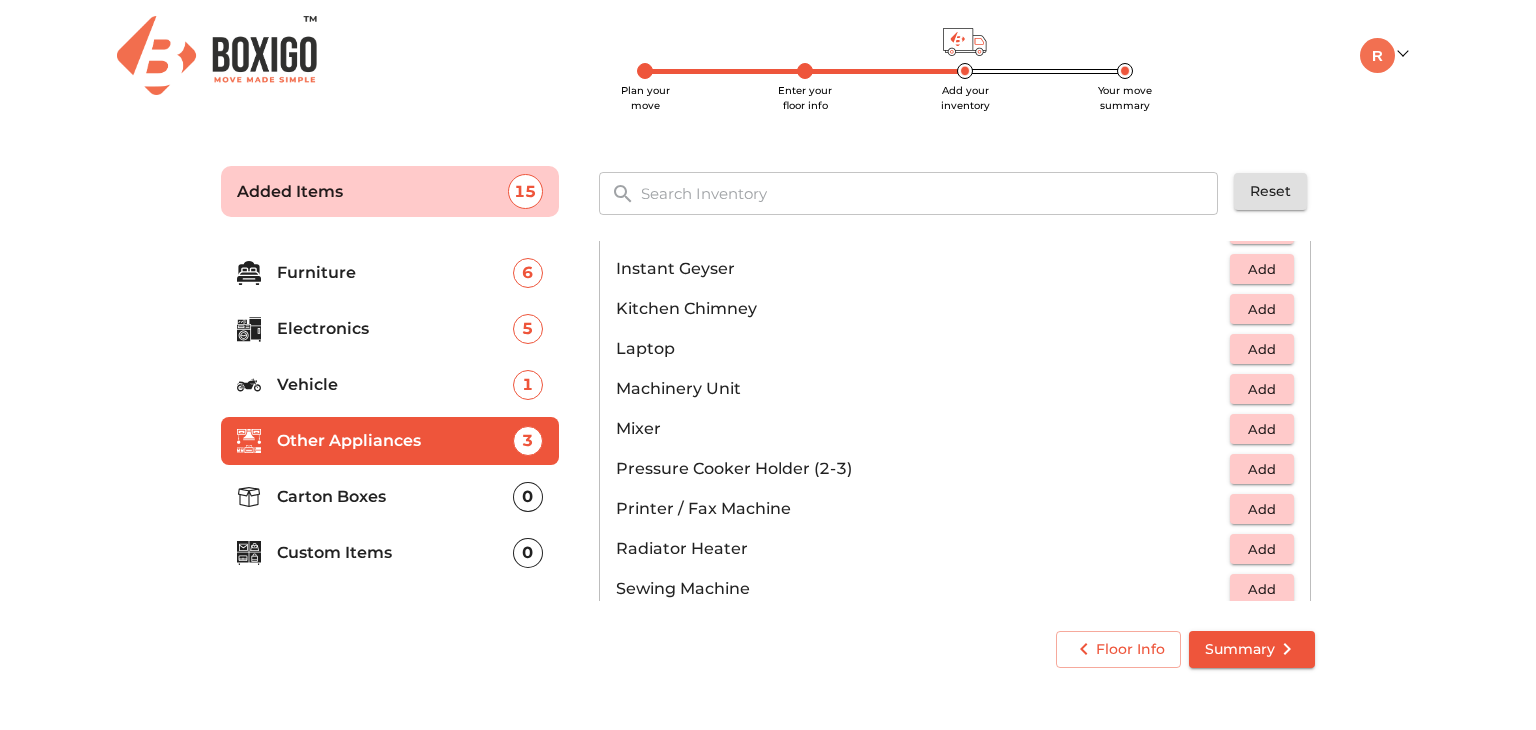 scroll, scrollTop: 987, scrollLeft: 0, axis: vertical 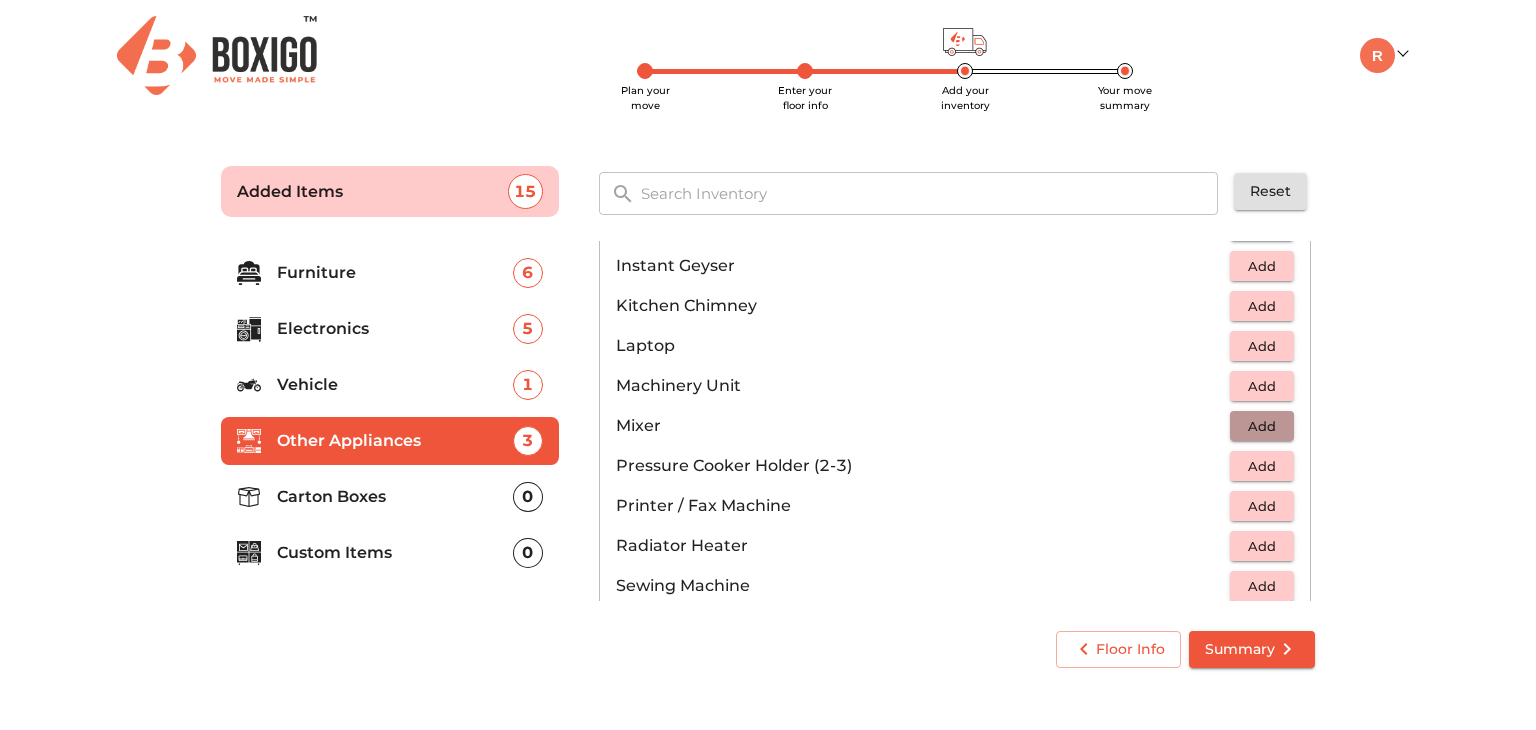 click on "Add" at bounding box center [1262, 426] 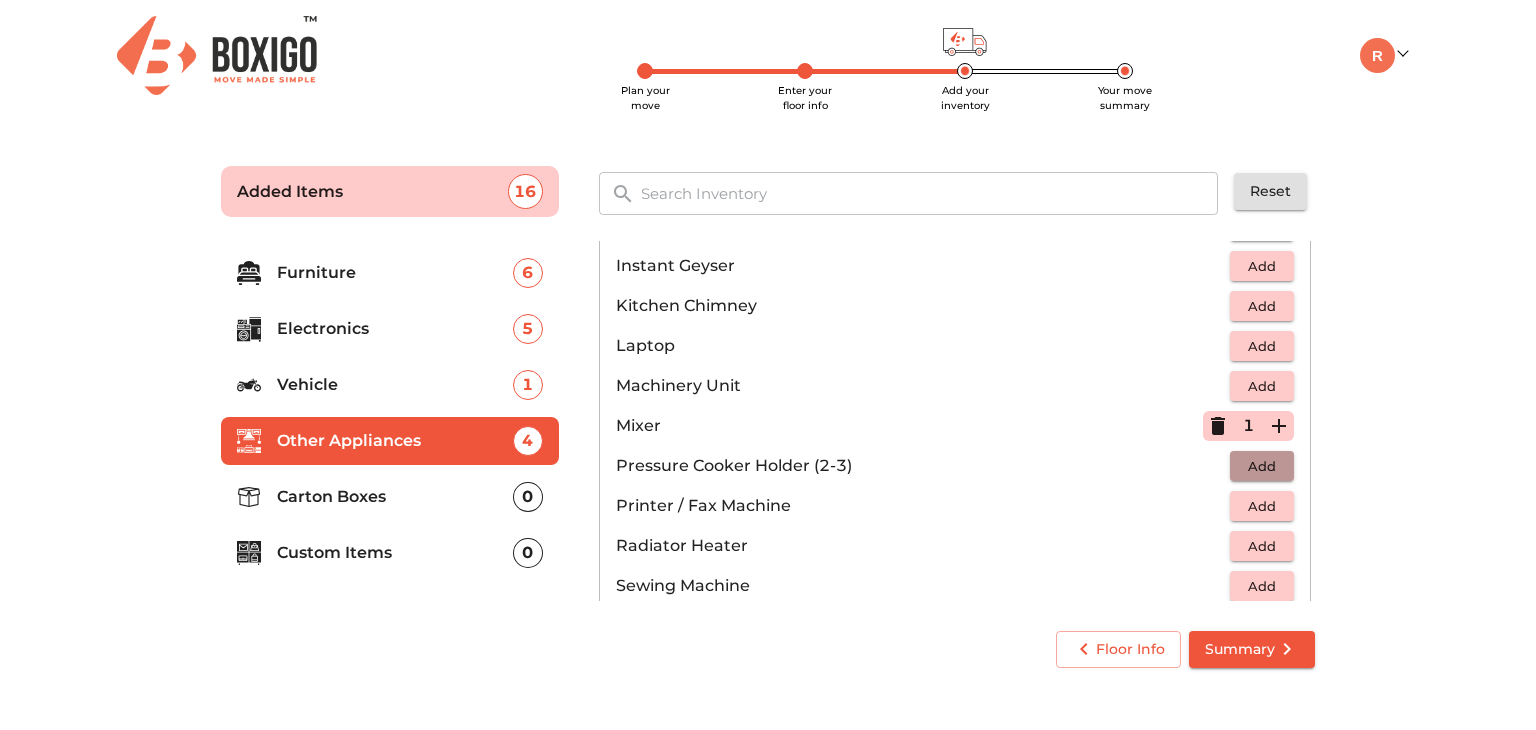 click on "Add" at bounding box center [1262, 466] 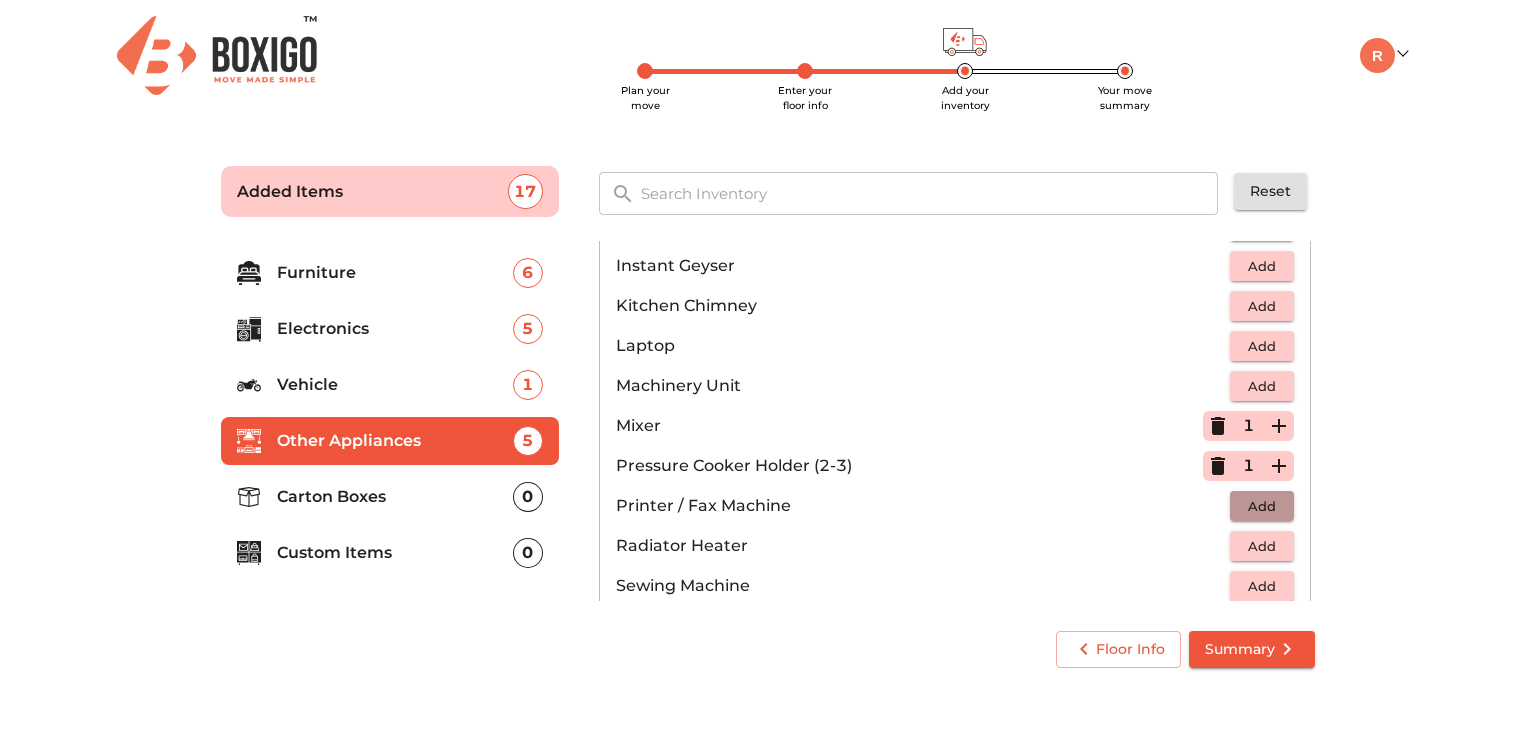 click on "Add" at bounding box center (1262, 506) 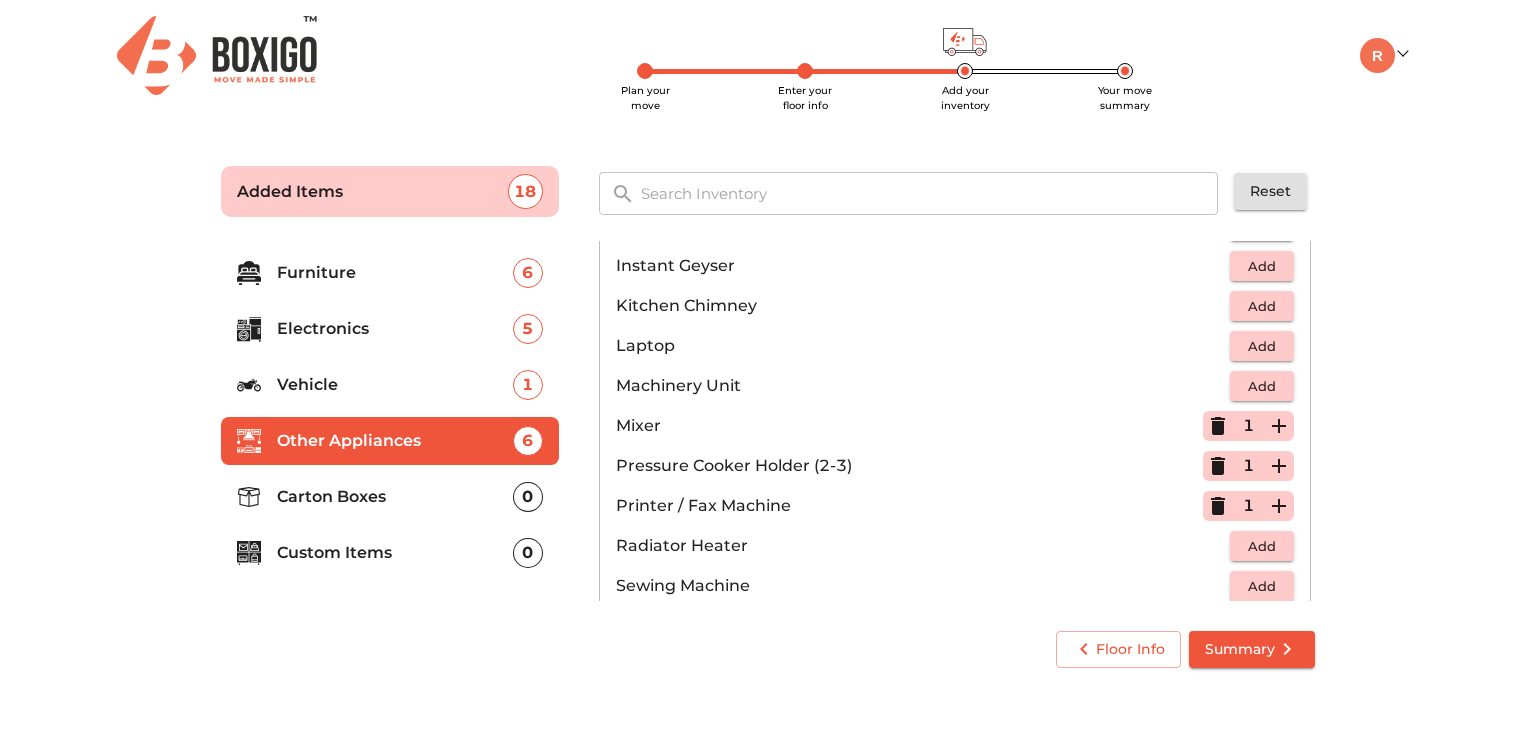 click on "1" at bounding box center [1248, 506] 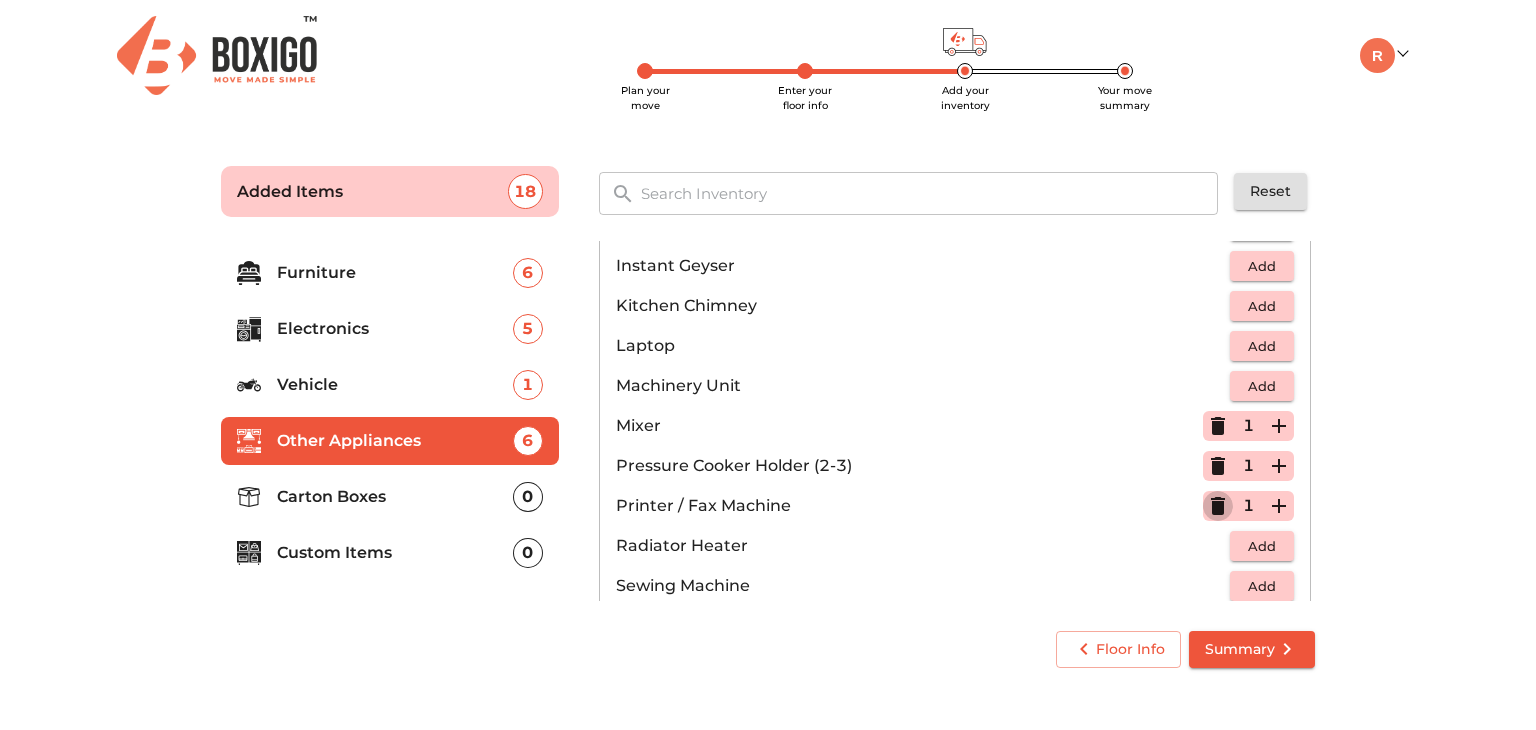 click 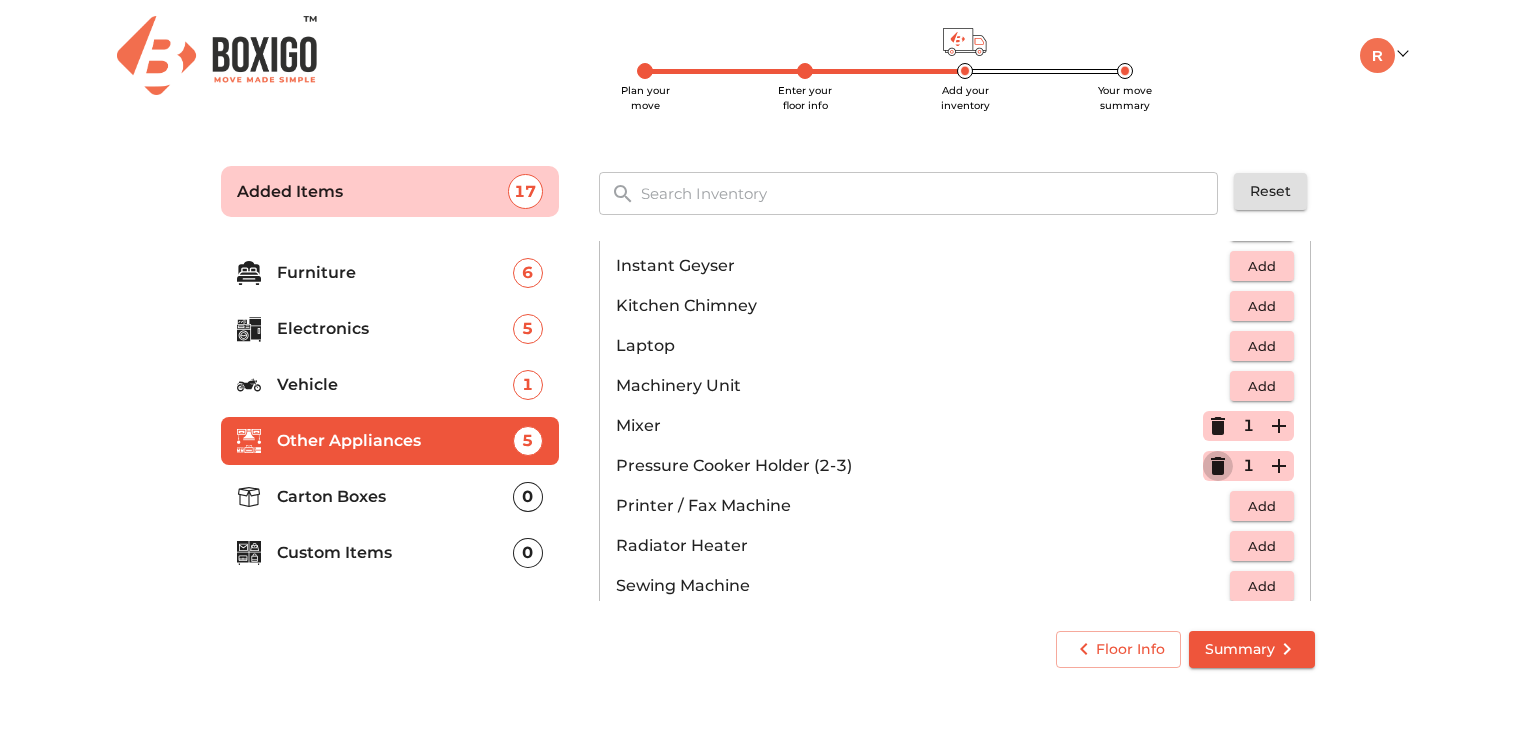 click 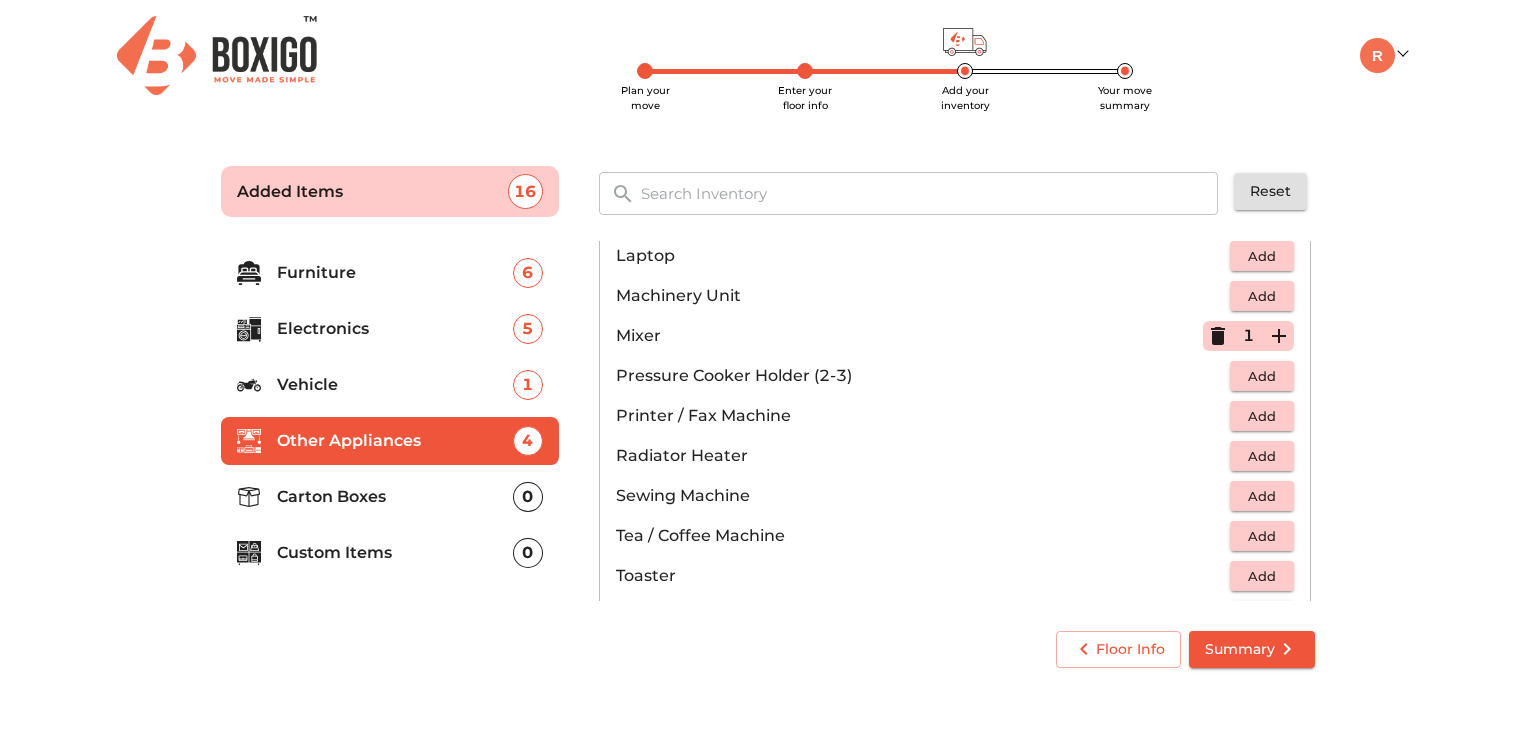 scroll, scrollTop: 1107, scrollLeft: 0, axis: vertical 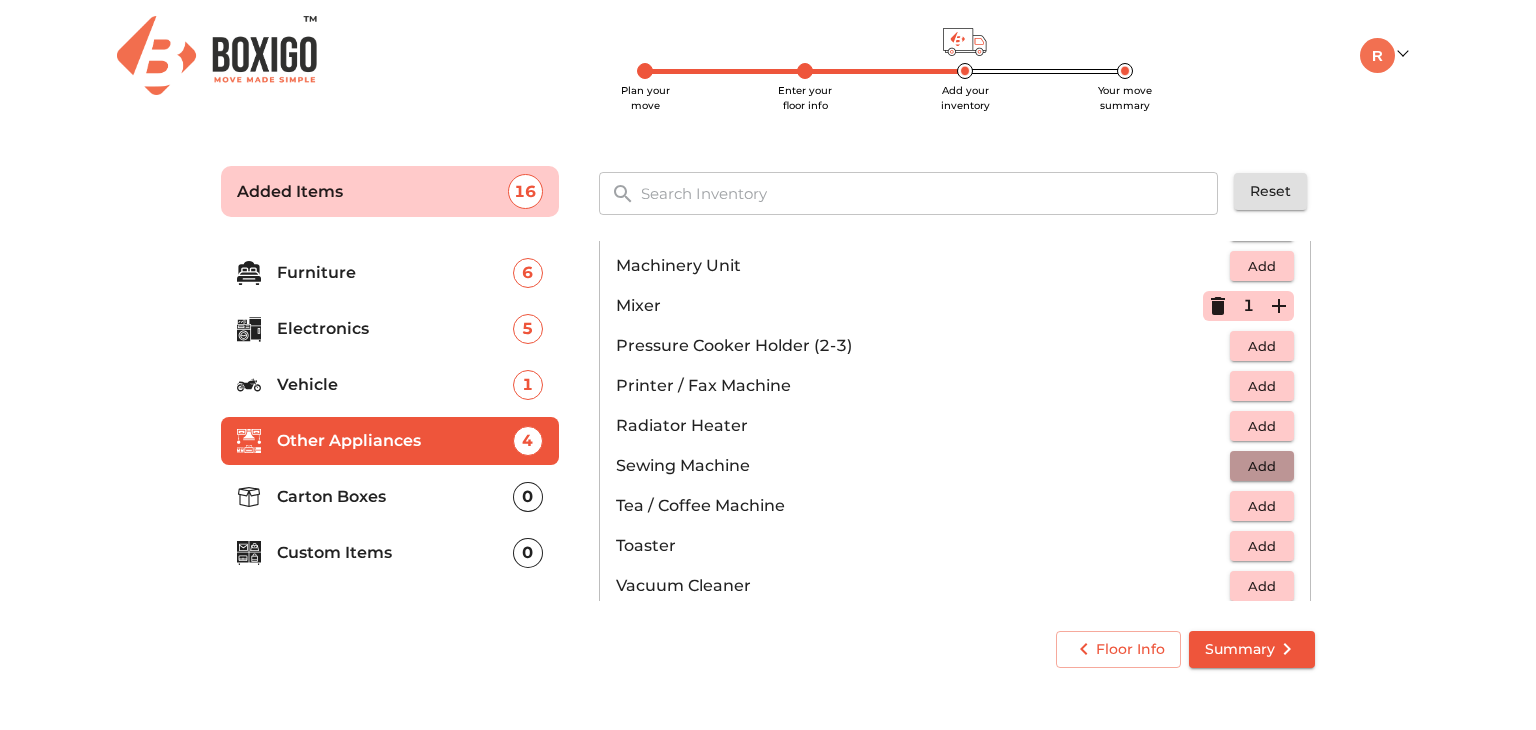 click on "Add" at bounding box center [1262, 466] 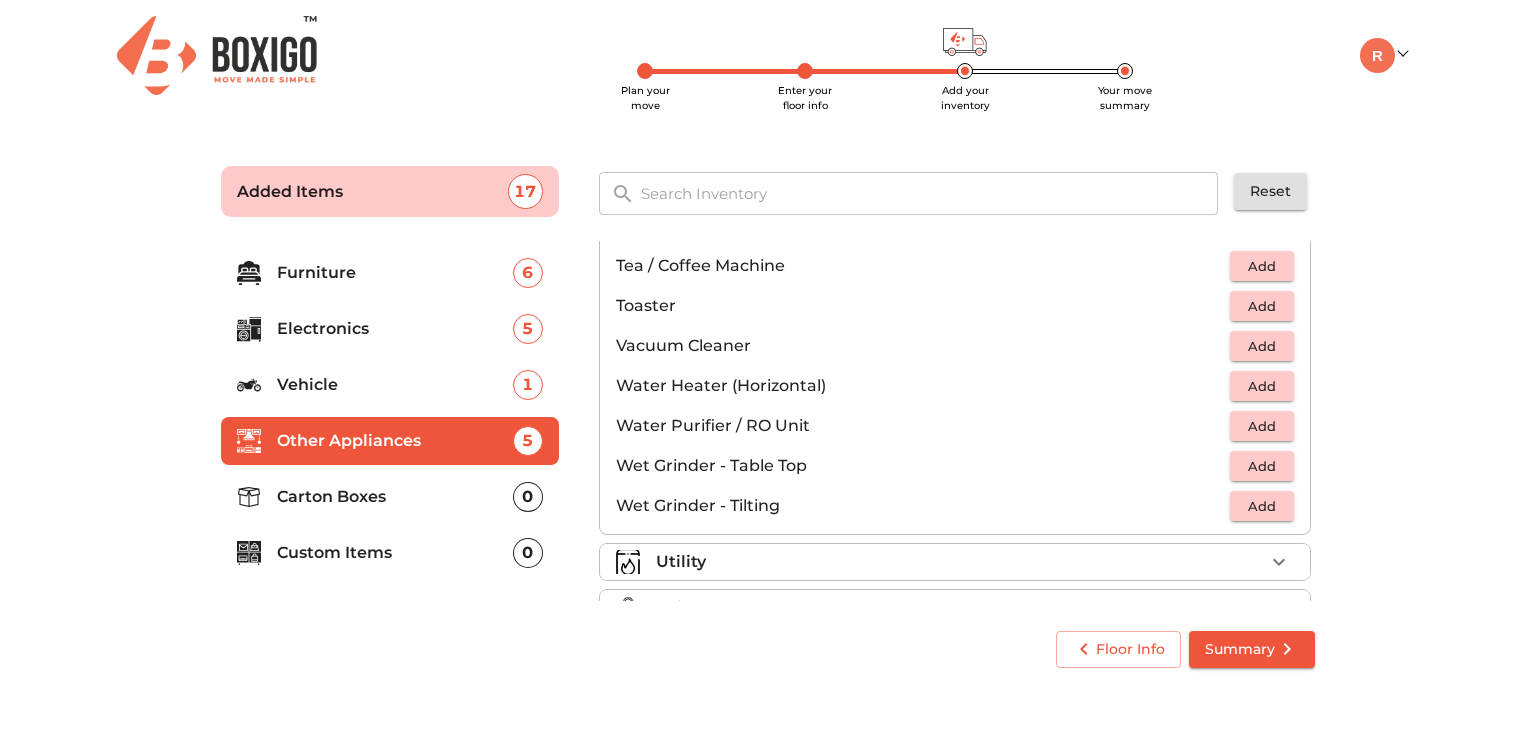scroll, scrollTop: 1386, scrollLeft: 0, axis: vertical 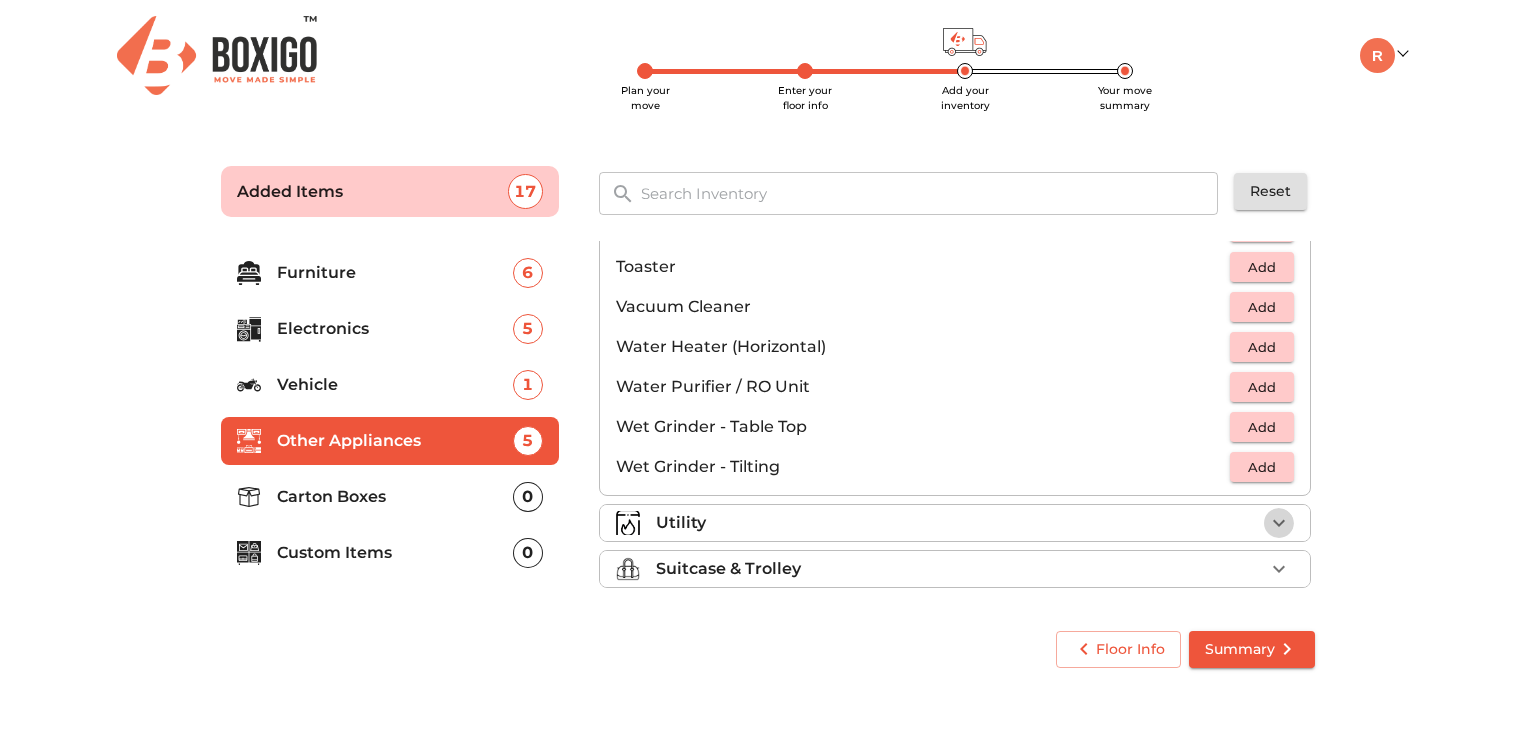 click 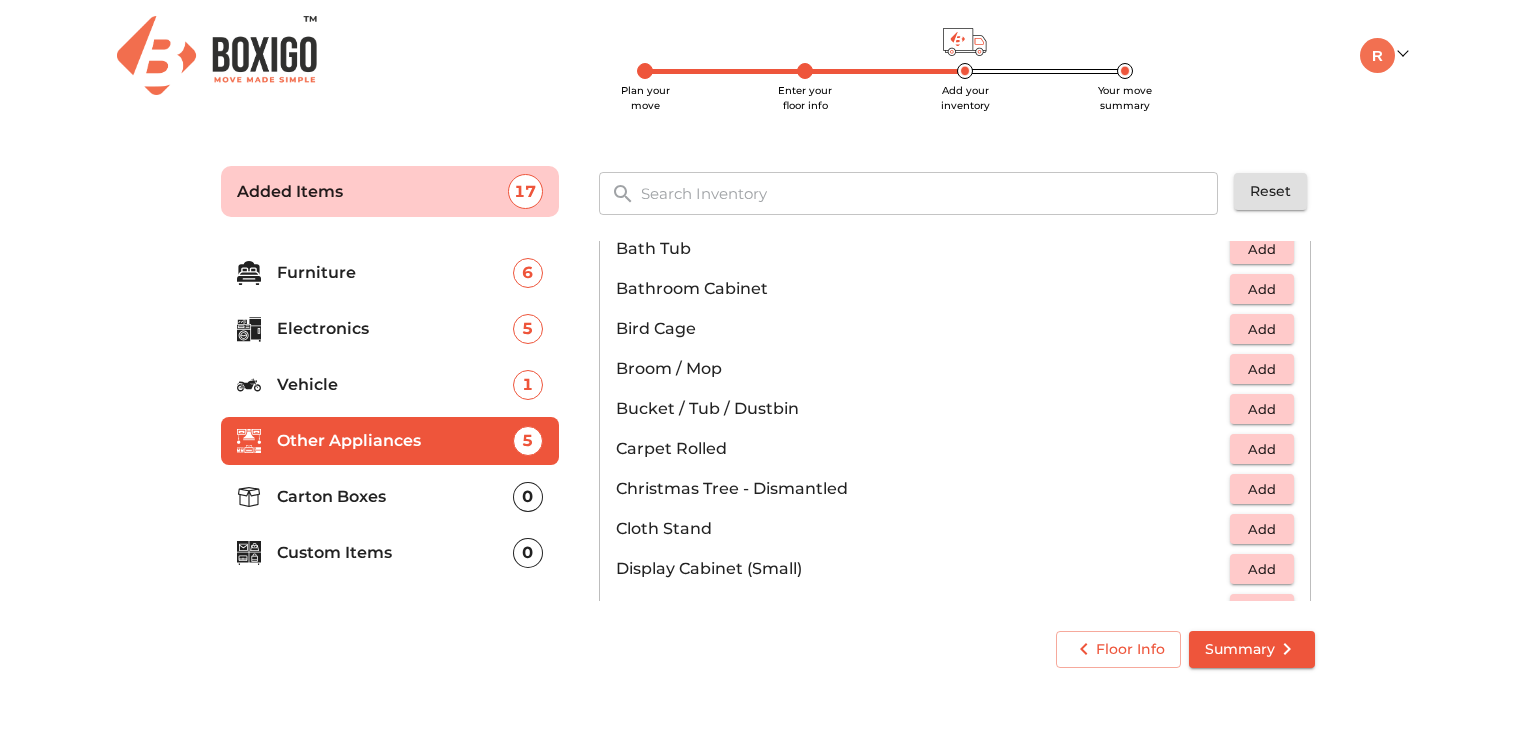 scroll, scrollTop: 332, scrollLeft: 0, axis: vertical 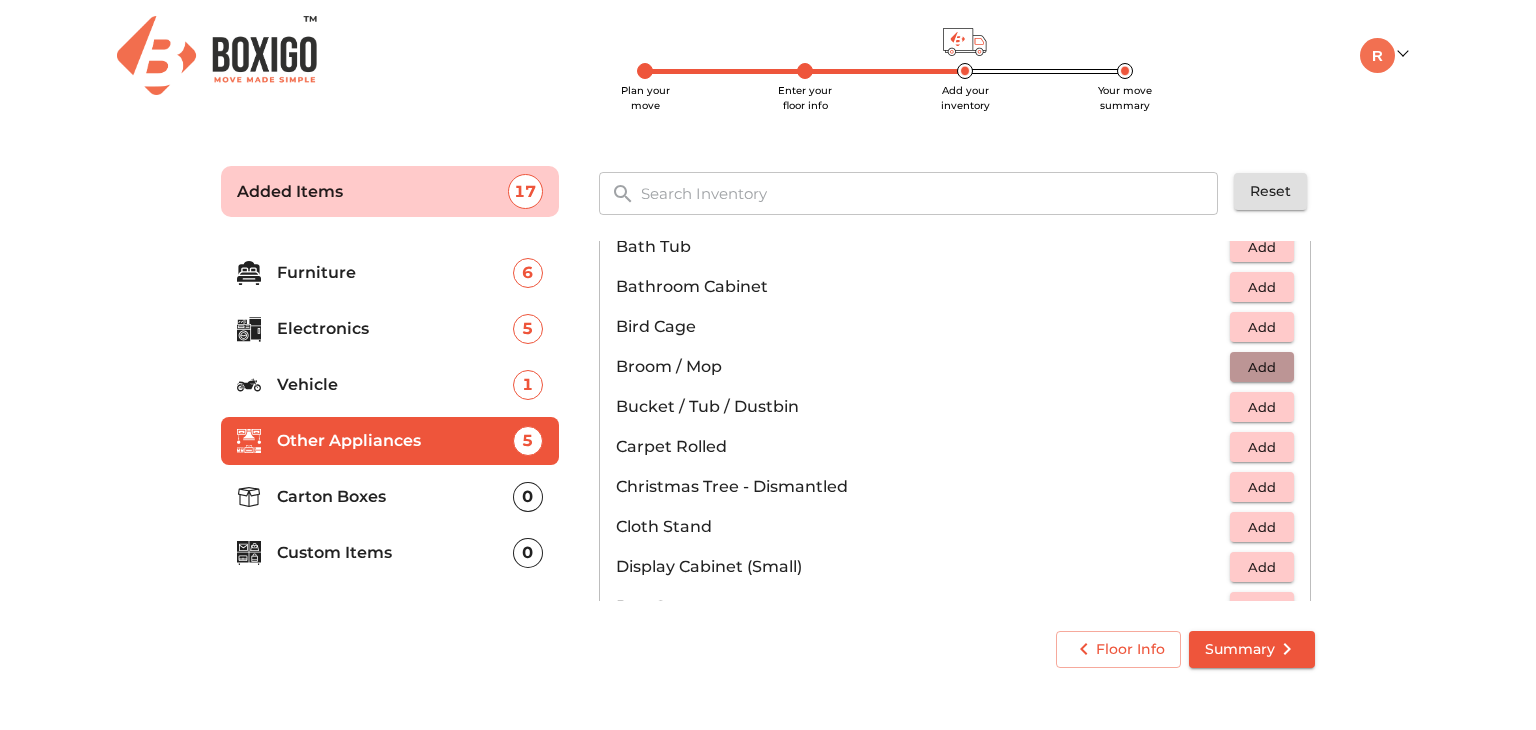 click on "Add" at bounding box center (1262, 367) 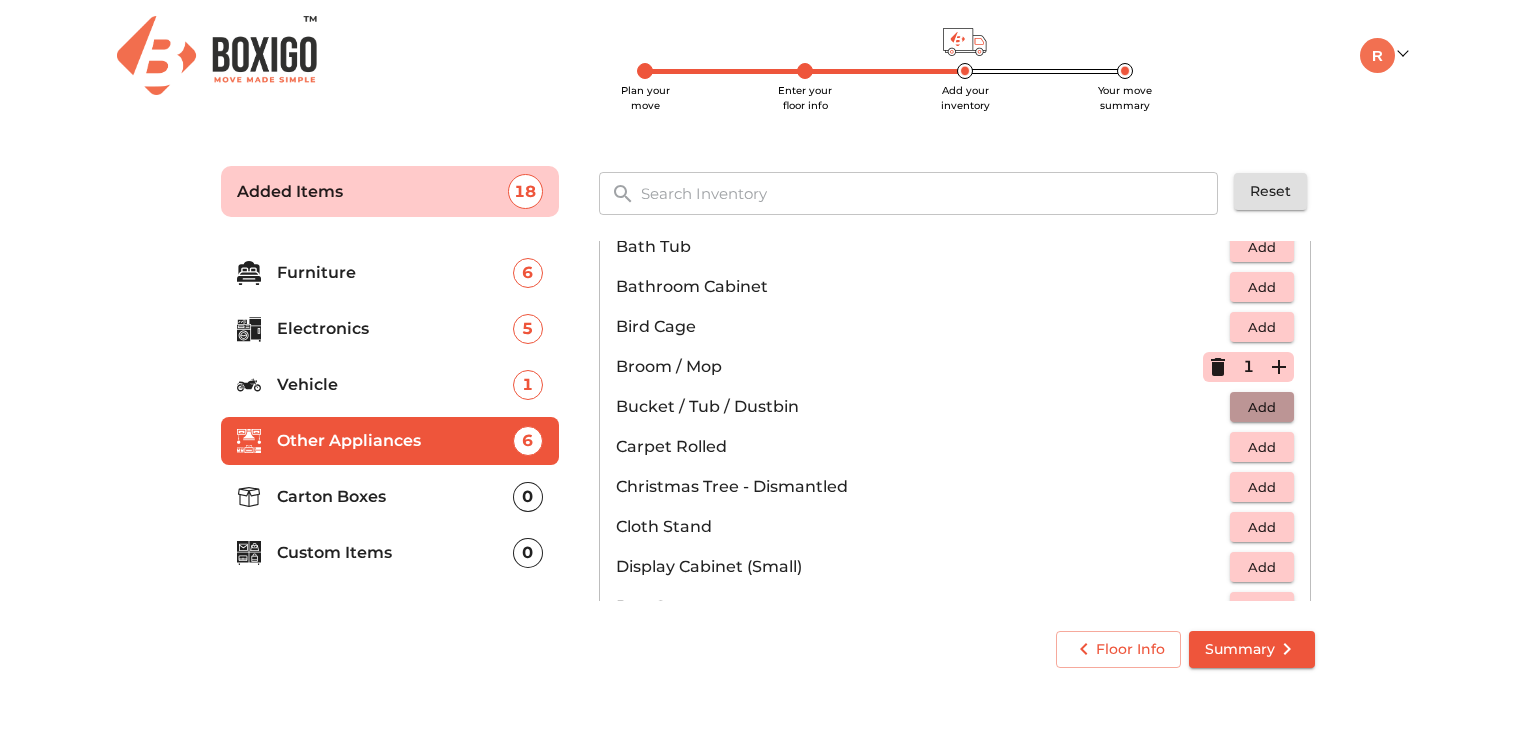 click on "Add" at bounding box center [1262, 407] 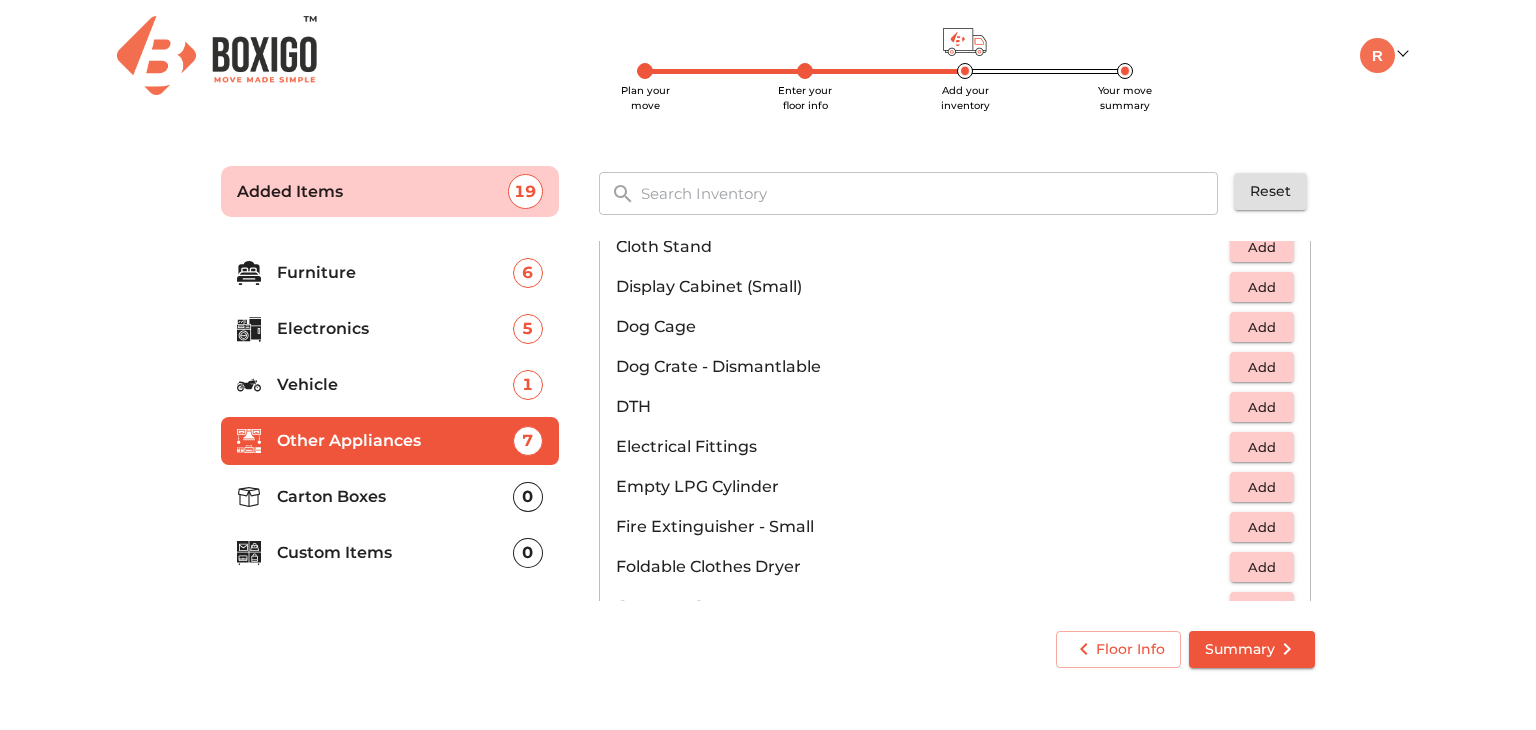 scroll, scrollTop: 652, scrollLeft: 0, axis: vertical 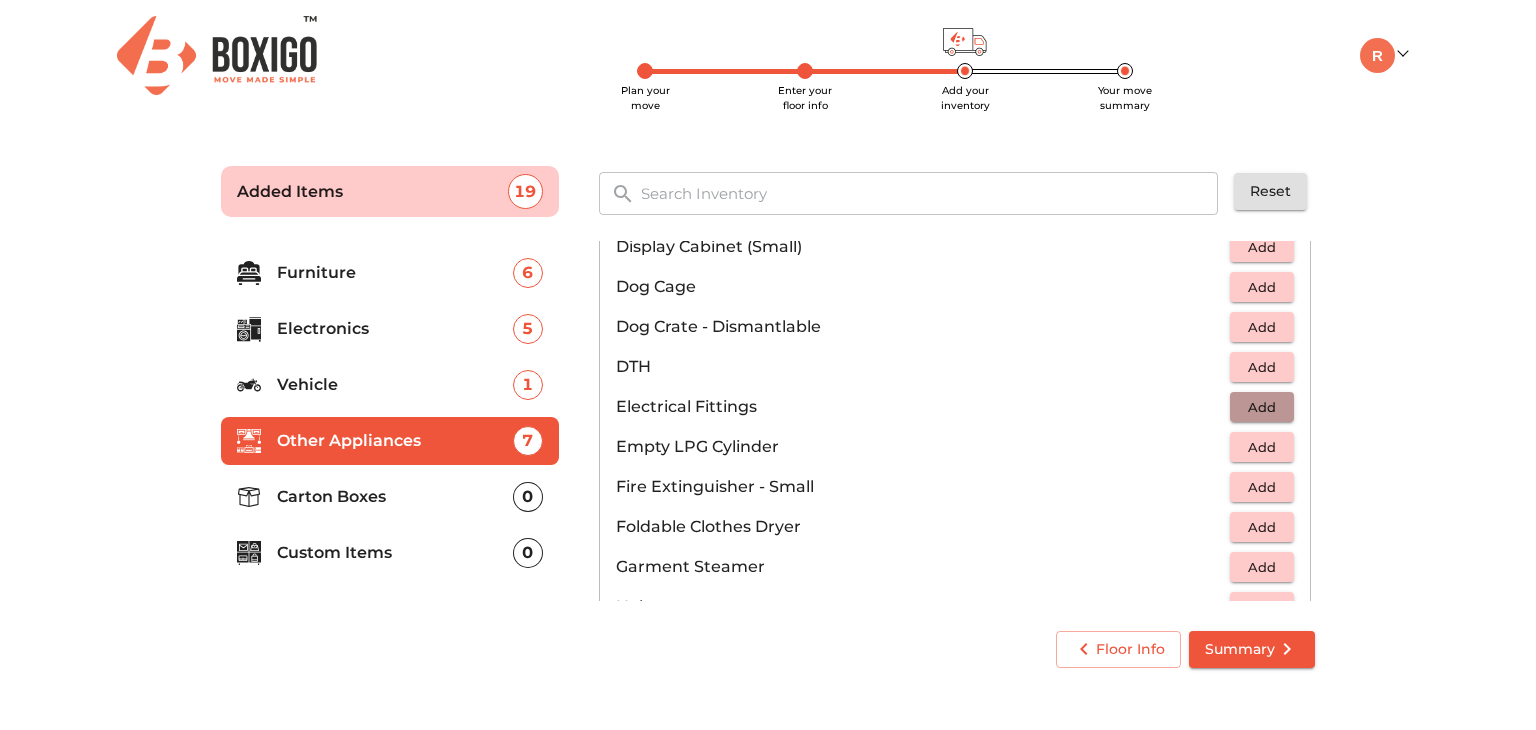 click on "Add" at bounding box center [1262, 407] 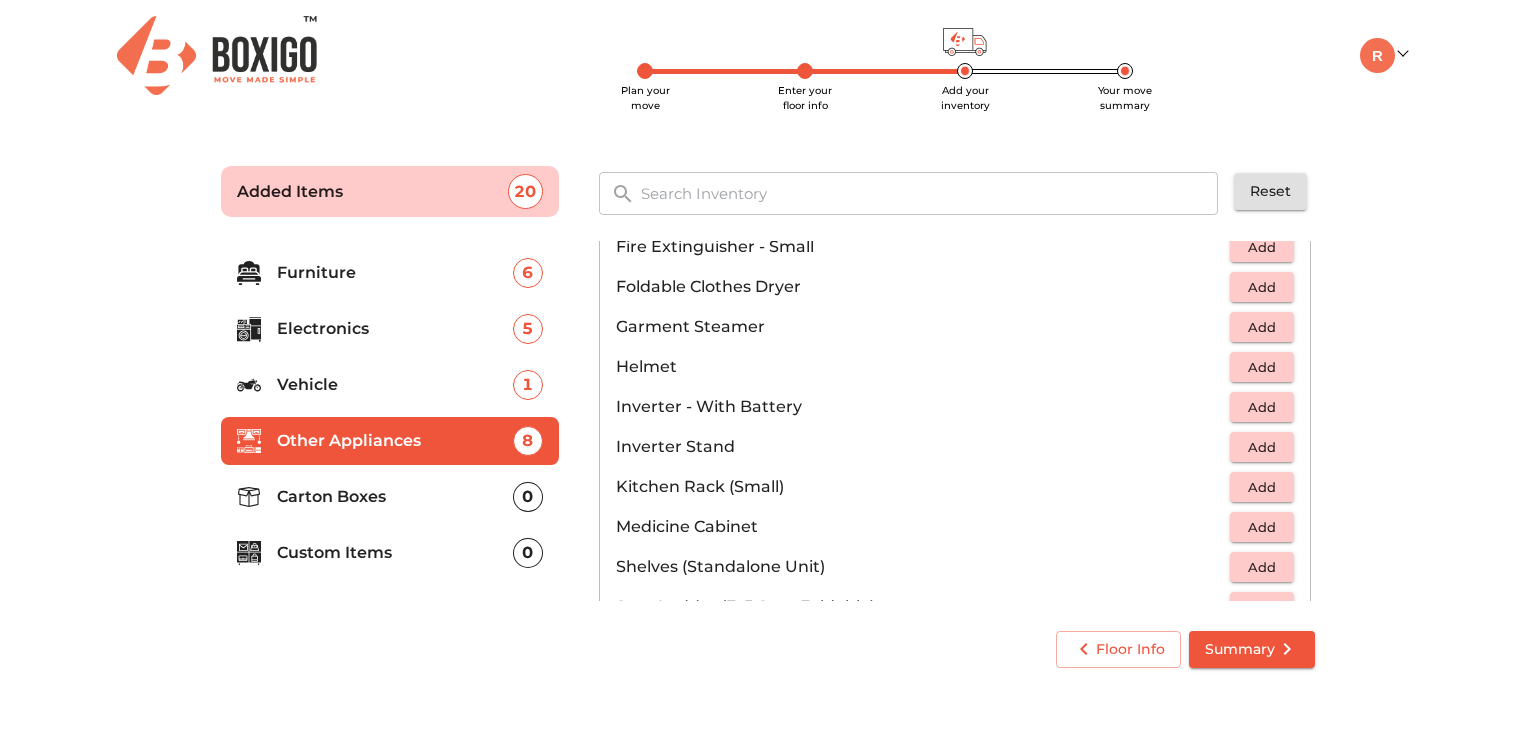 scroll, scrollTop: 932, scrollLeft: 0, axis: vertical 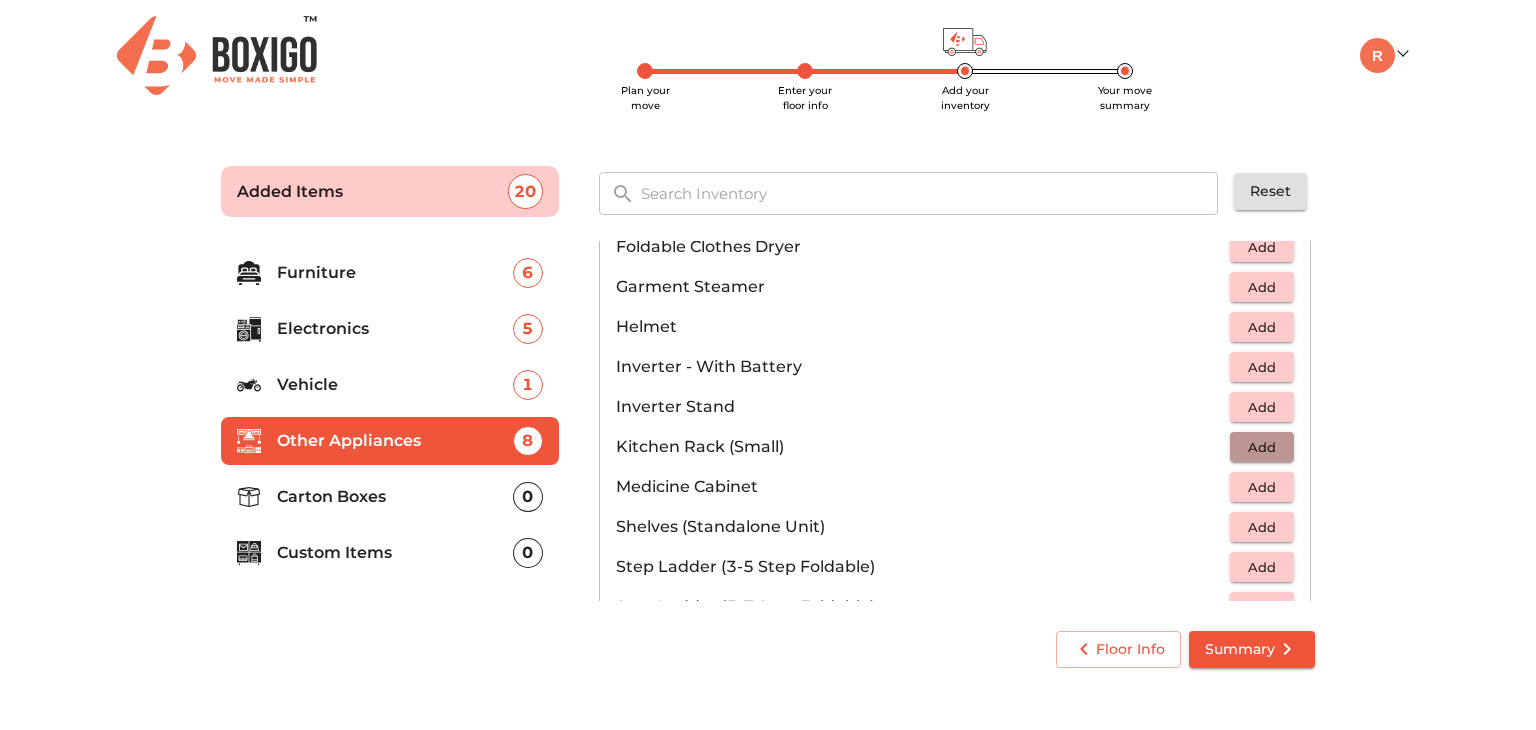 click on "Add" at bounding box center [1262, 447] 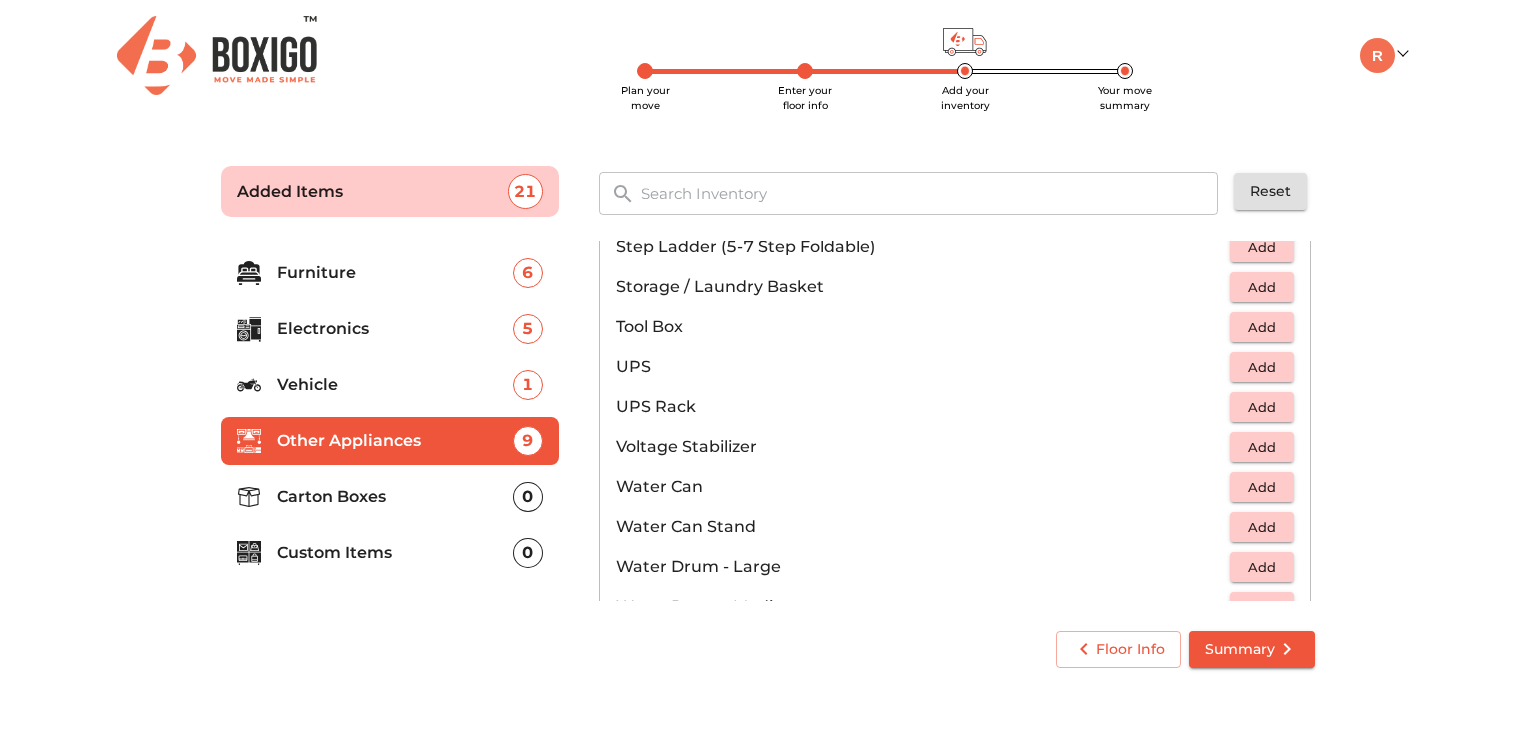scroll, scrollTop: 1332, scrollLeft: 0, axis: vertical 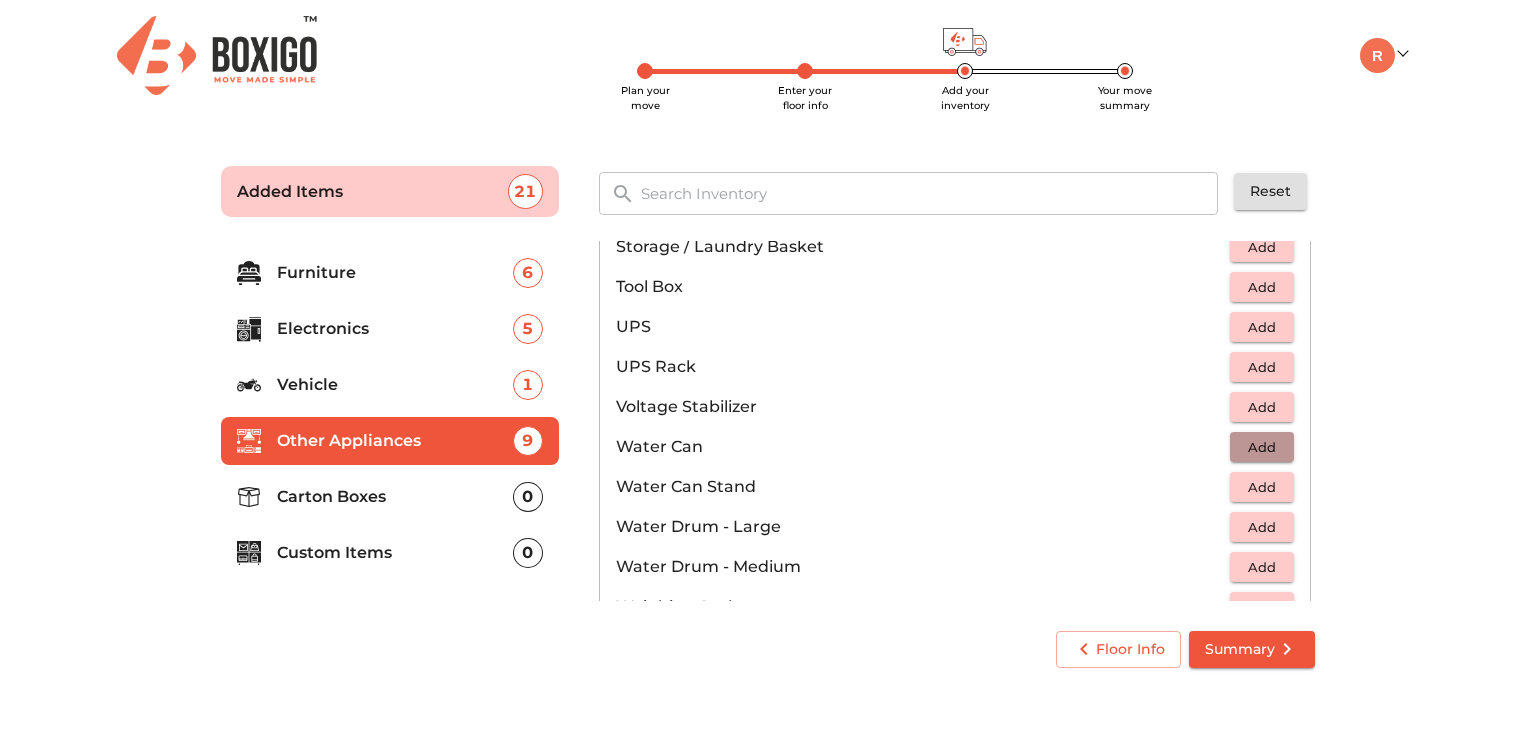 click on "Add" at bounding box center (1262, 447) 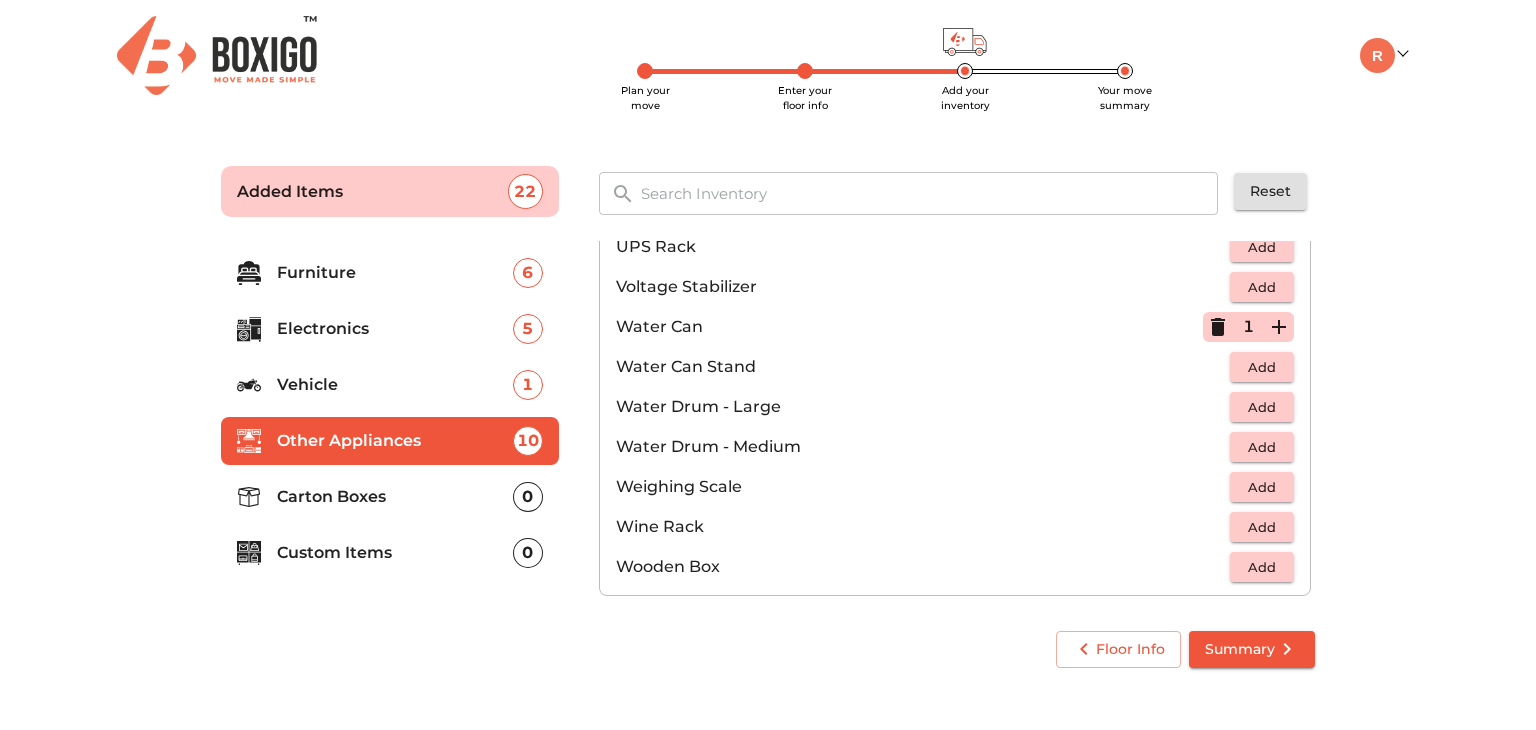 scroll, scrollTop: 1492, scrollLeft: 0, axis: vertical 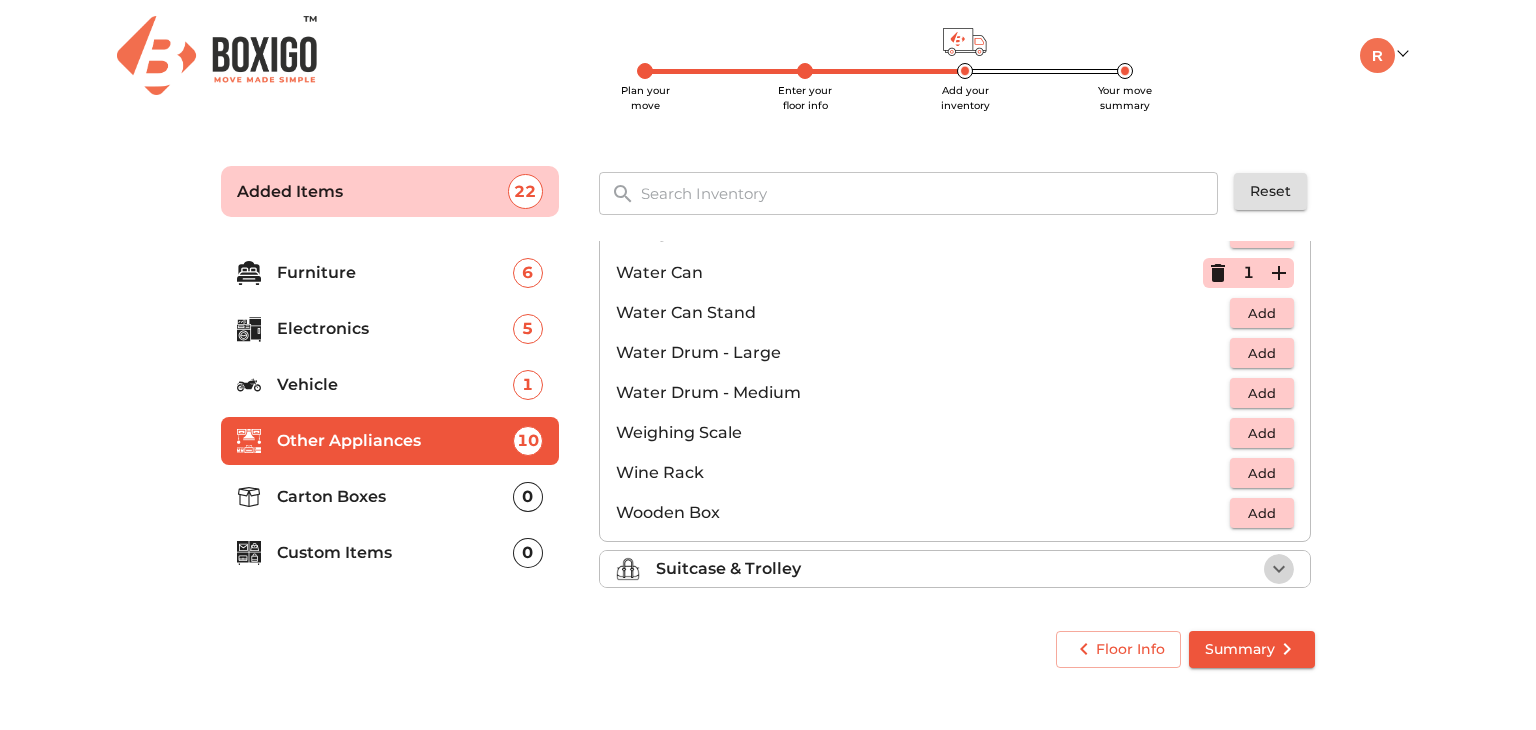 click 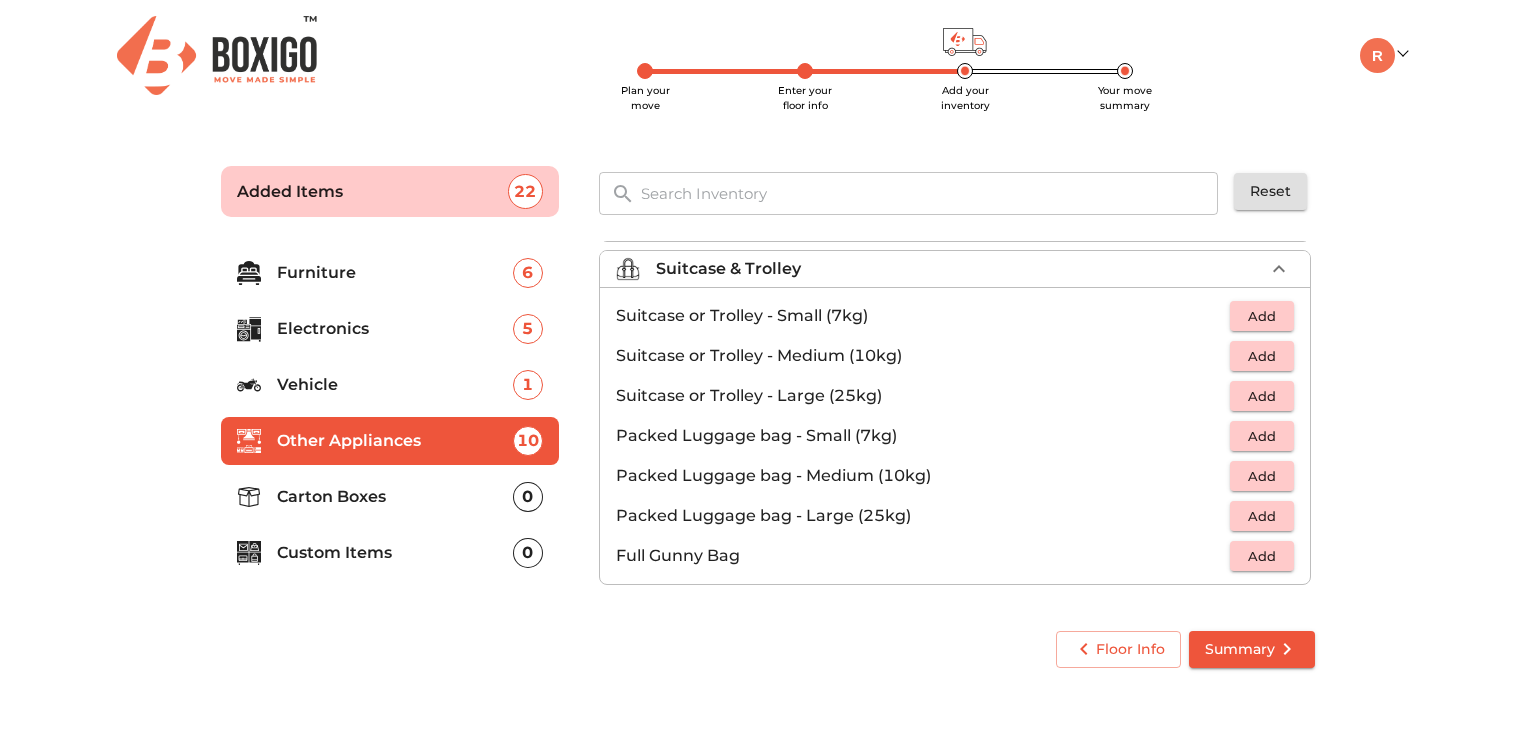 scroll, scrollTop: 226, scrollLeft: 0, axis: vertical 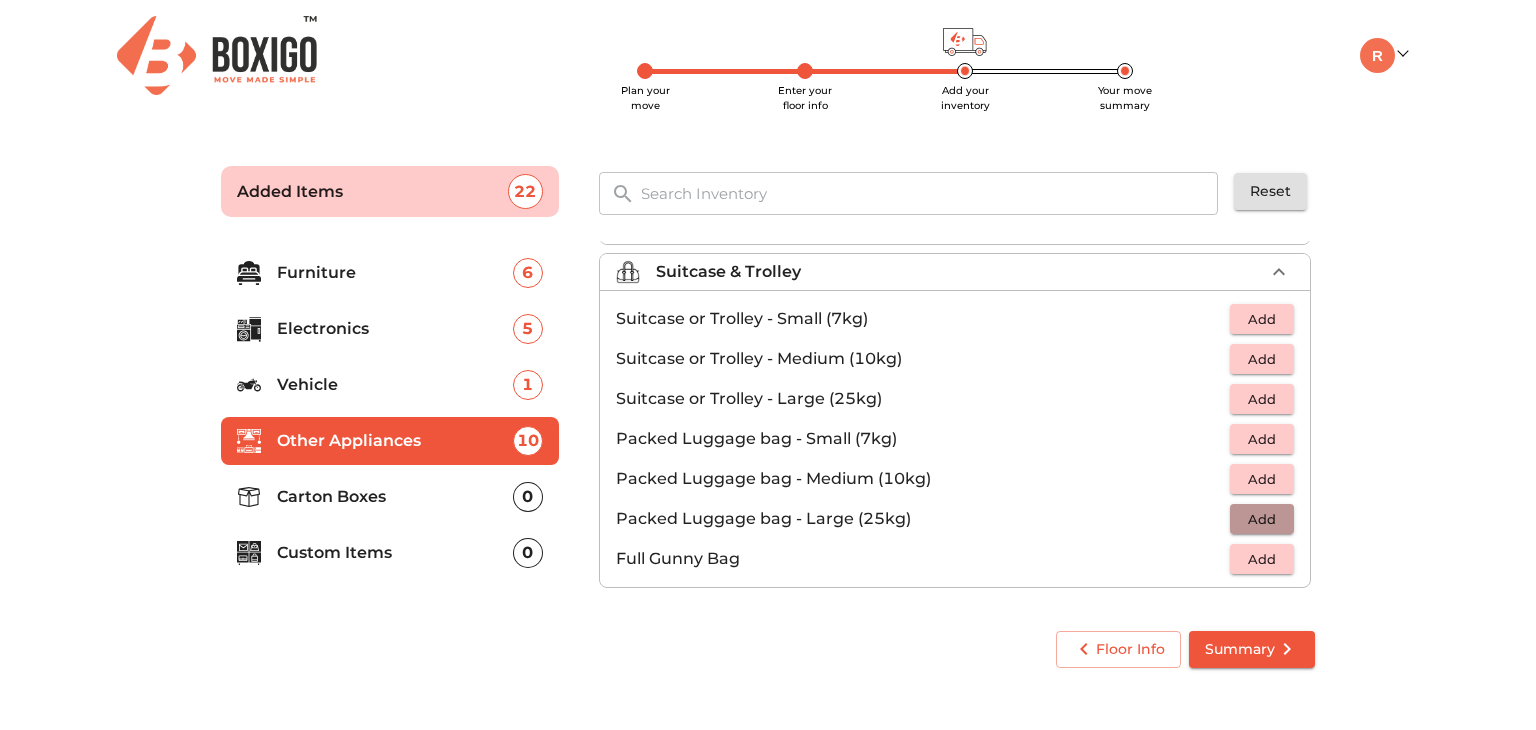 click on "Add" at bounding box center (1262, 519) 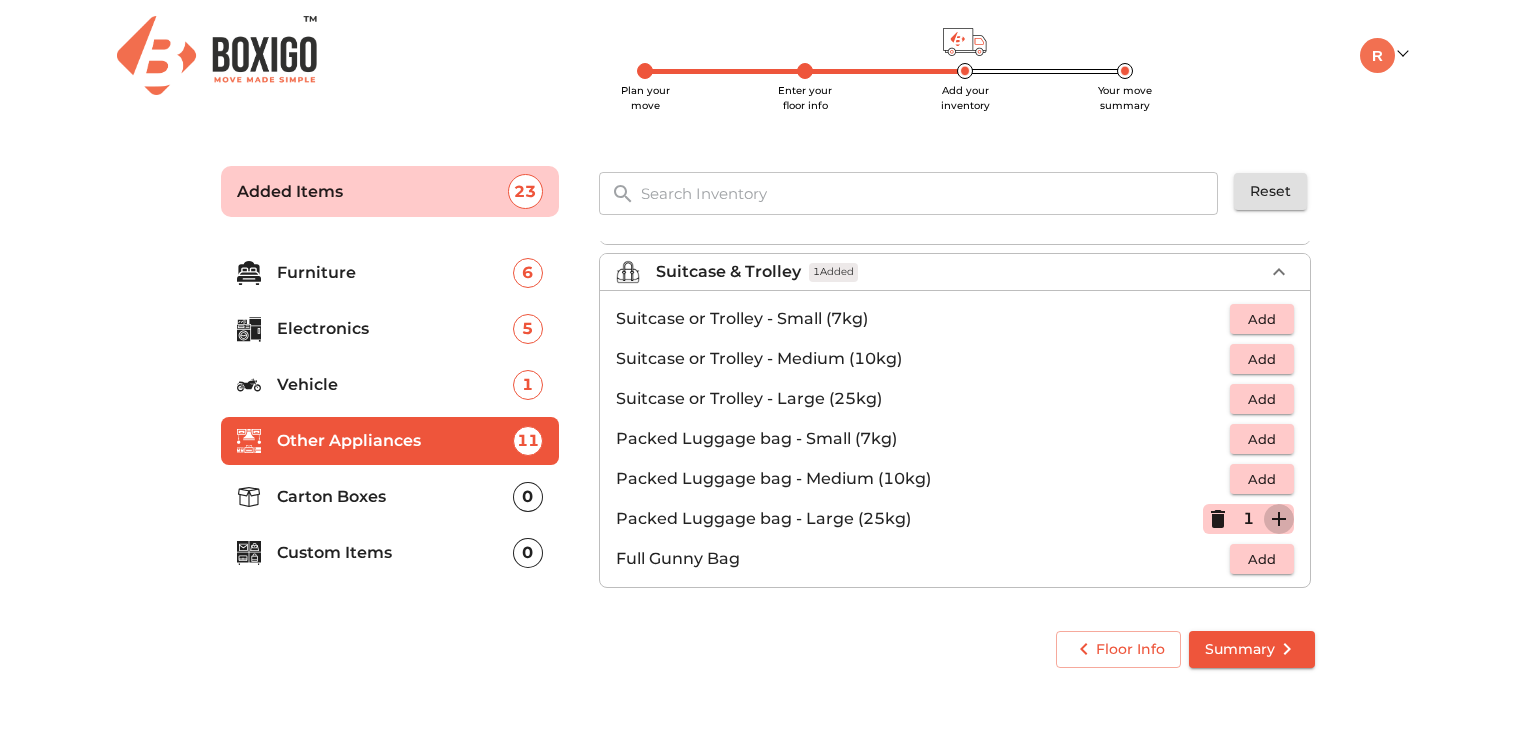 click 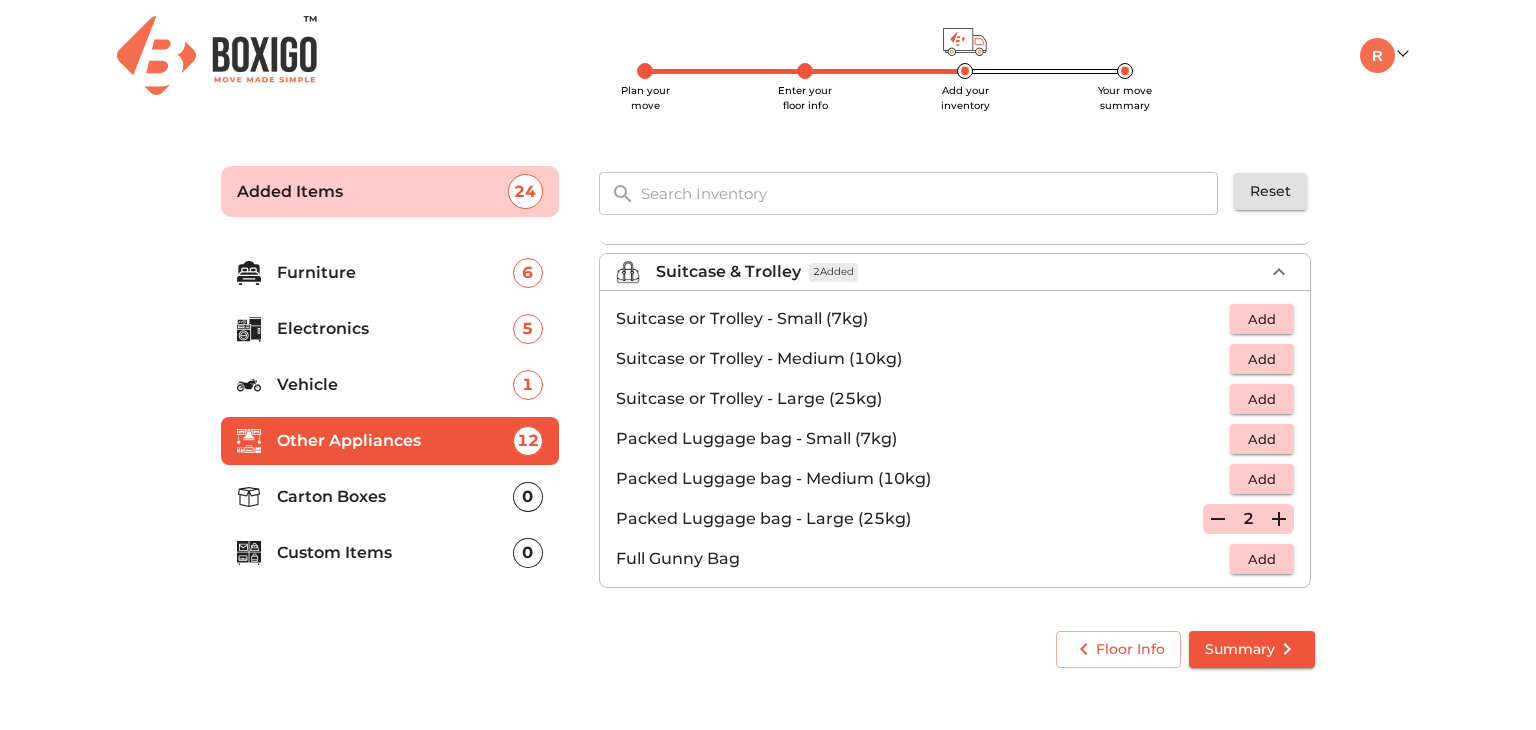 click on "Carton Boxes" at bounding box center [395, 497] 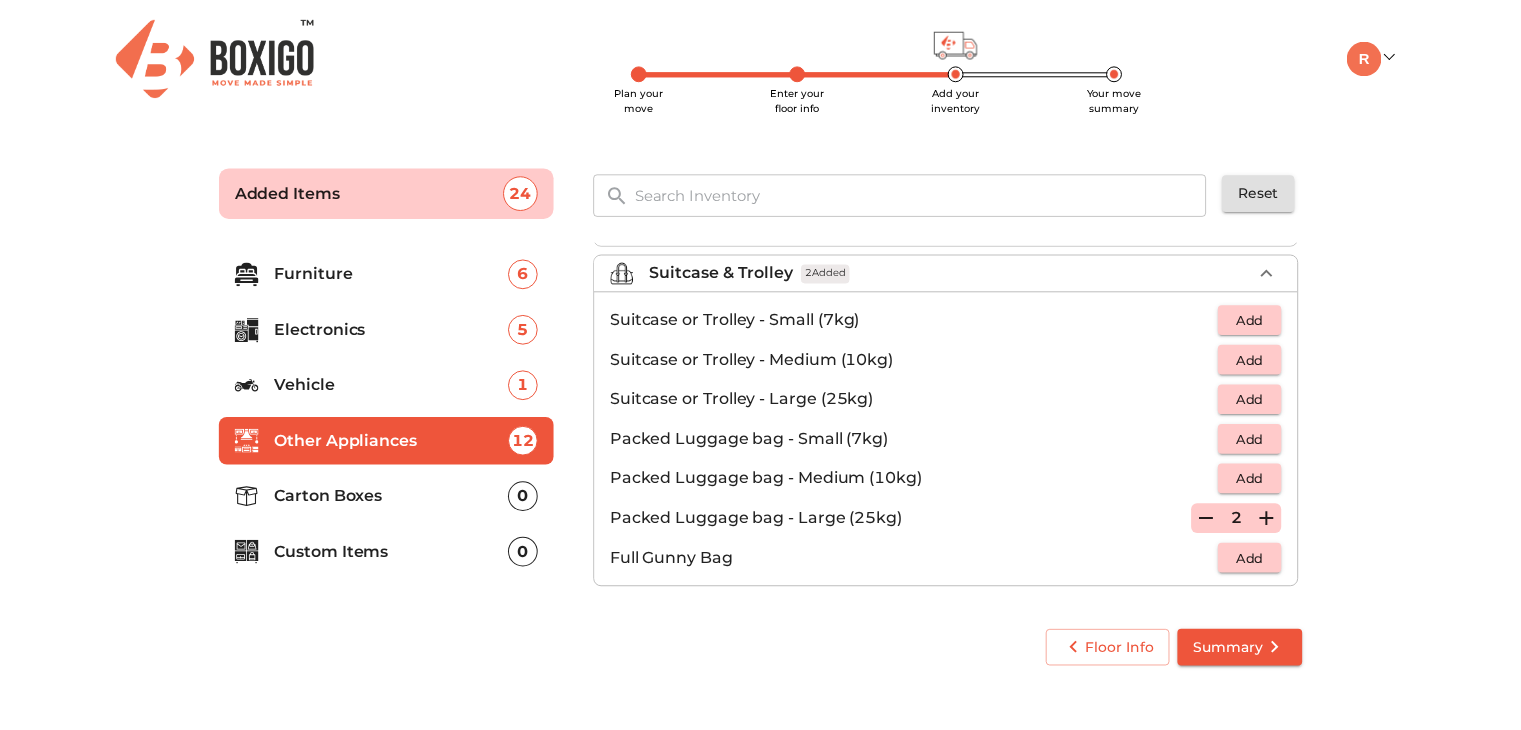scroll, scrollTop: 0, scrollLeft: 0, axis: both 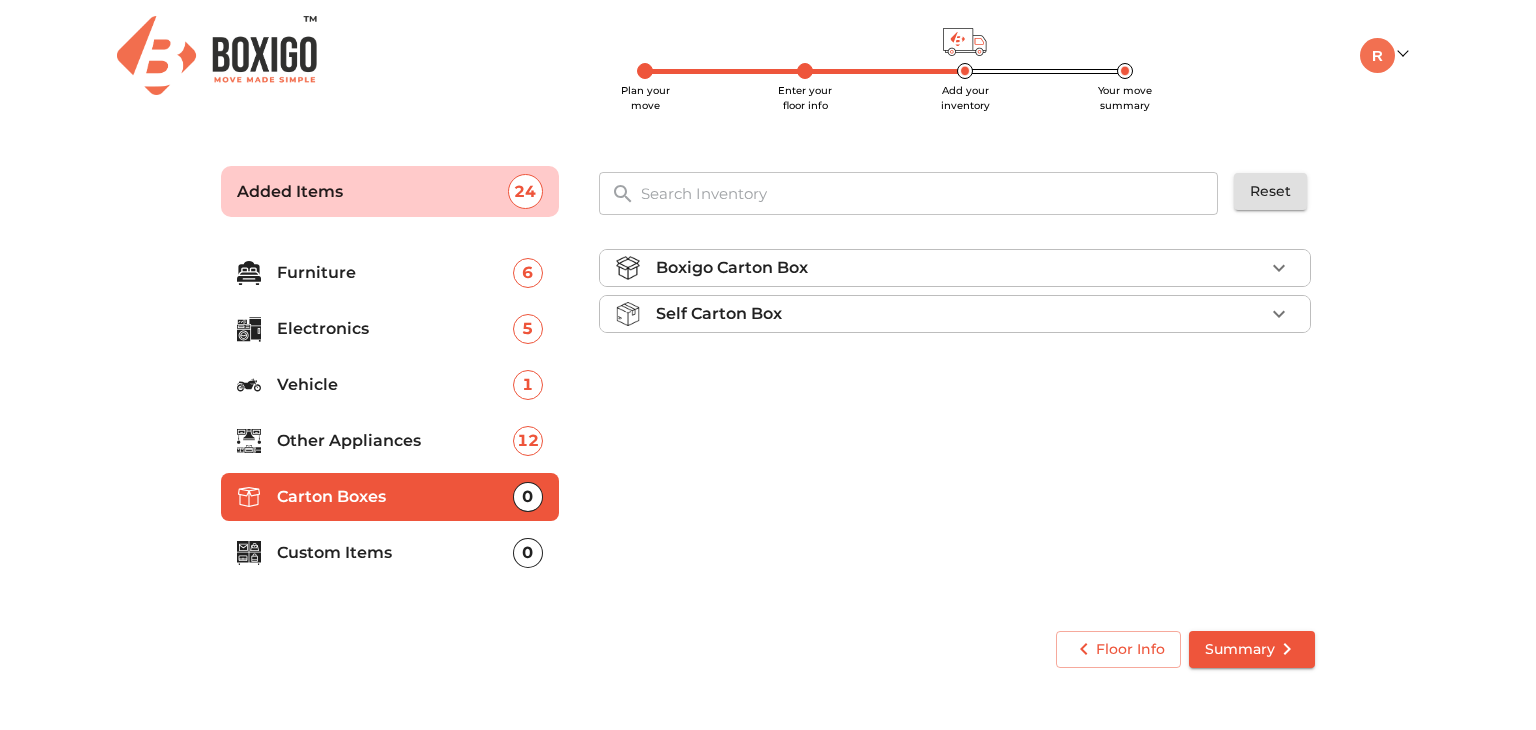 click on "Boxigo Carton Box" at bounding box center (960, 268) 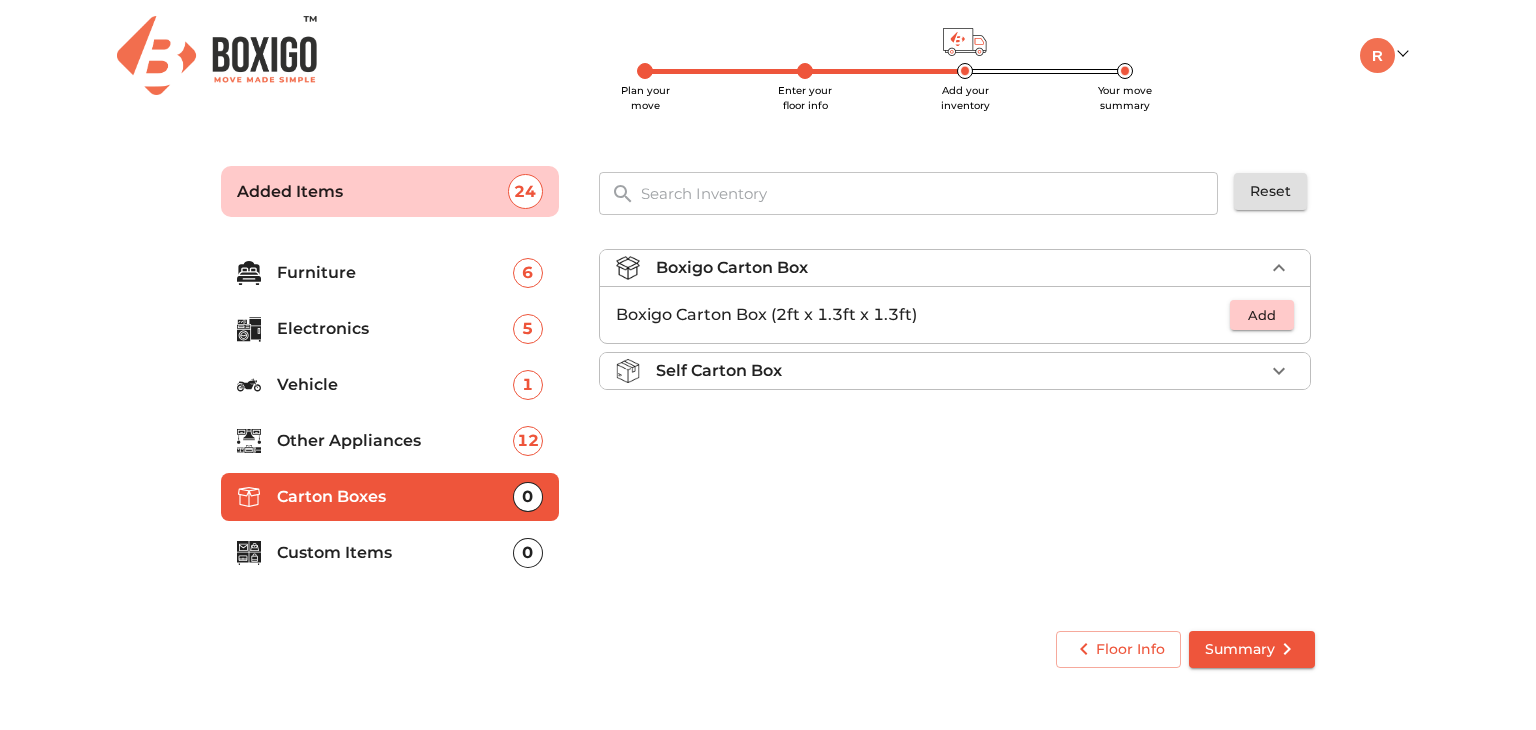 click on "Self Carton Box" at bounding box center (960, 371) 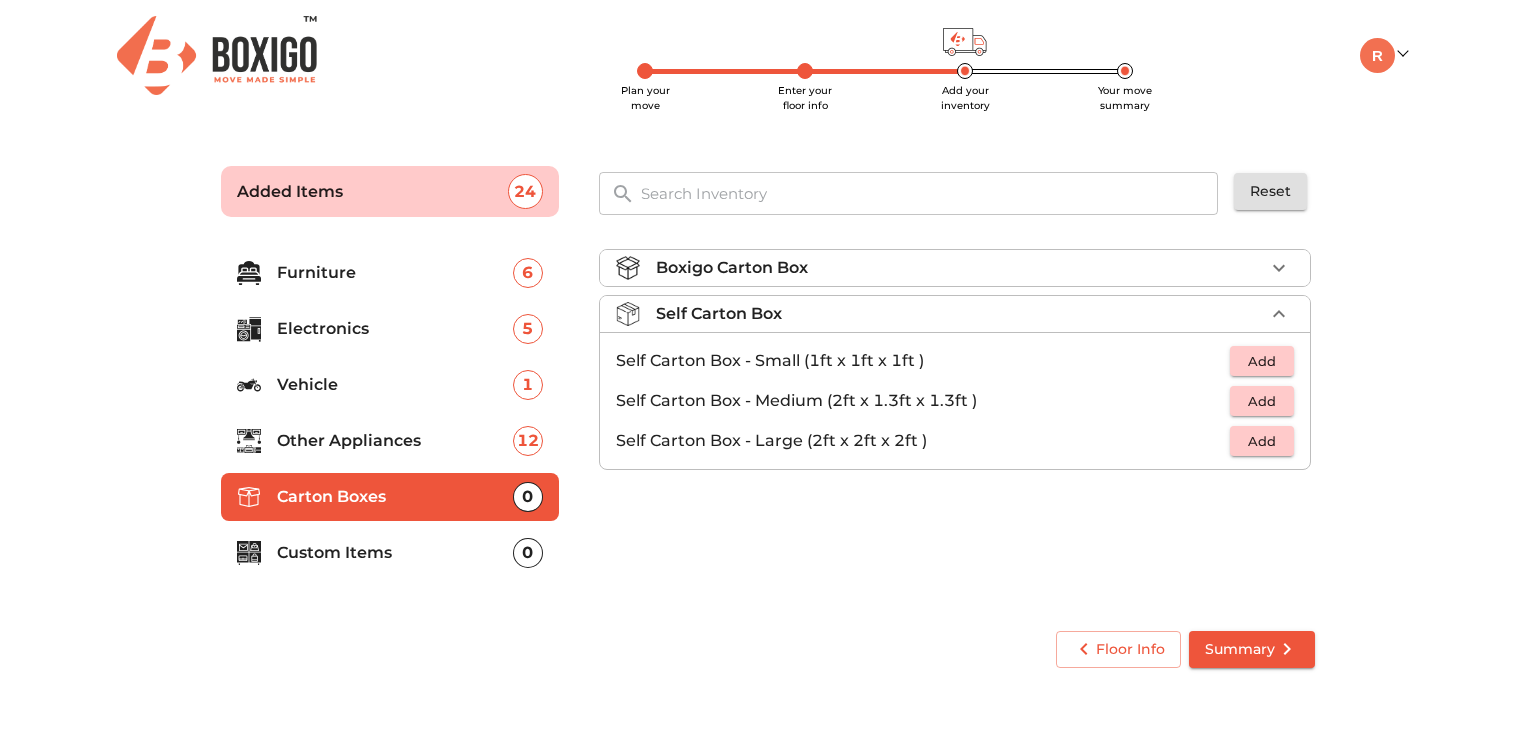 click on "Self Carton Box" at bounding box center (955, 314) 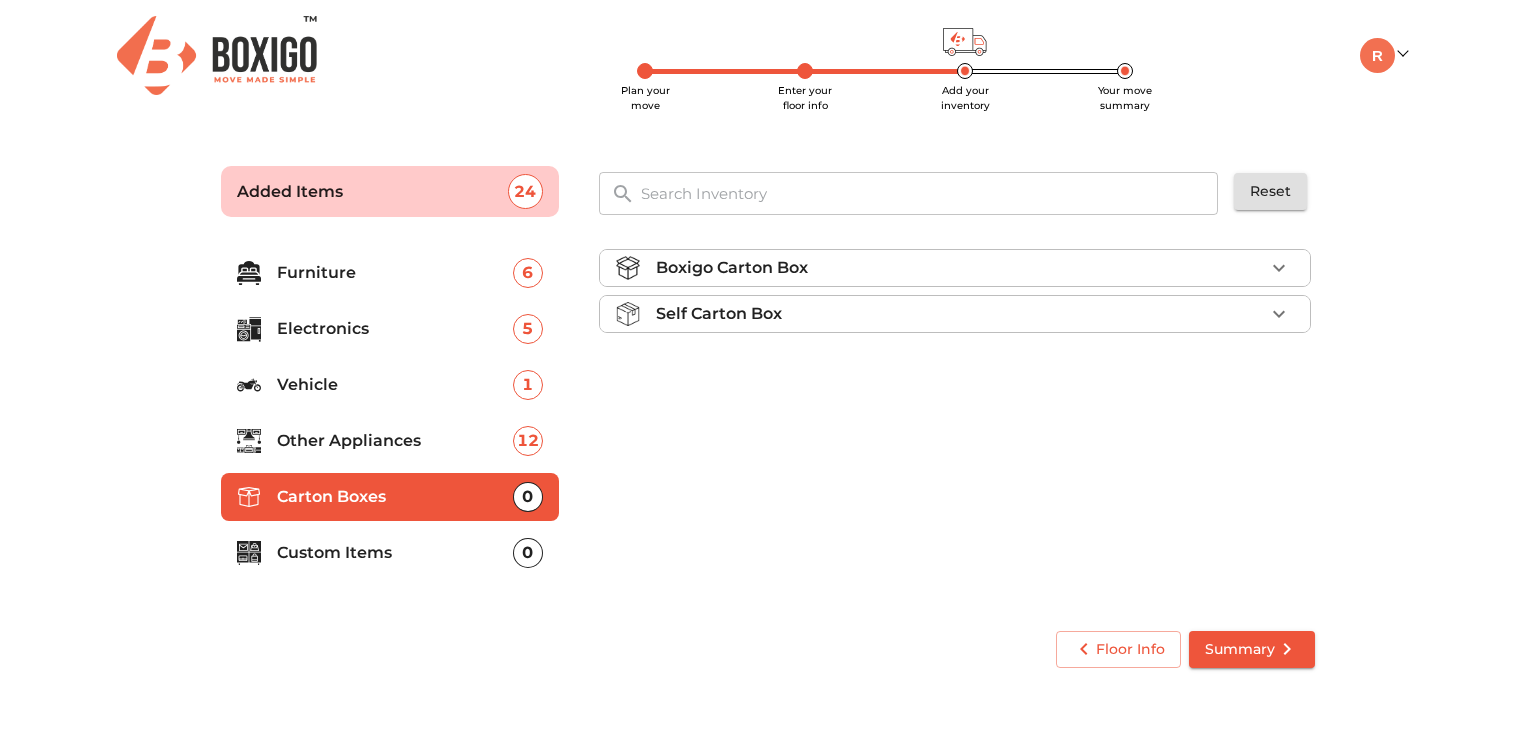 click on "Custom Items" at bounding box center (395, 553) 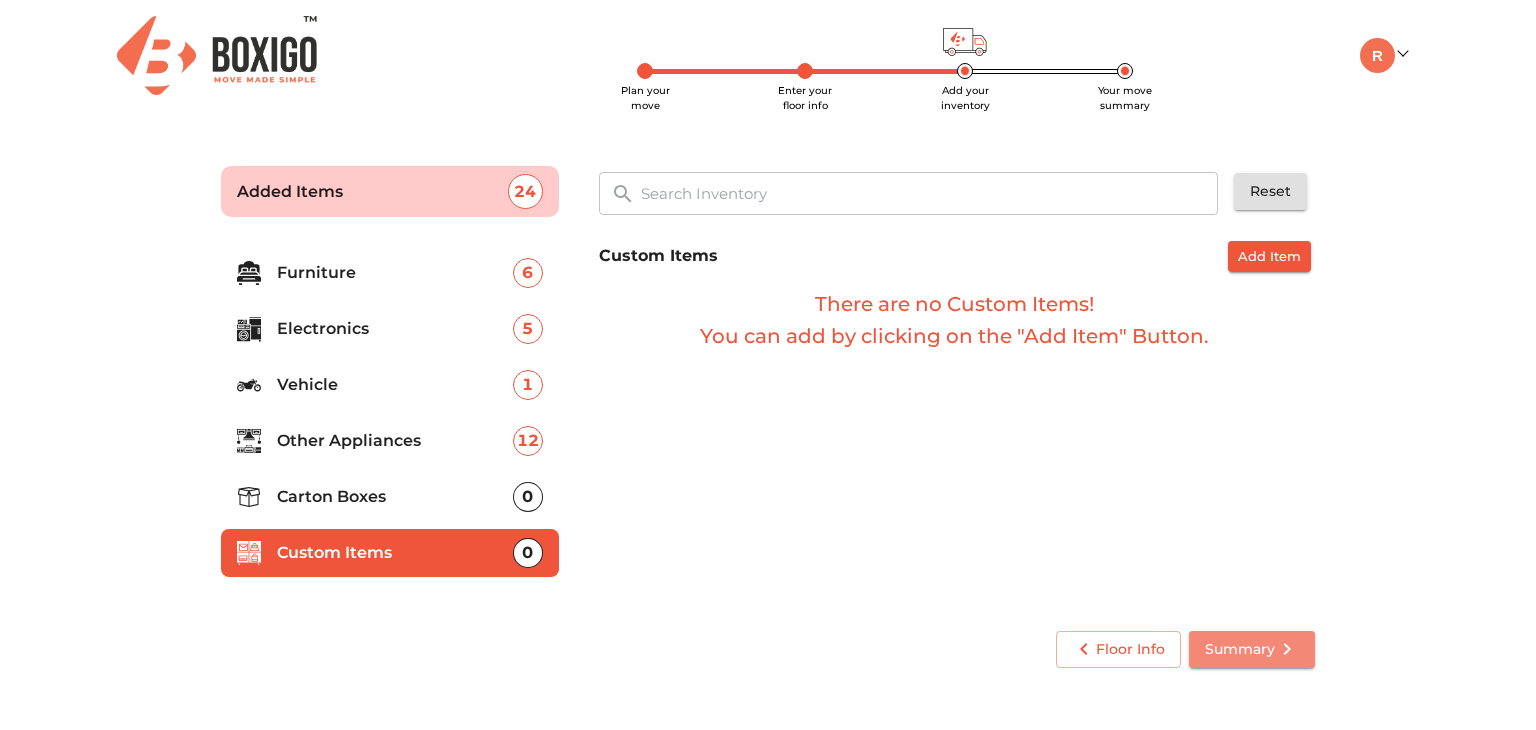 click on "Summary" at bounding box center (1252, 649) 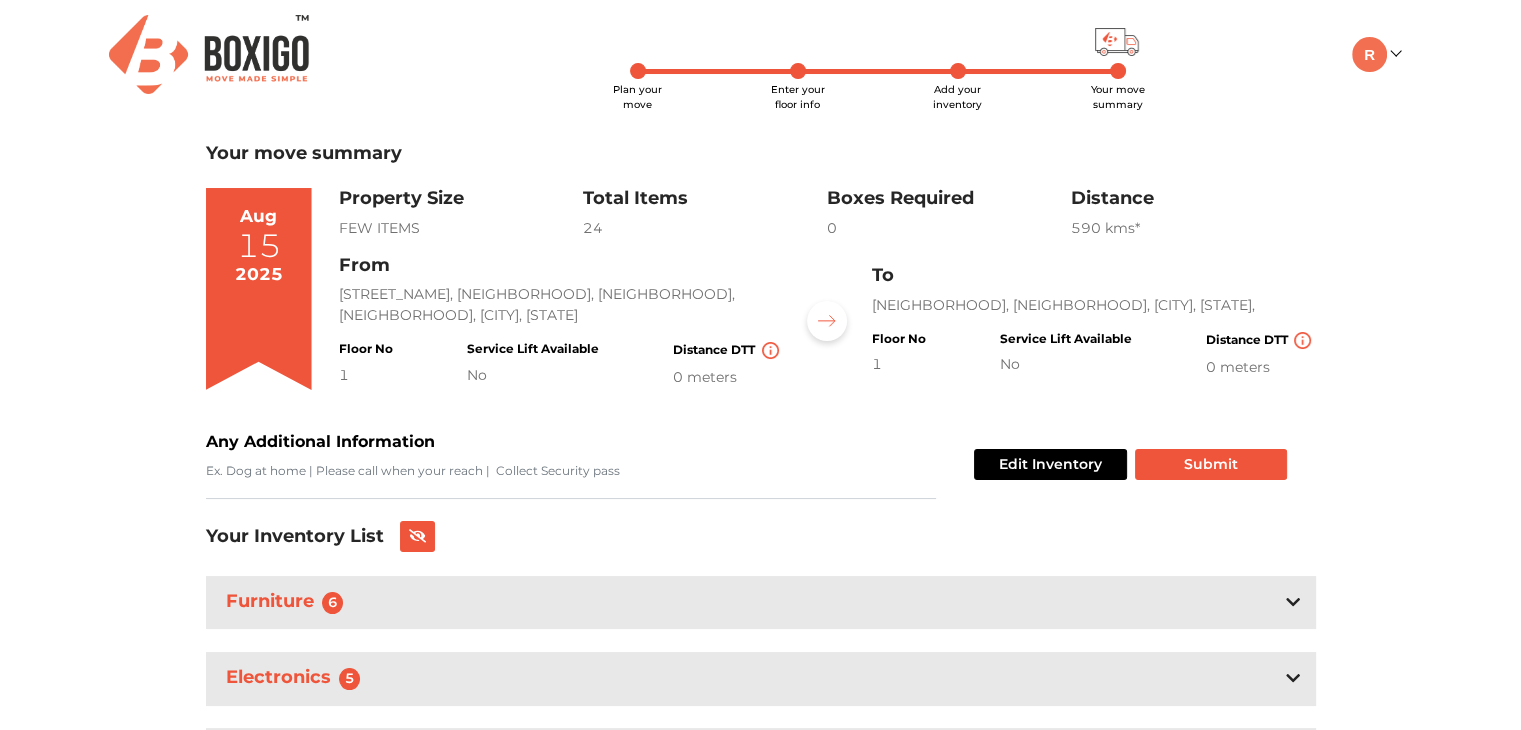 click on "Plan your   move Enter your   floor info Add your   inventory Your move   summary My Moves My Profile Make Estimate LOGOUT Plan your   move Enter your   floor info Add your   inventory Your move   summary  Your move summary  Aug 15 2025 Property Size   FEW ITEMS Total Items   24   Boxes Required   0   Distance   590 km s*  Edit Inventory Submit  From  Vinayak Nagar X Road, Yadav Nagar, Sairam Nagar,  Neredmet,  Secunderabad,  Telangana  Floor No   1   Service Lift Available   No Distance DTT       0 meters    To  Austin Town,  Neelasandra,  Bangalore,  Karnataka,    Floor No   1   Service Lift Available   No   Distance DTT       0 meters   Any Additional Information Edit Inventory Submit  Your Inventory List  Furniture 6 Cot   Baby Wooden Cot     1 Folding Cot     1 Mattress   Double Bed Mattress - Non Foldable     1 Cupboard & Wardrobe   Steel Almirah – 2 Door     1 Misc.   Kitchen Metal Rack     1 Shoe Rack - Small     1 Electronics 5 Television   TV LED/LCD 24"–32"     1 Refrigerator       1     1 Fan" at bounding box center [760, 464] 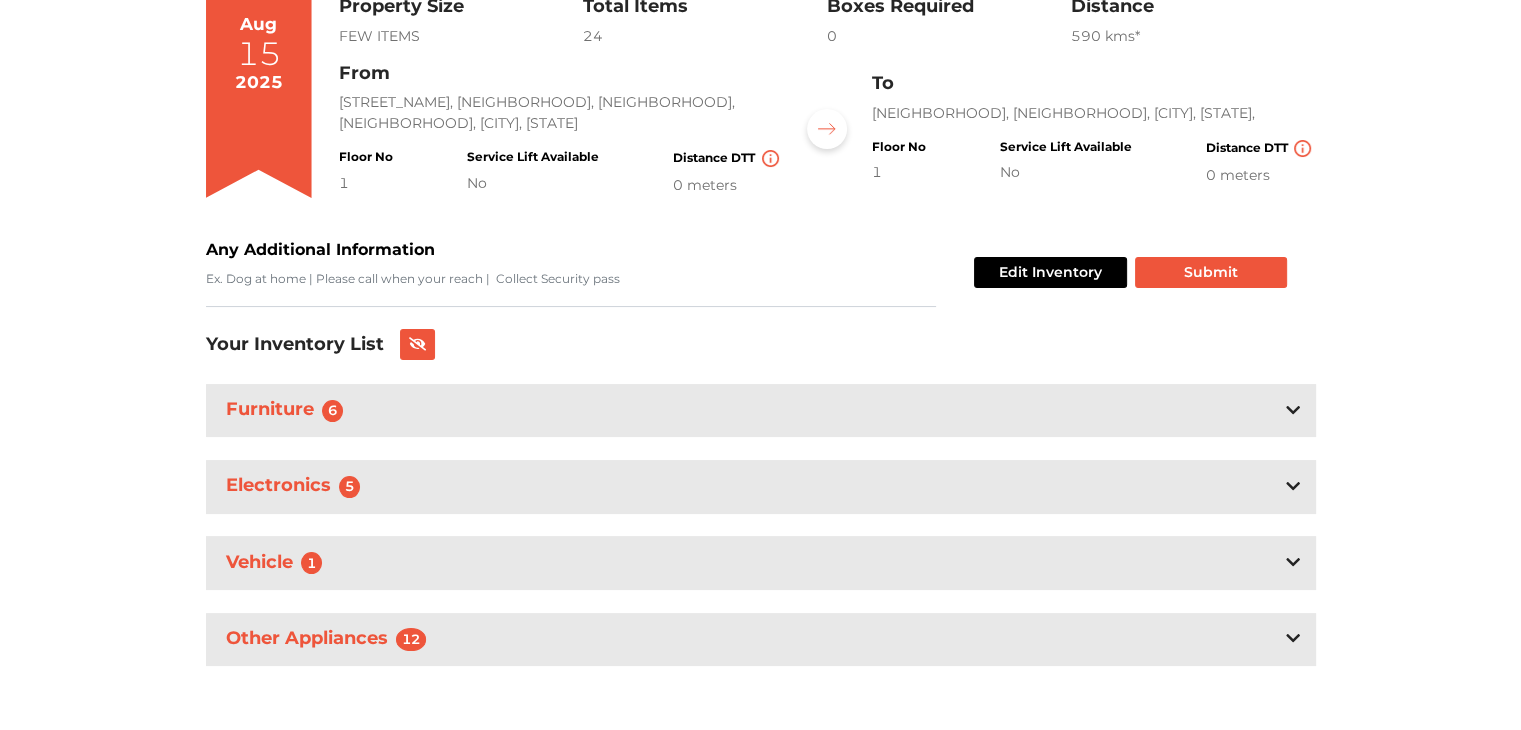 scroll, scrollTop: 200, scrollLeft: 0, axis: vertical 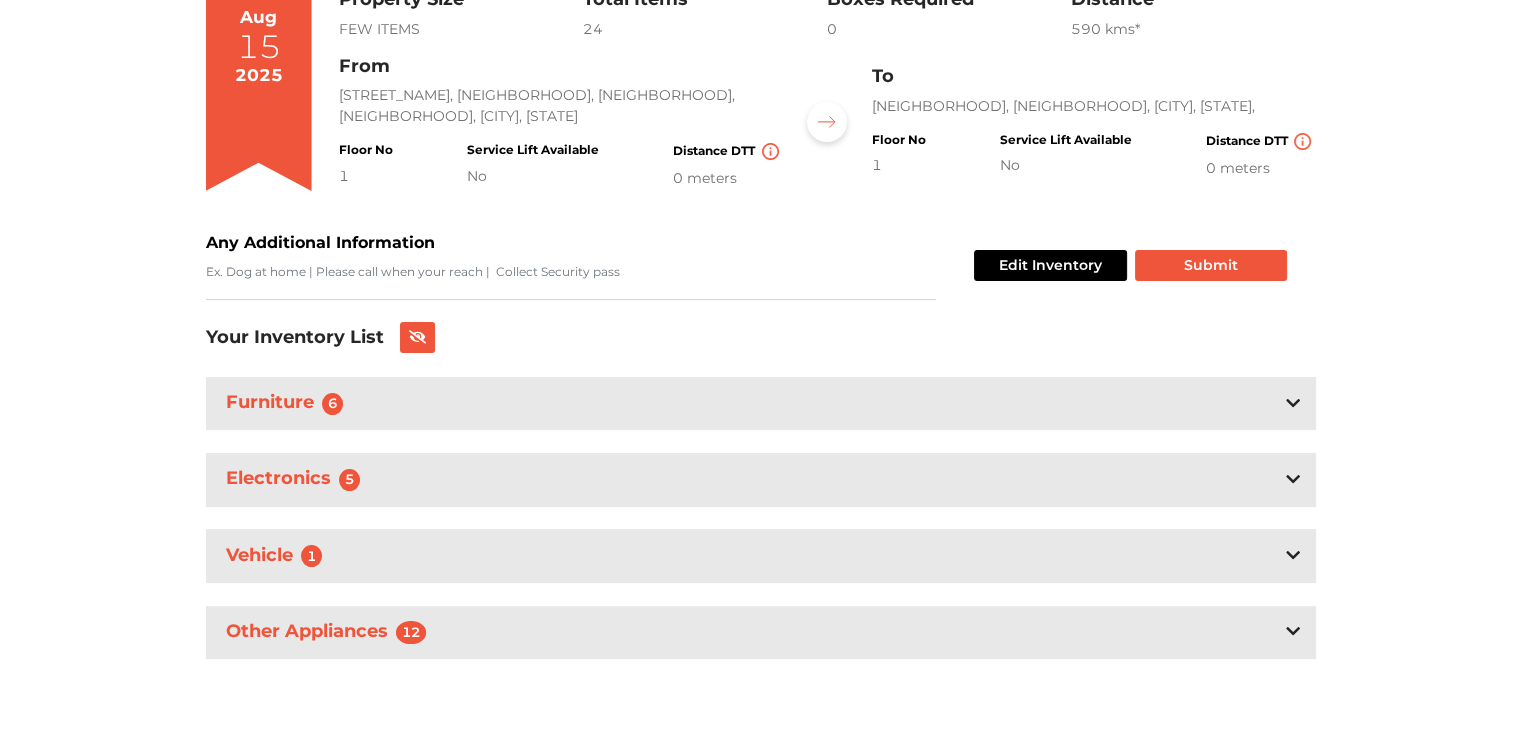 click at bounding box center [1293, 556] 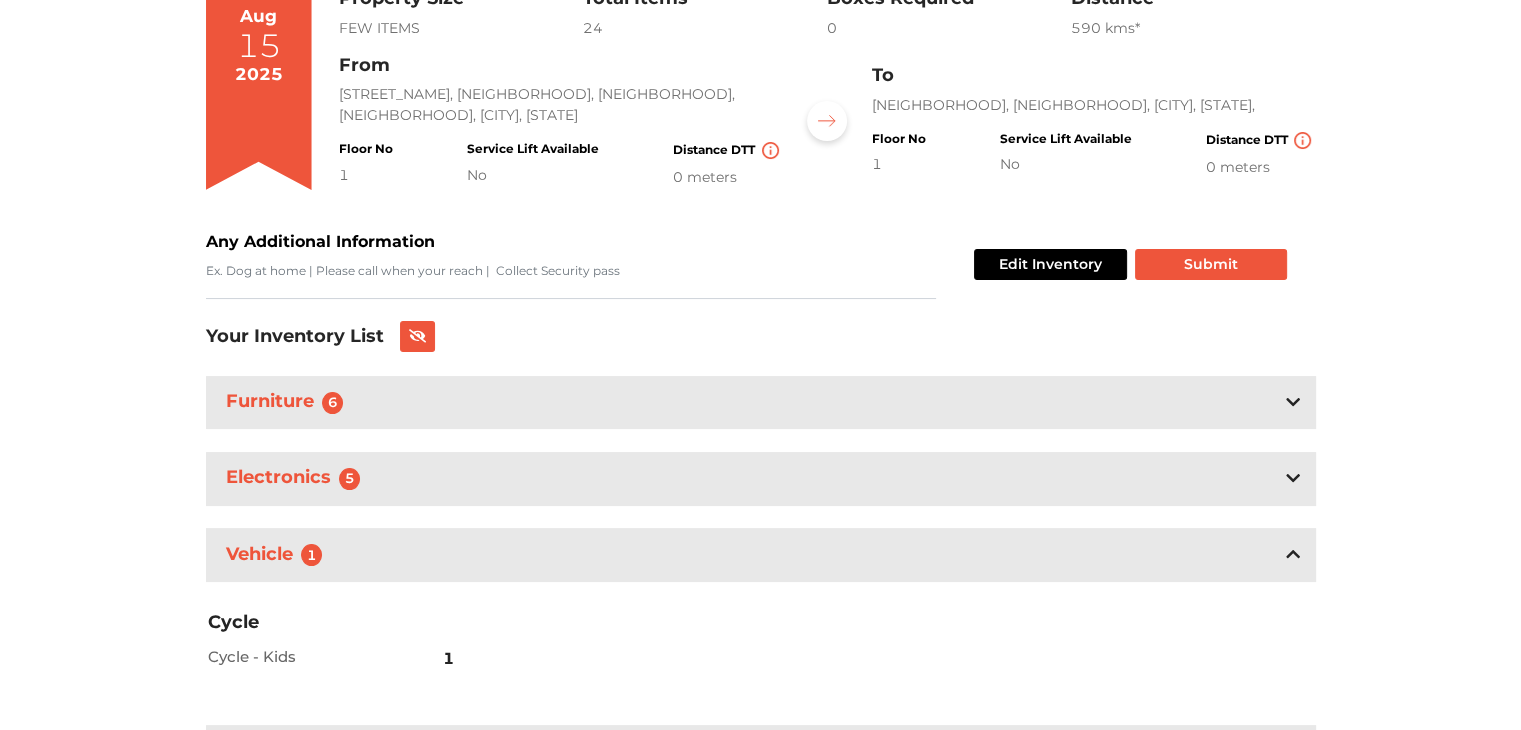 click at bounding box center [1293, 555] 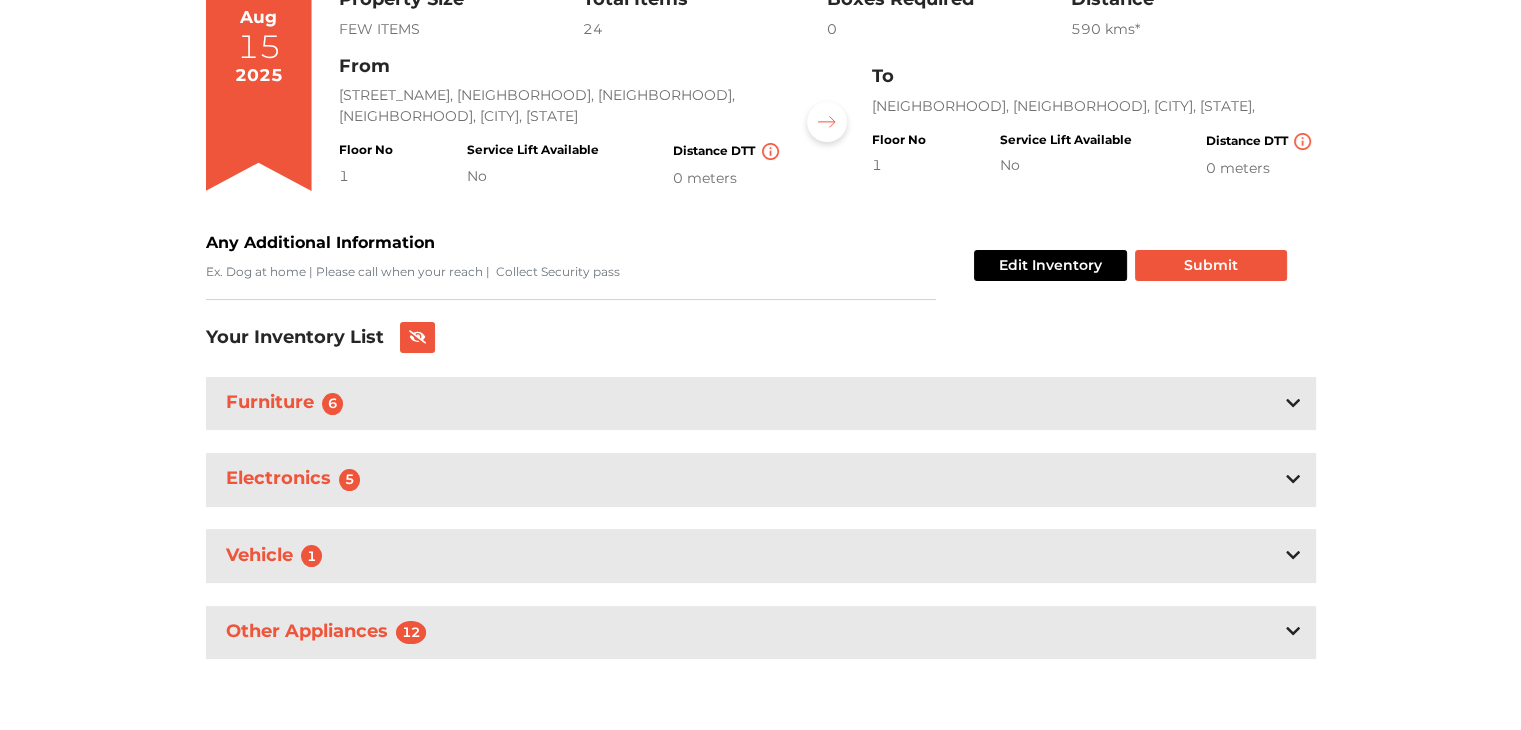 click on "Plan your   move Enter your   floor info Add your   inventory Your move   summary My Moves My Profile Make Estimate LOGOUT Plan your   move Enter your   floor info Add your   inventory Your move   summary  Your move summary  Aug 15 2025 Property Size   FEW ITEMS Total Items   24   Boxes Required   0   Distance   590 km s*  Edit Inventory Submit  From  Vinayak Nagar X Road, Yadav Nagar, Sairam Nagar,  Neredmet,  Secunderabad,  Telangana  Floor No   1   Service Lift Available   No Distance DTT       0 meters    To  Austin Town,  Neelasandra,  Bangalore,  Karnataka,    Floor No   1   Service Lift Available   No   Distance DTT       0 meters   Any Additional Information Edit Inventory Submit  Your Inventory List  Furniture 6 Cot   Baby Wooden Cot     1 Folding Cot     1 Mattress   Double Bed Mattress - Non Foldable     1 Cupboard & Wardrobe   Steel Almirah – 2 Door     1 Misc.   Kitchen Metal Rack     1 Shoe Rack - Small     1 Electronics 5 Television   TV LED/LCD 24"–32"     1 Refrigerator       1     1 Fan" at bounding box center (760, 265) 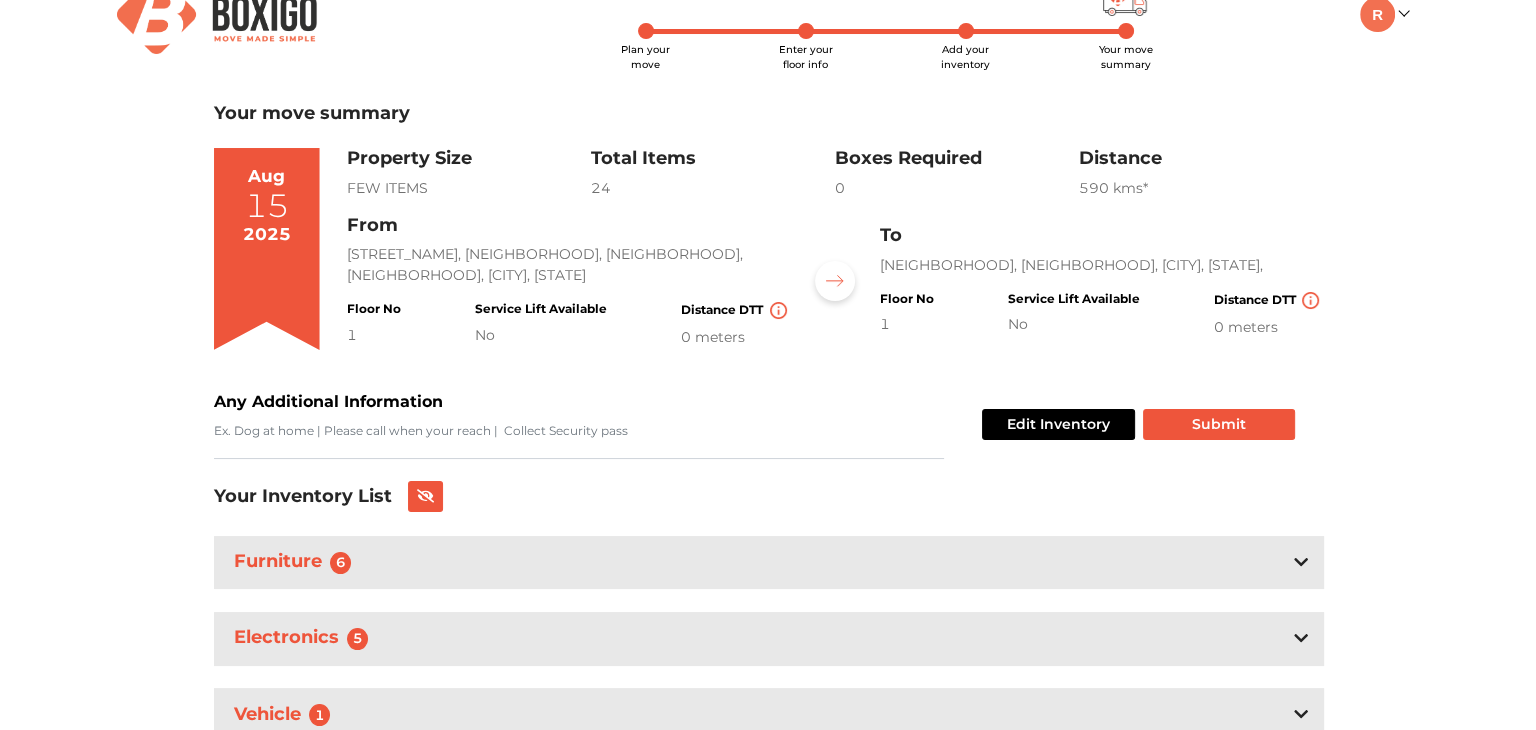 scroll, scrollTop: 200, scrollLeft: 0, axis: vertical 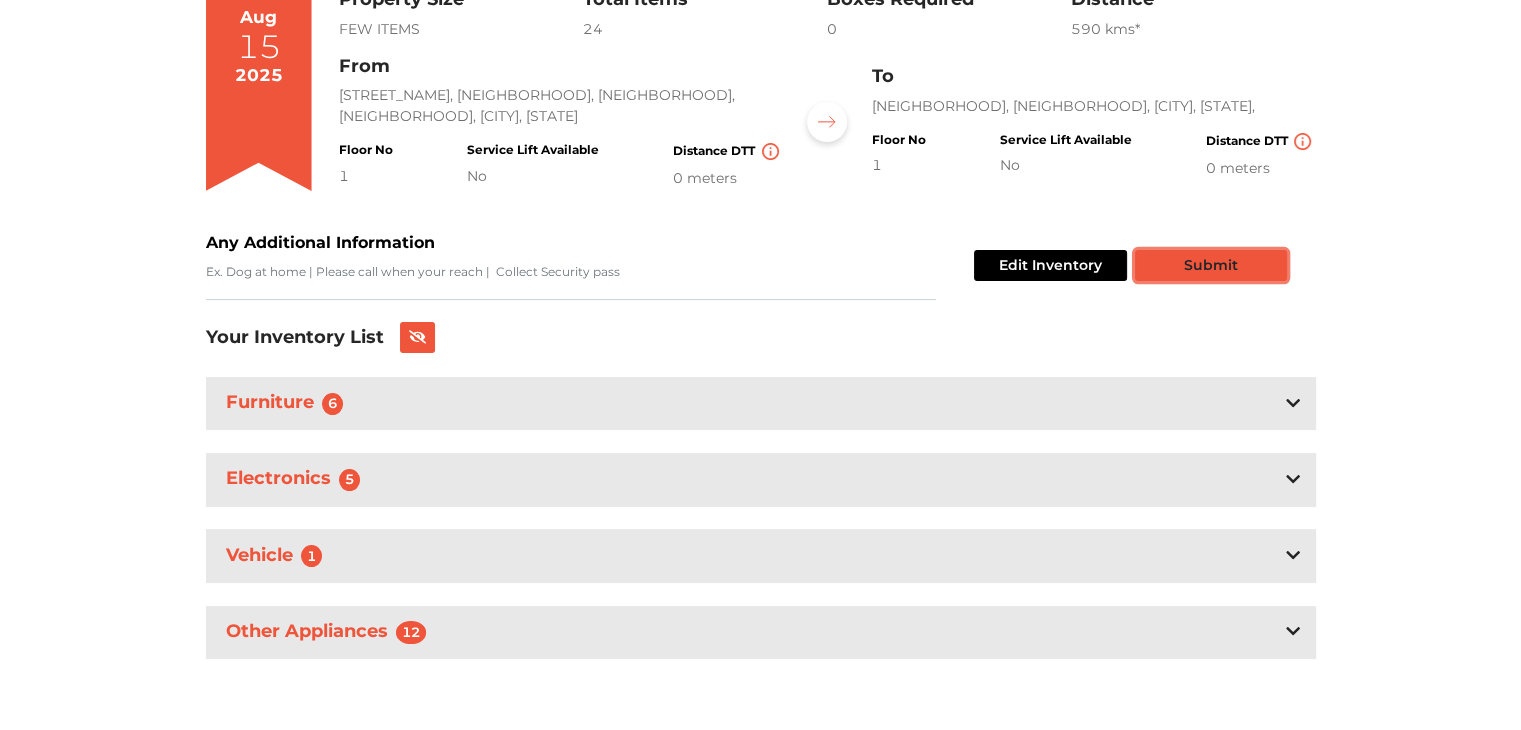 click on "Submit" at bounding box center [1211, 265] 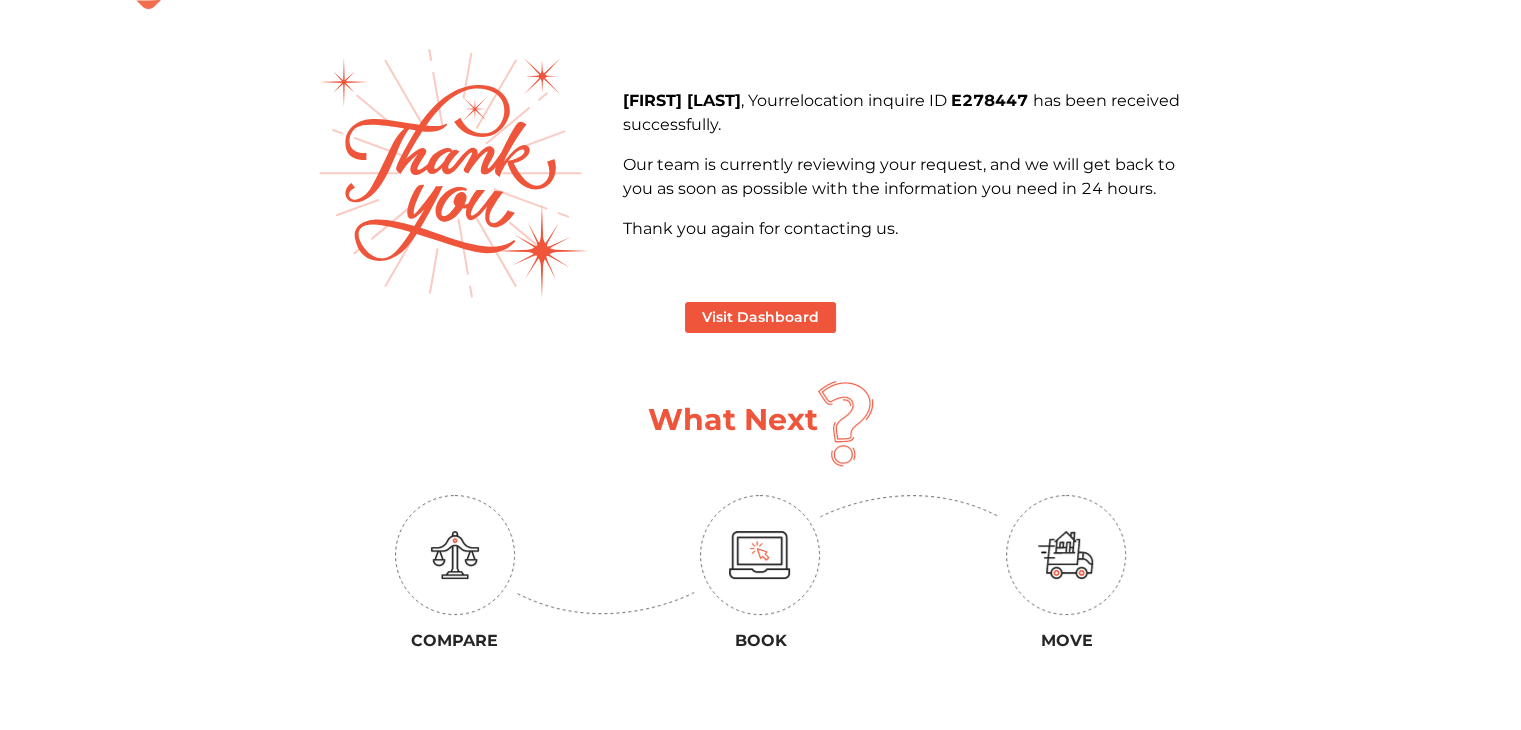 scroll, scrollTop: 69, scrollLeft: 0, axis: vertical 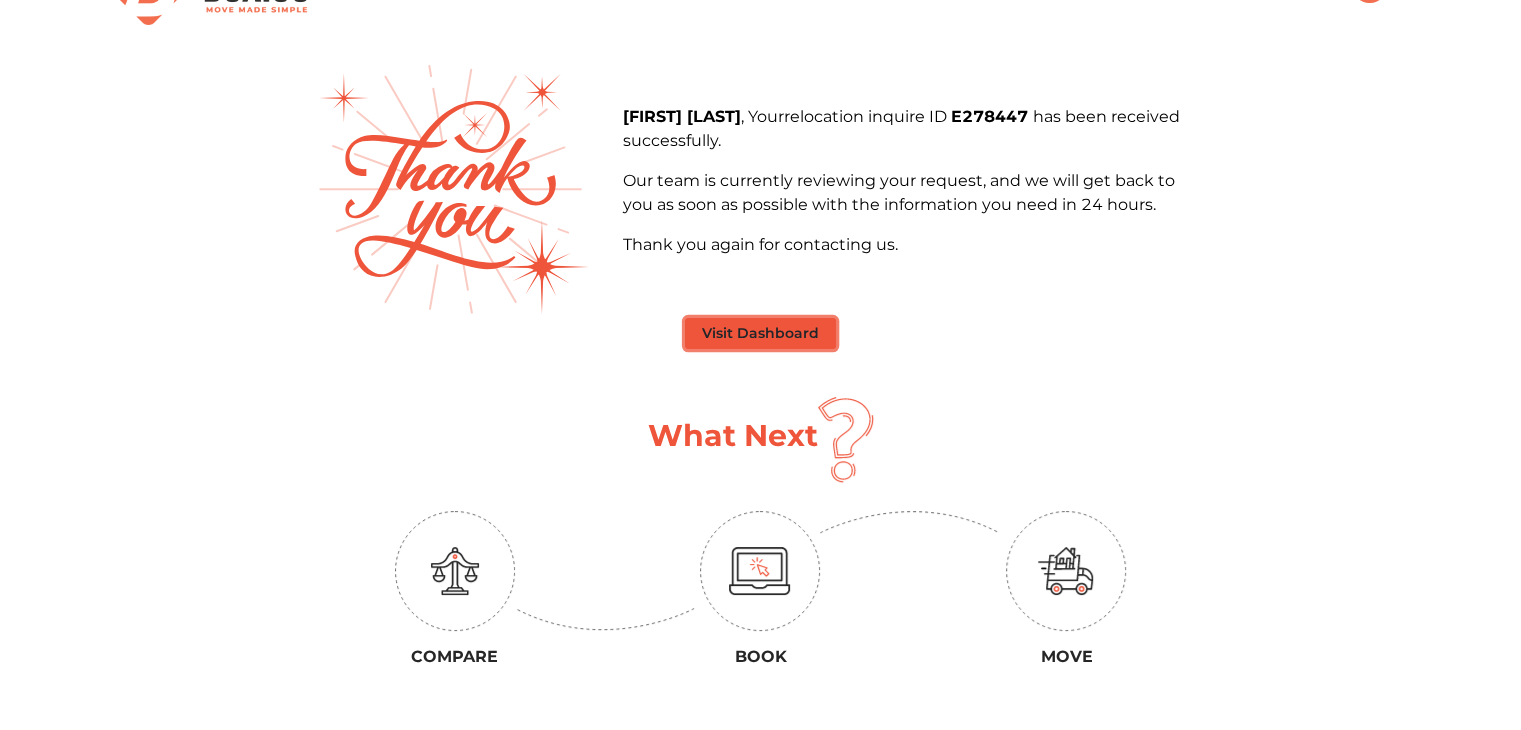 click on "Visit Dashboard" at bounding box center (760, 333) 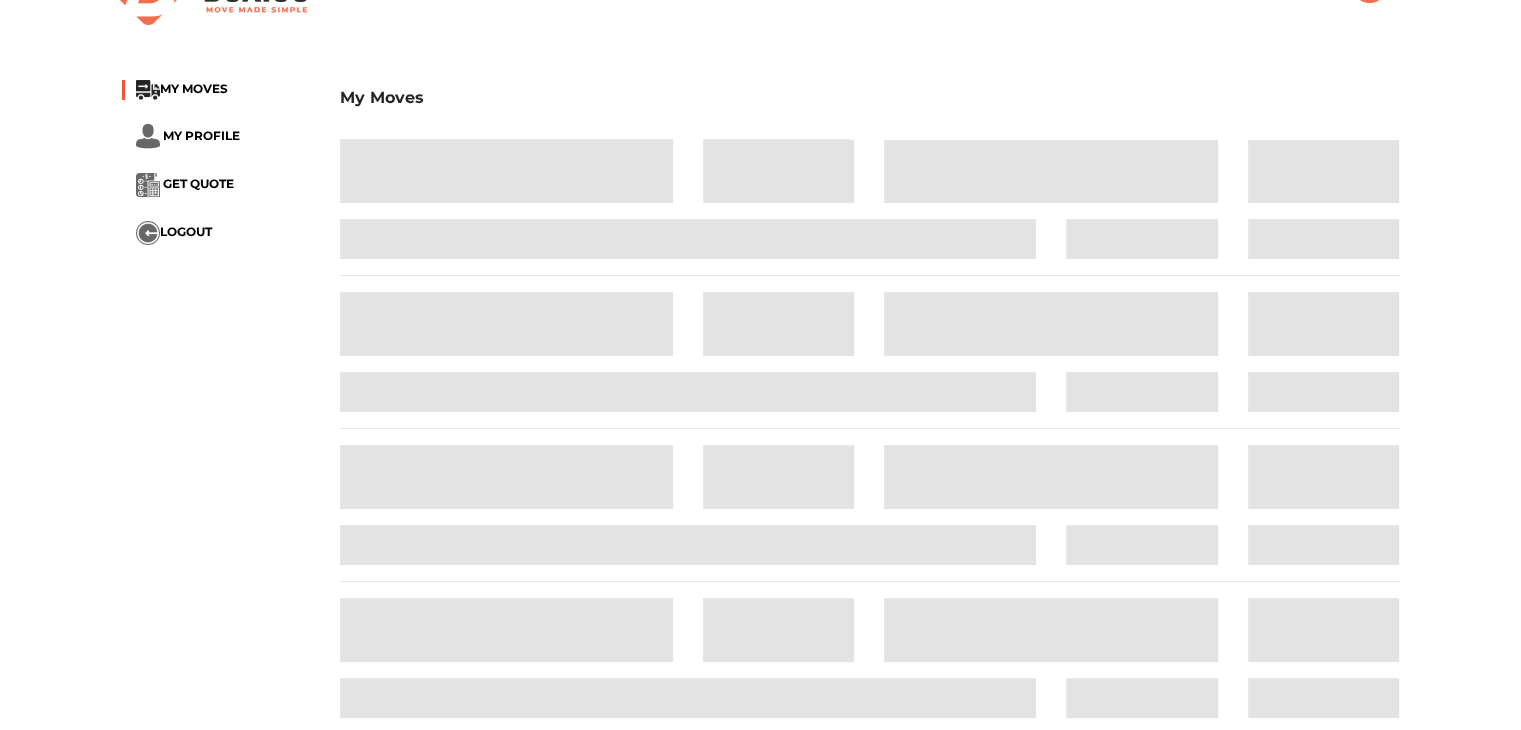 scroll, scrollTop: 0, scrollLeft: 0, axis: both 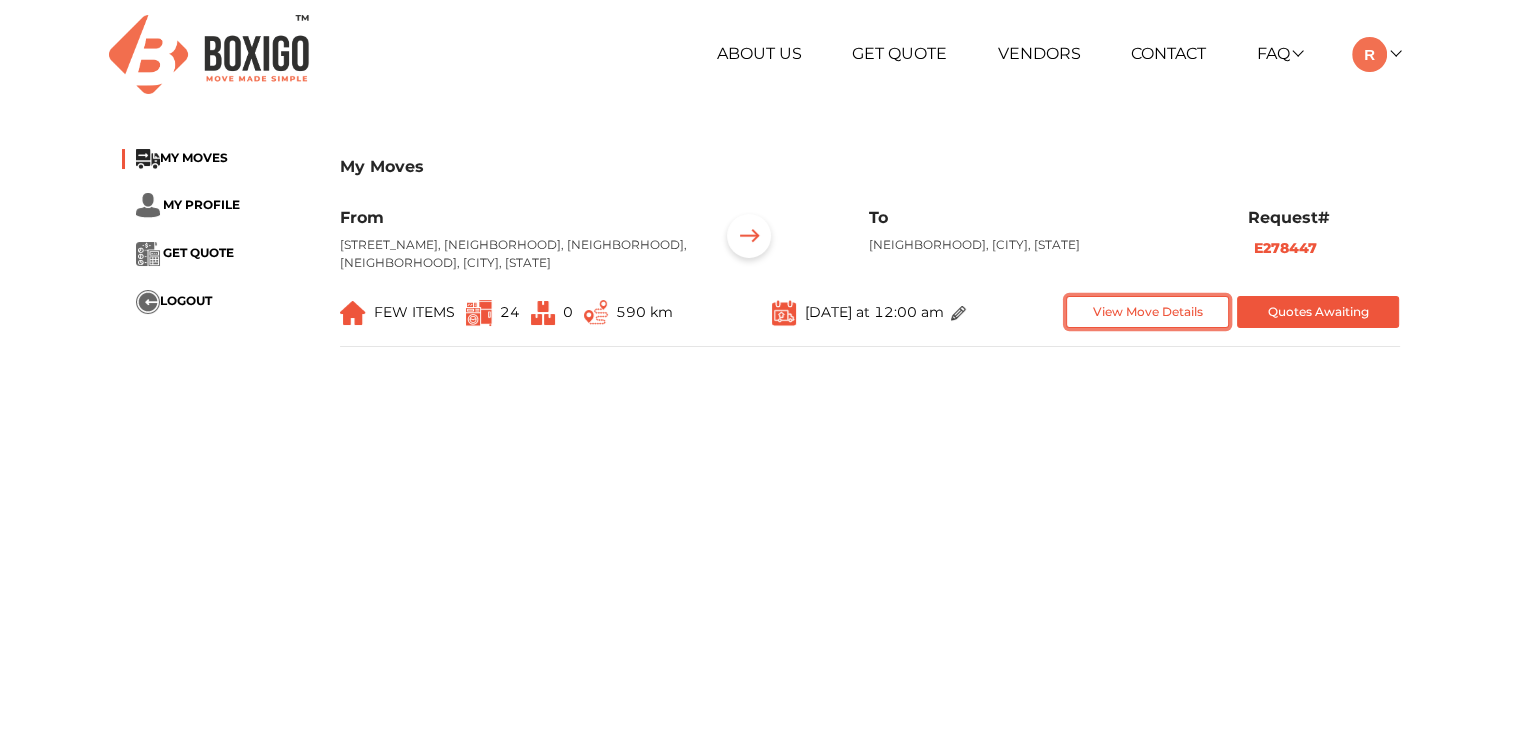 click on "View Move Details" at bounding box center (1147, 312) 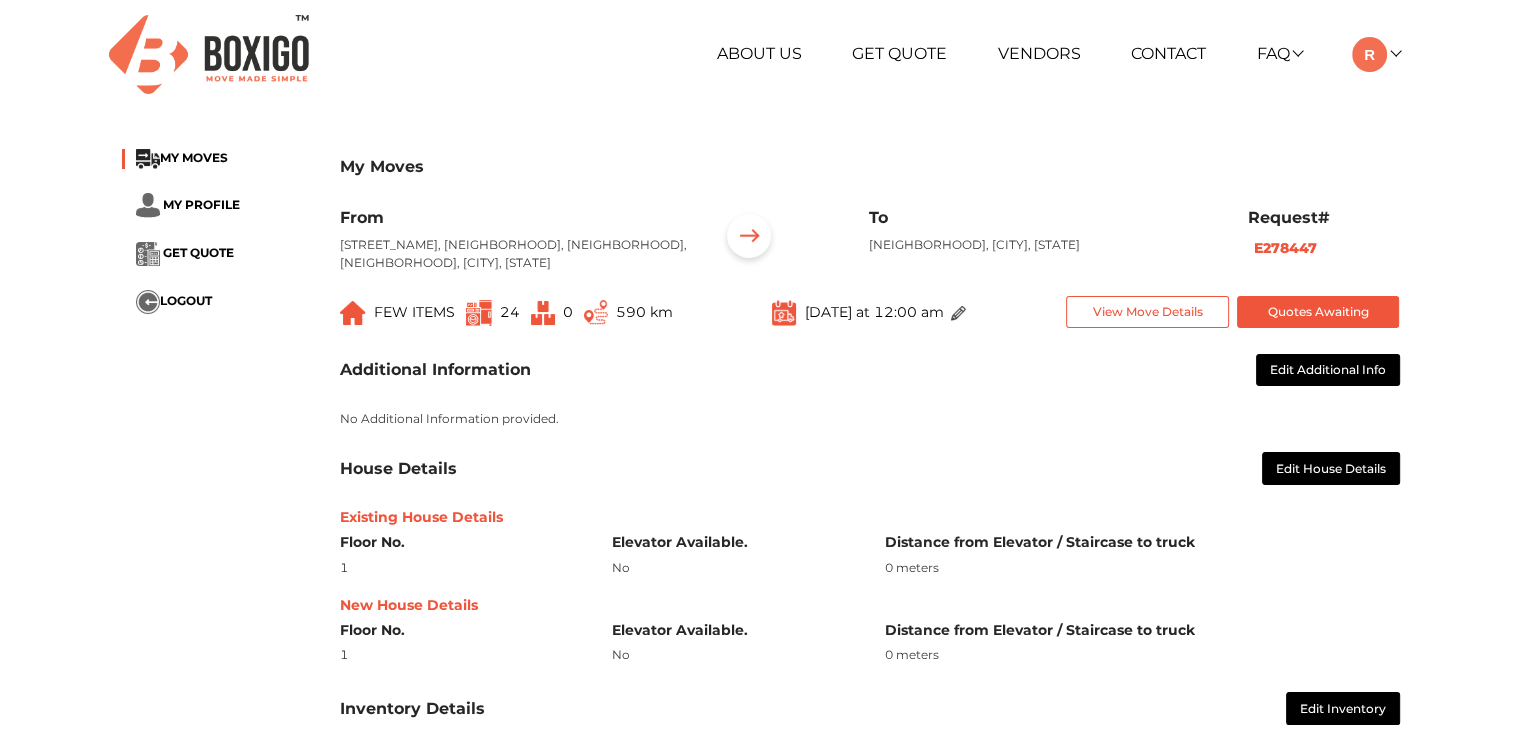 click on "House Details Edit House Details" at bounding box center (870, 468) 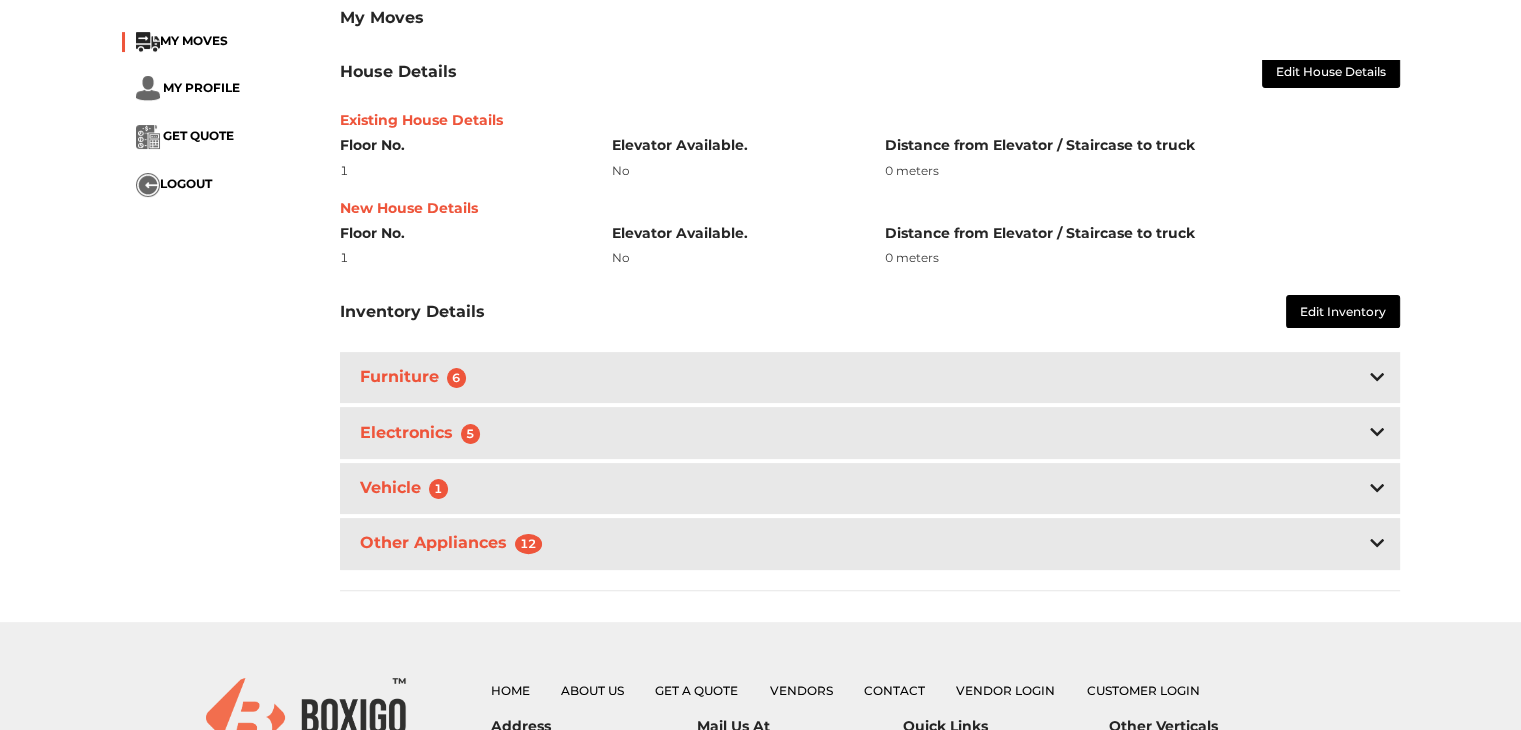 scroll, scrollTop: 400, scrollLeft: 0, axis: vertical 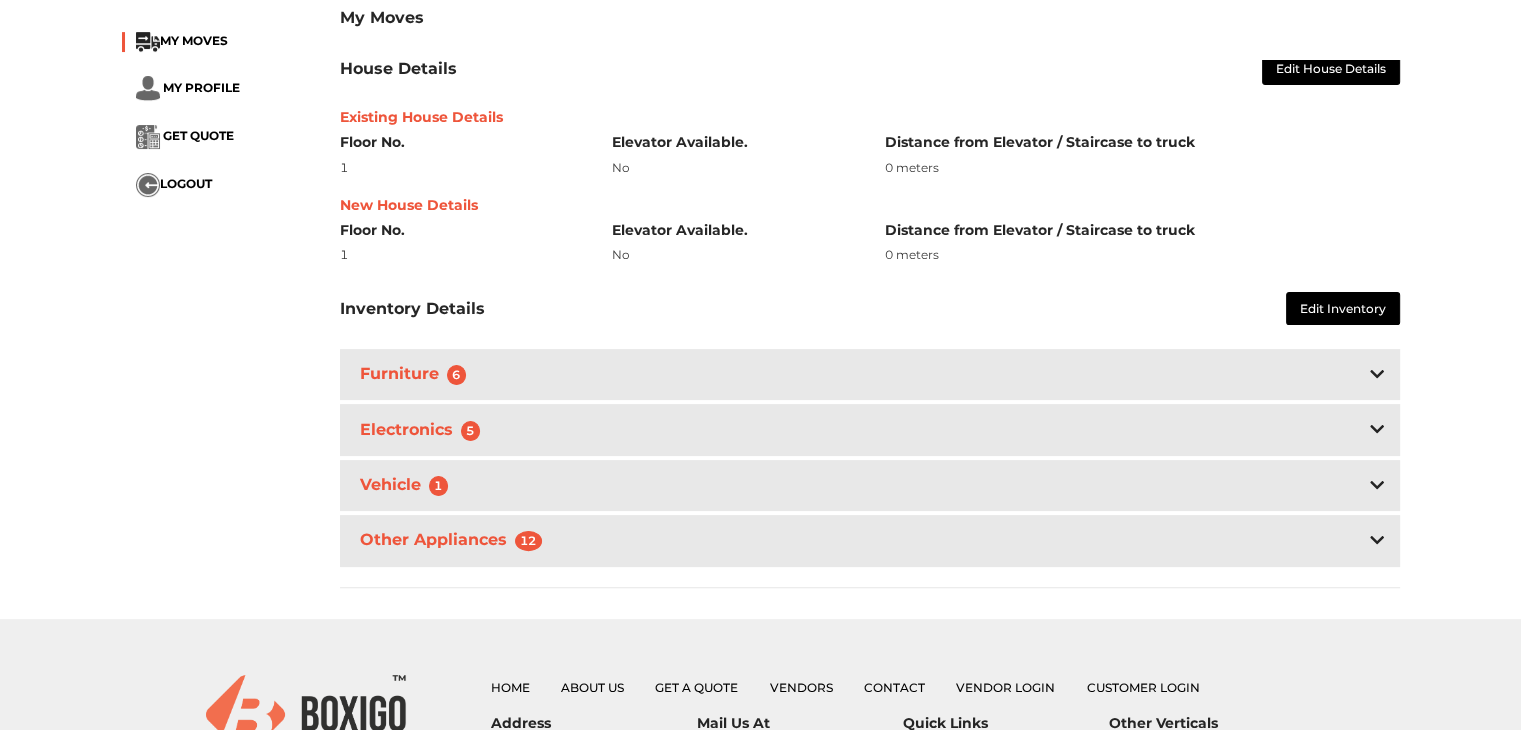 click on "Furniture 6" at bounding box center (870, 374) 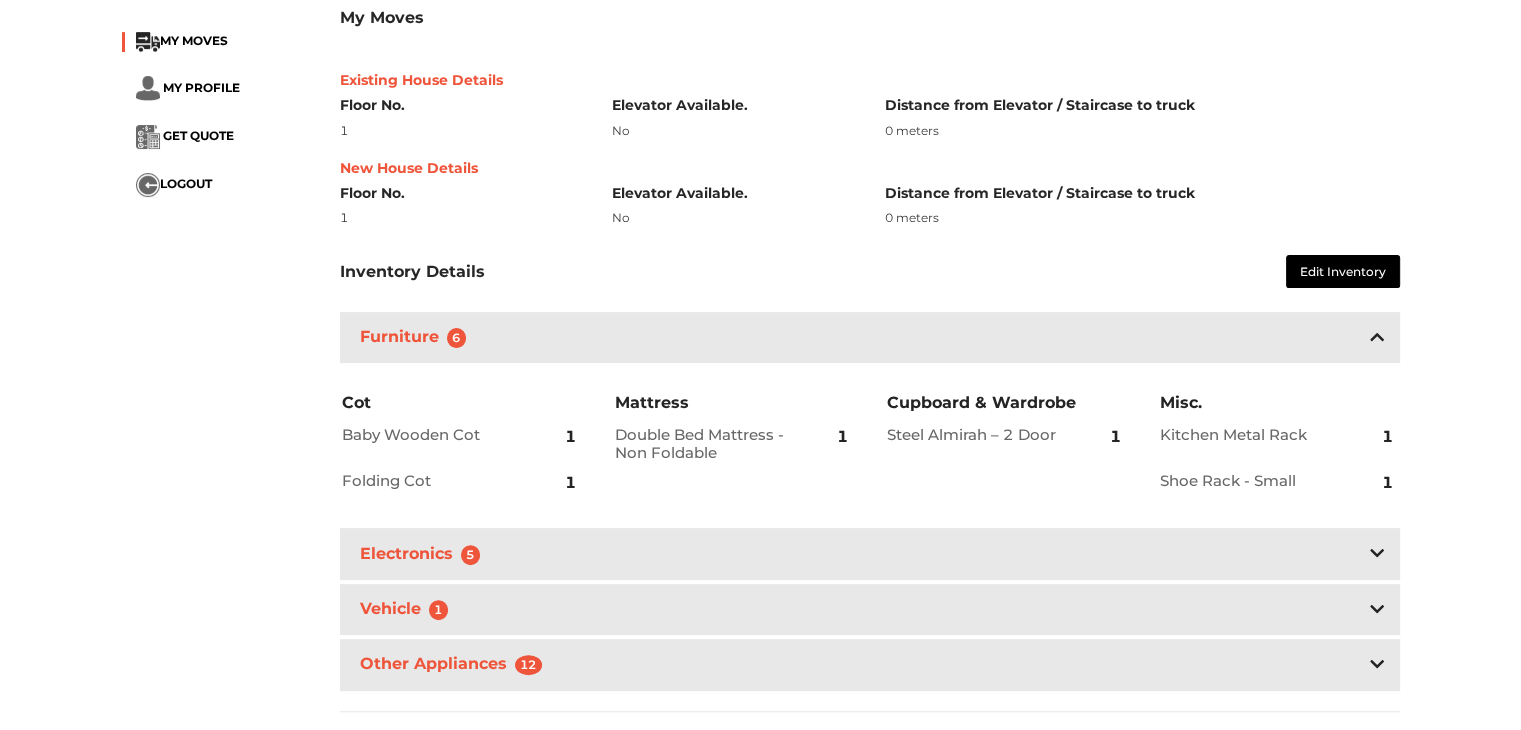 scroll, scrollTop: 440, scrollLeft: 0, axis: vertical 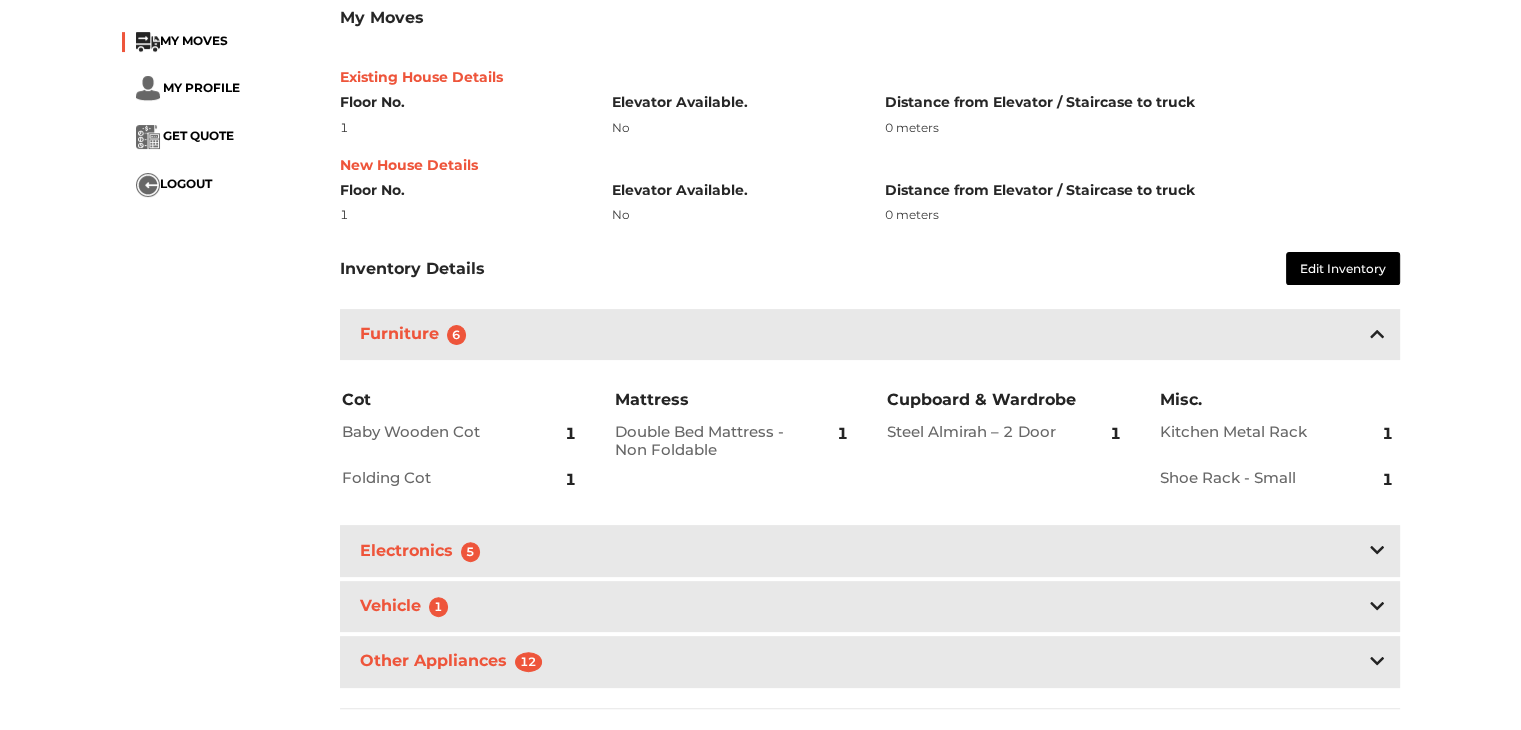 click on "Furniture 6" at bounding box center (870, 334) 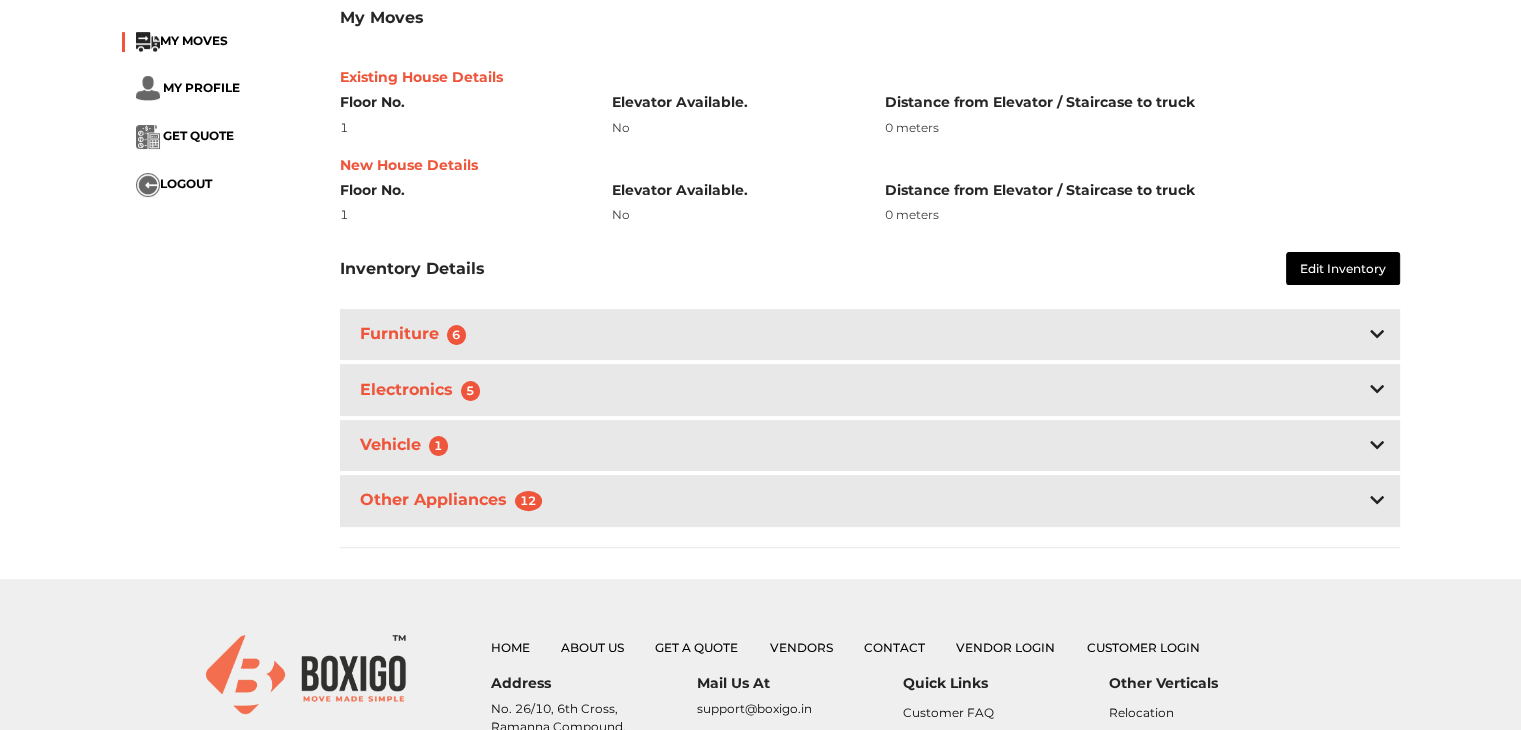 click on "Electronics 5" at bounding box center [870, 389] 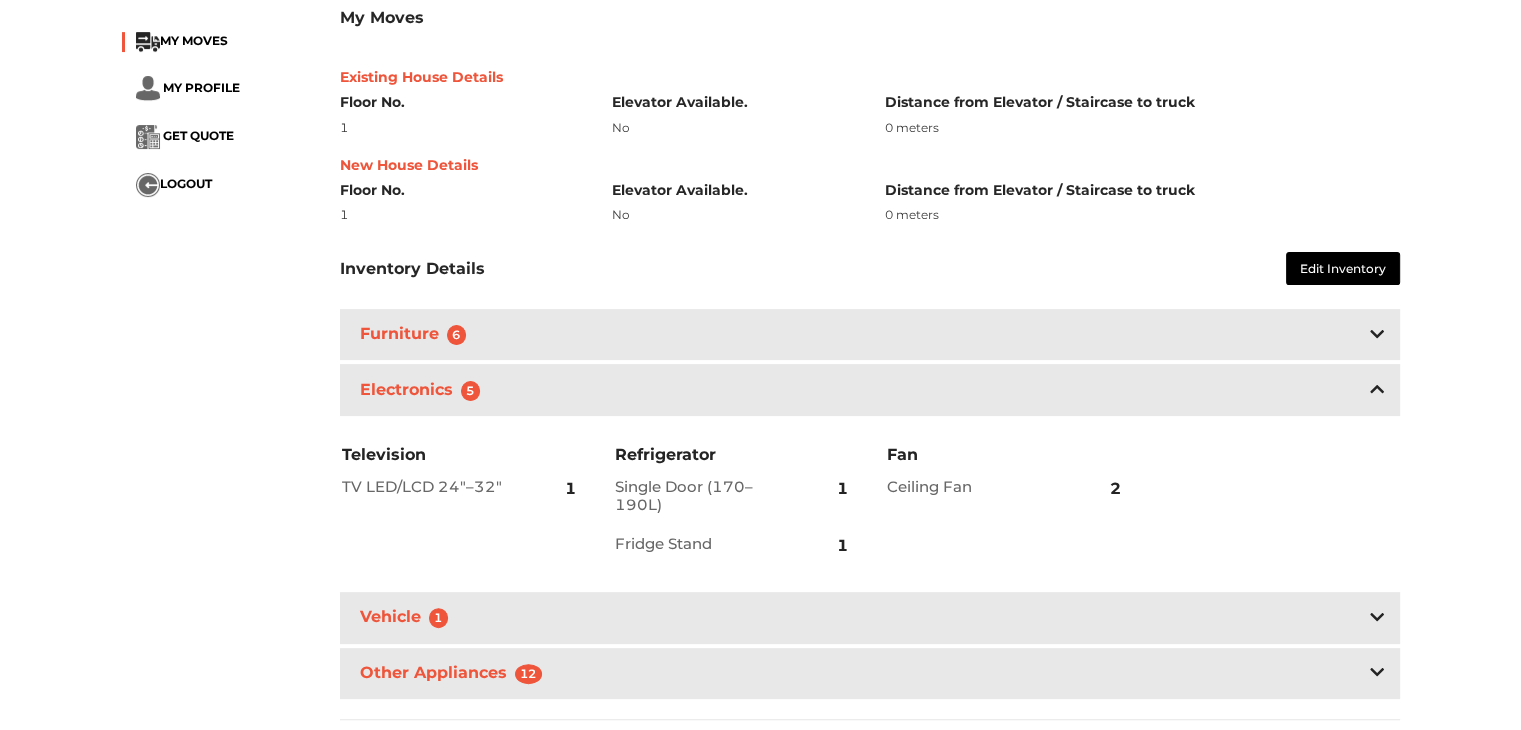 click on "Electronics 5" at bounding box center [870, 389] 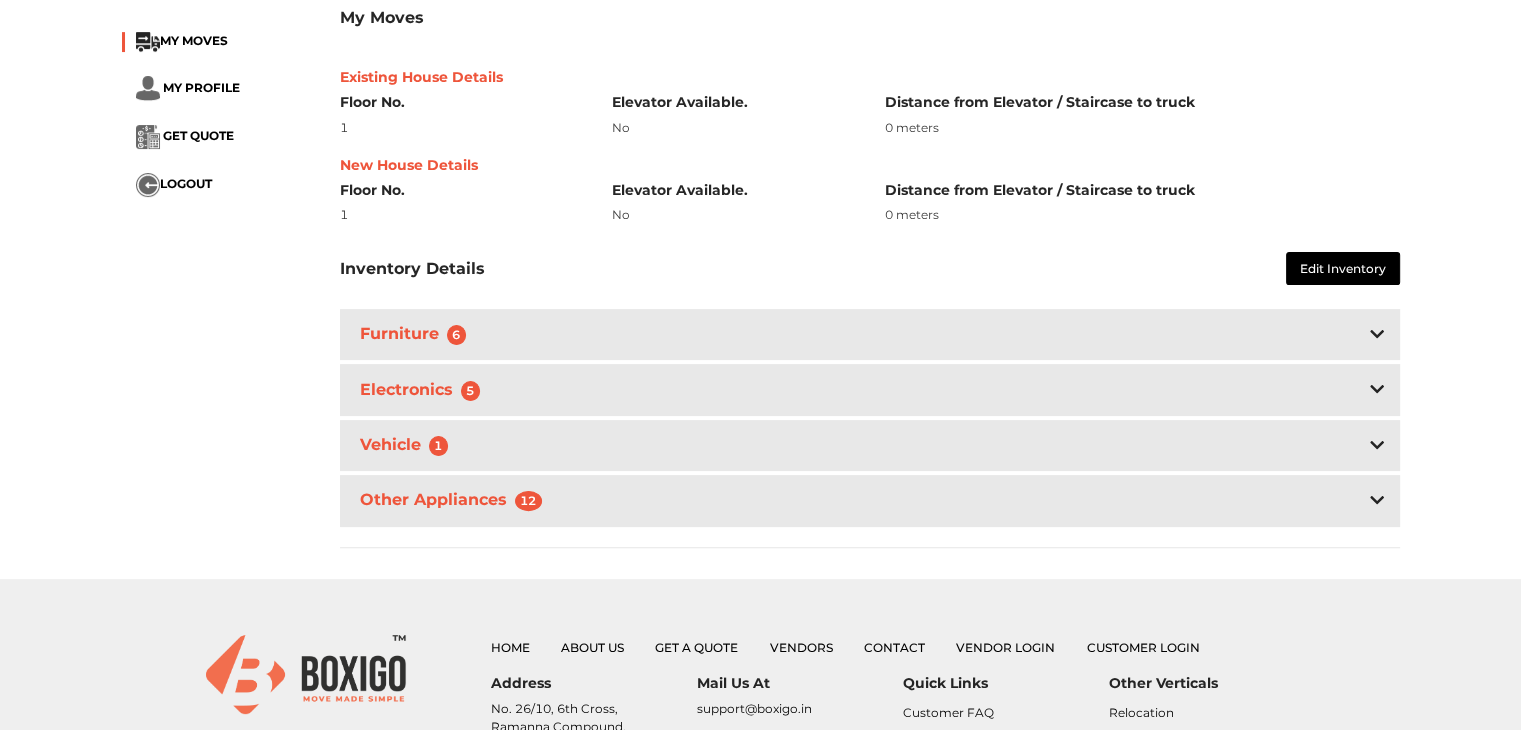 click on "Vehicle 1" at bounding box center [870, 445] 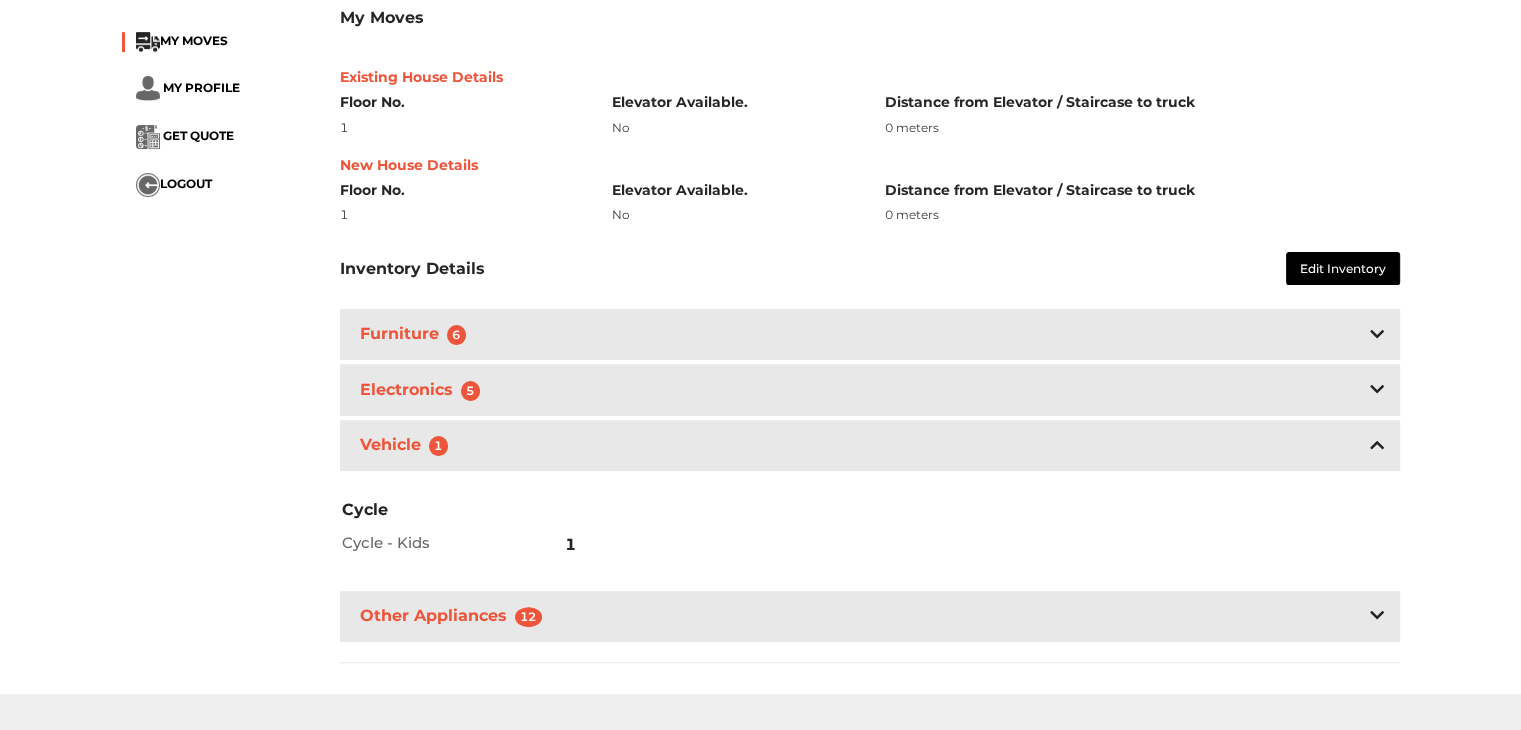 click on "Vehicle 1" at bounding box center (870, 445) 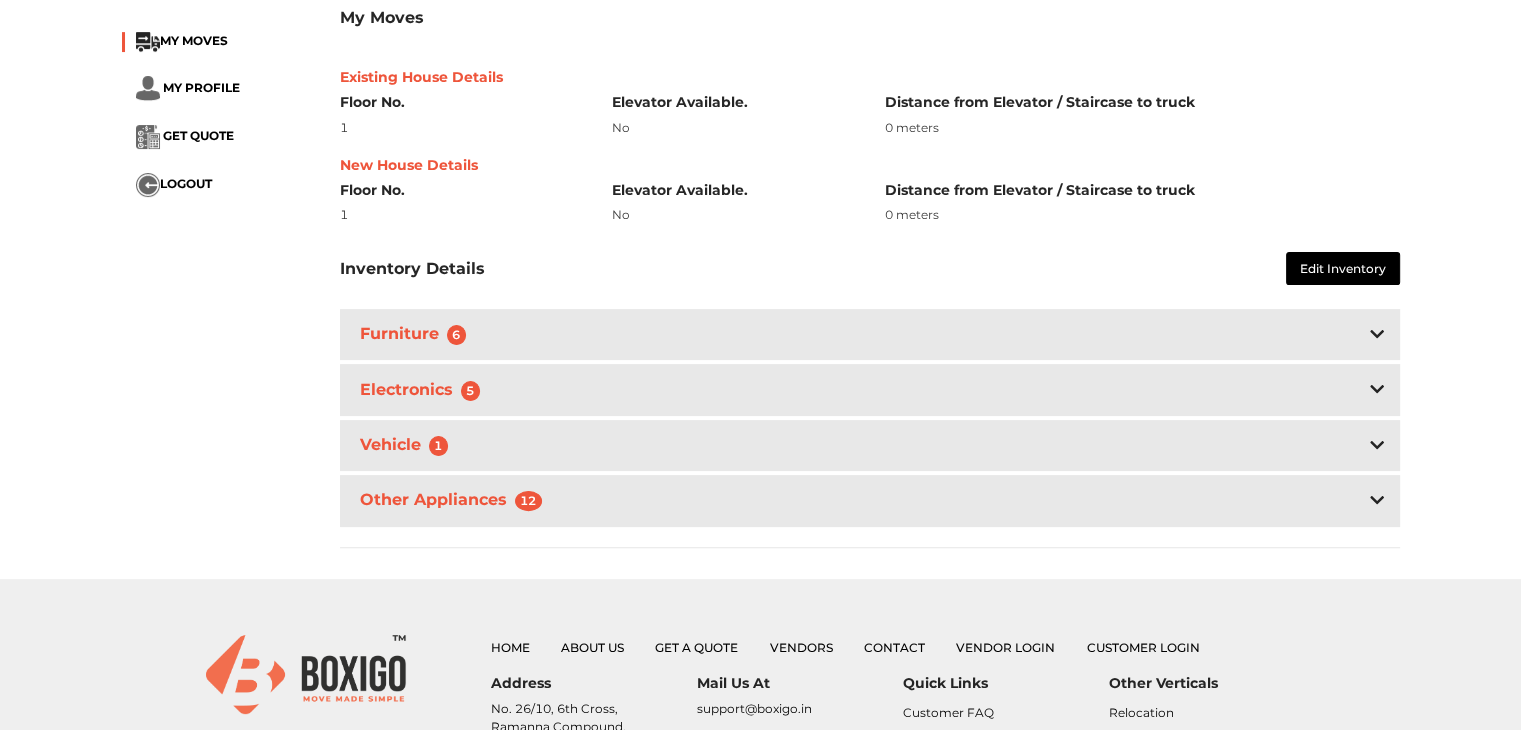 click on "Other Appliances 12" at bounding box center (870, 500) 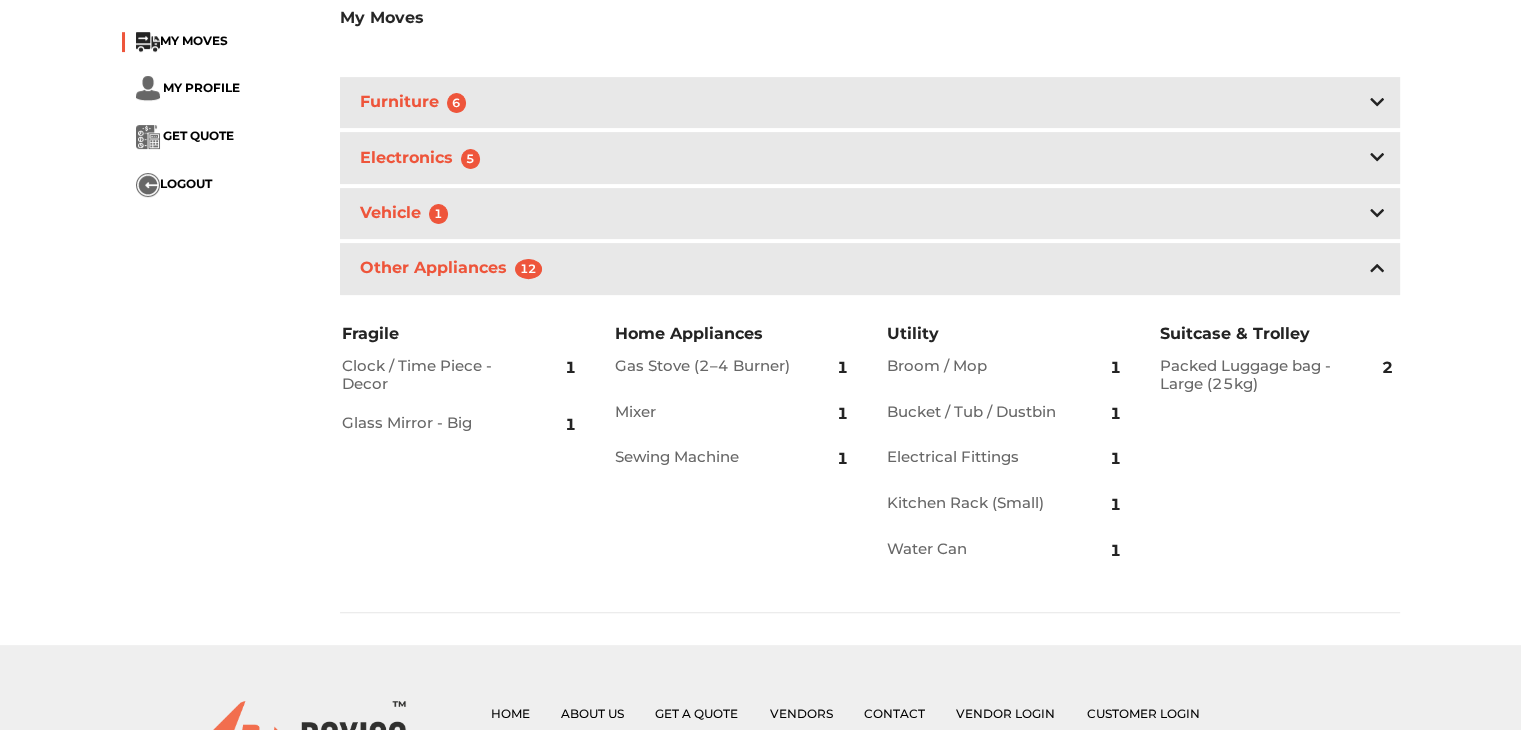 scroll, scrollTop: 680, scrollLeft: 0, axis: vertical 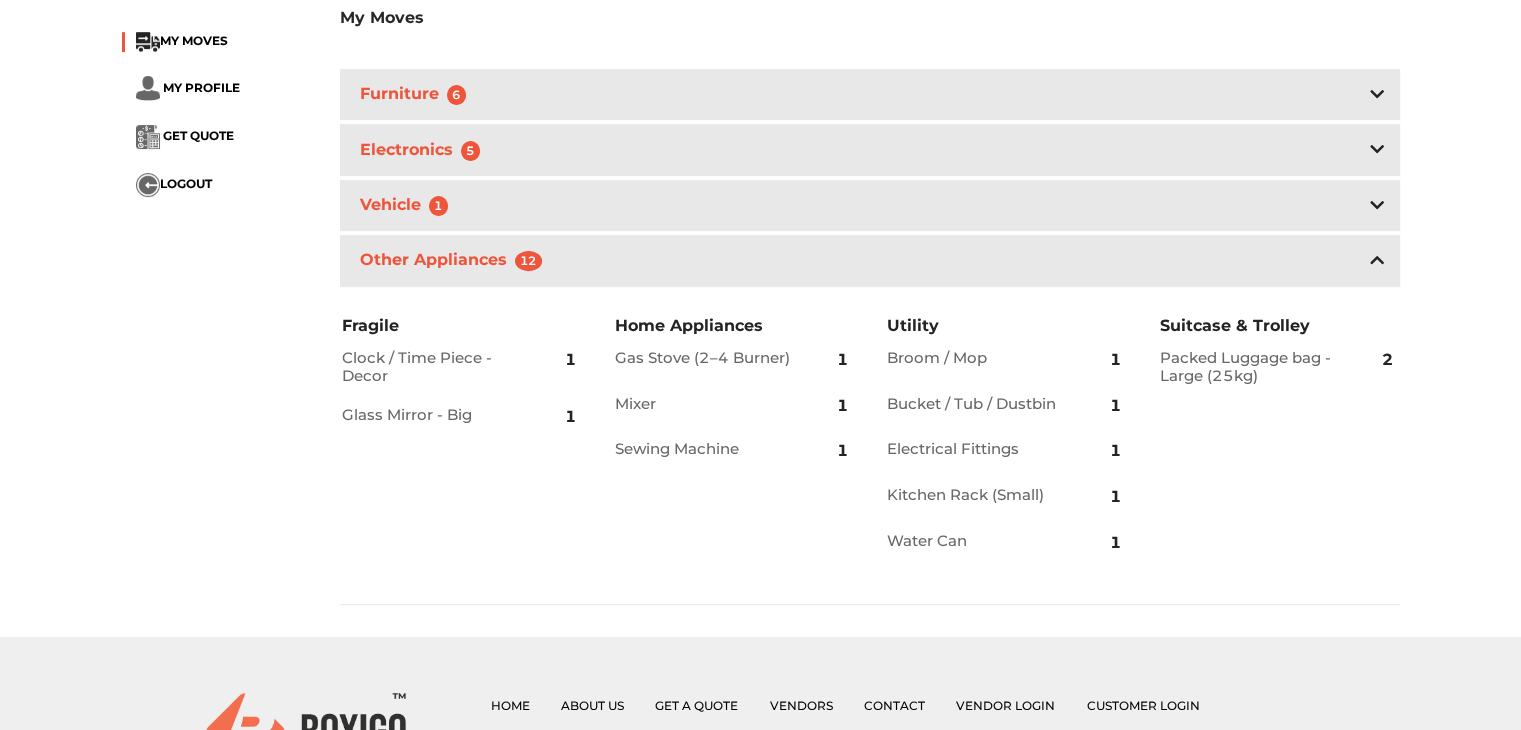 click on "Other Appliances 12" at bounding box center [870, 260] 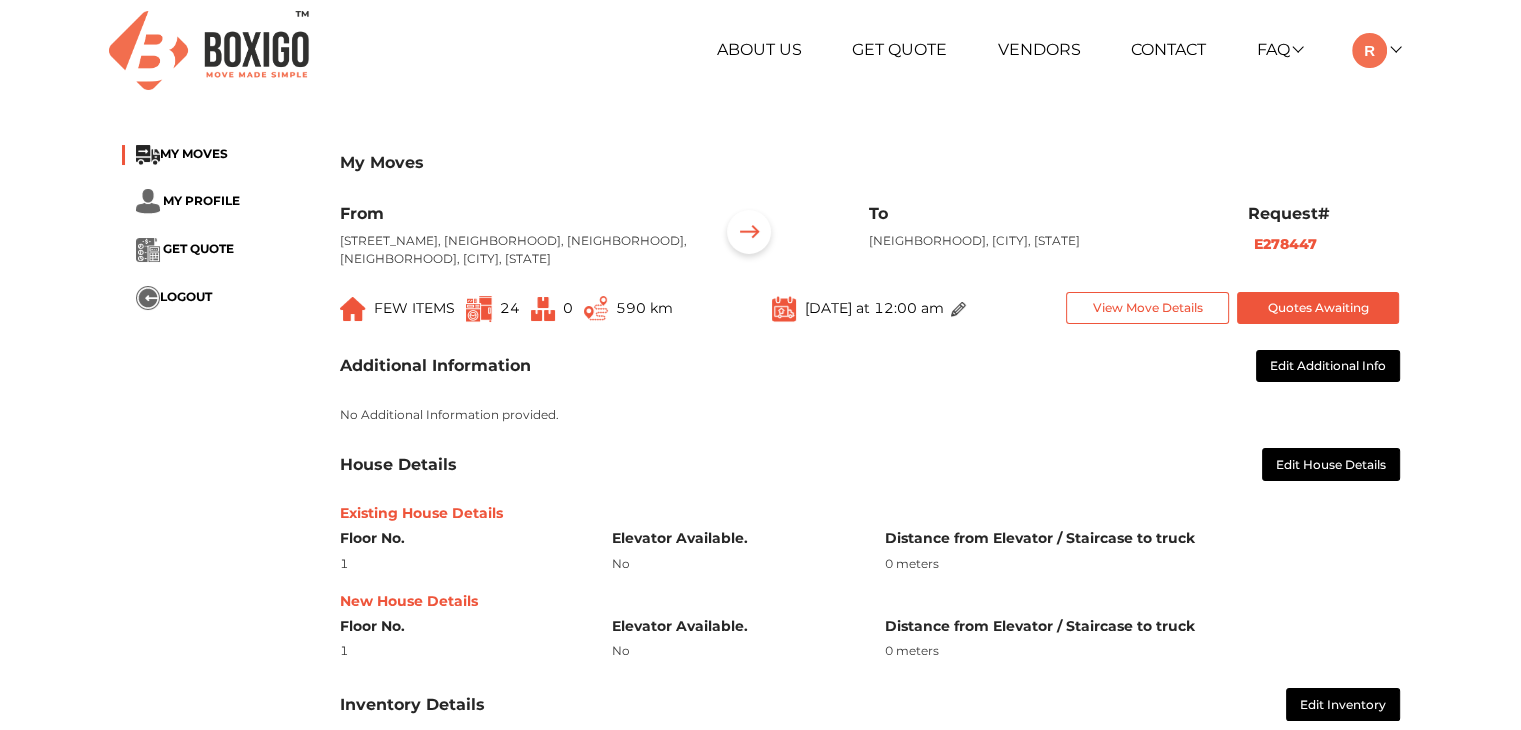 scroll, scrollTop: 0, scrollLeft: 0, axis: both 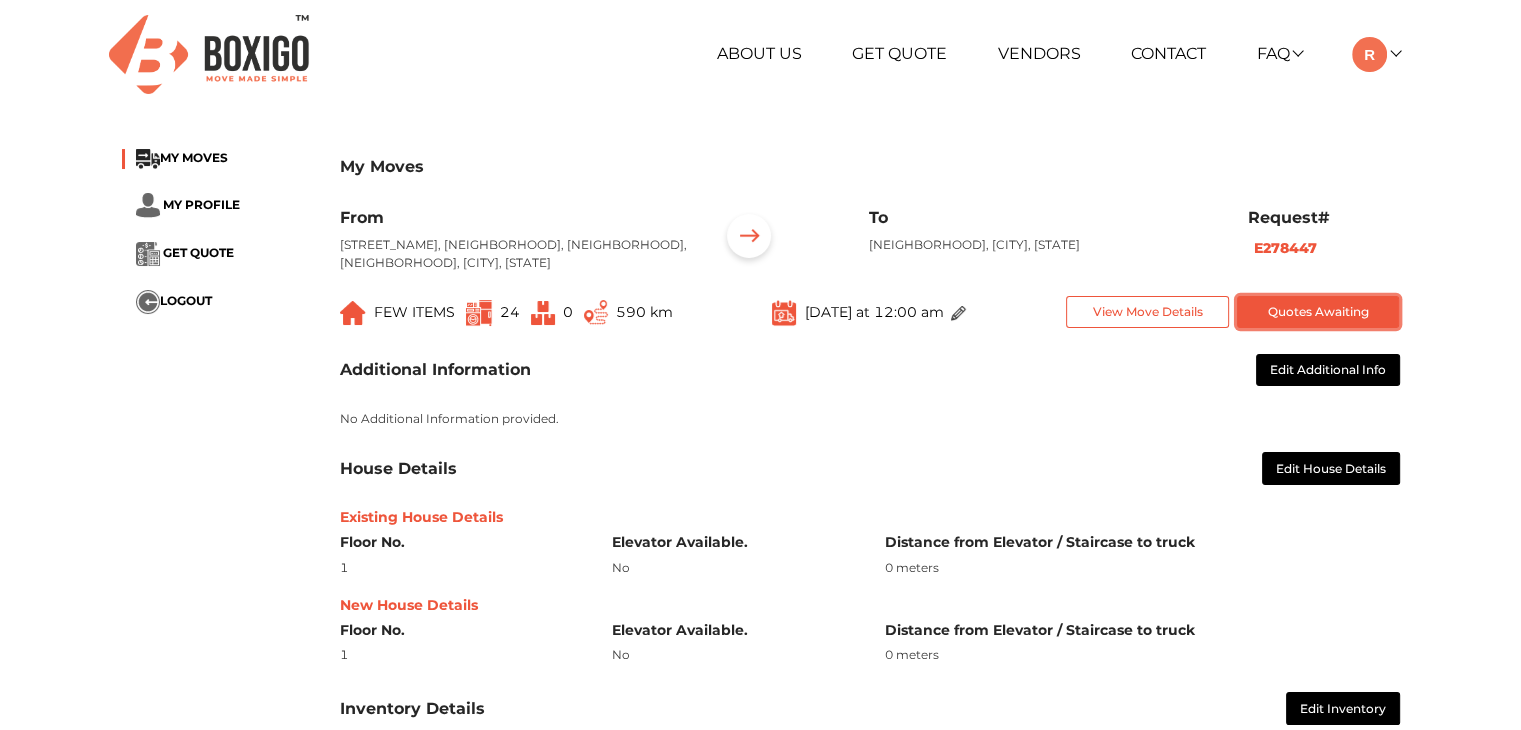 click on "Quotes Awaiting" at bounding box center [1318, 312] 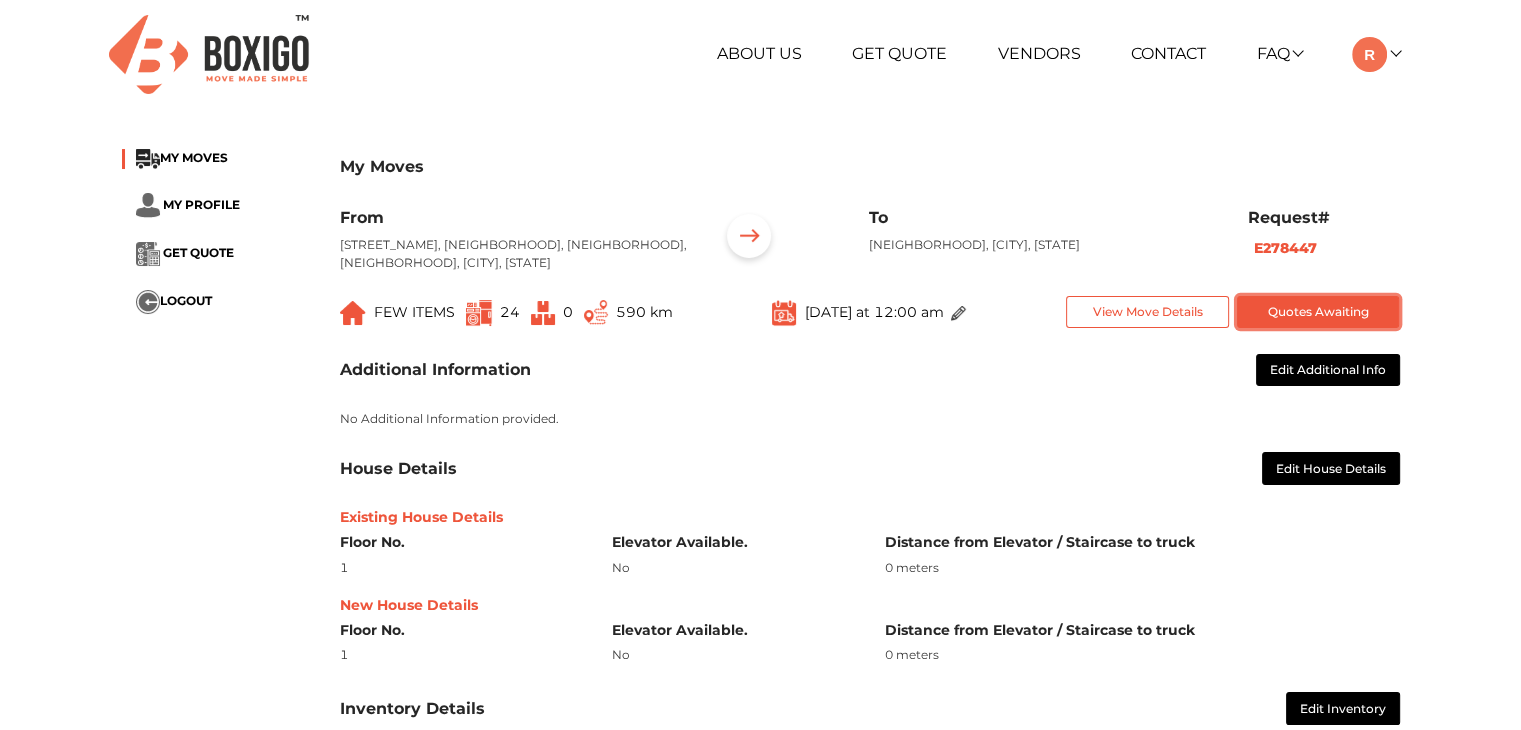 click on "Quotes Awaiting" at bounding box center (1318, 312) 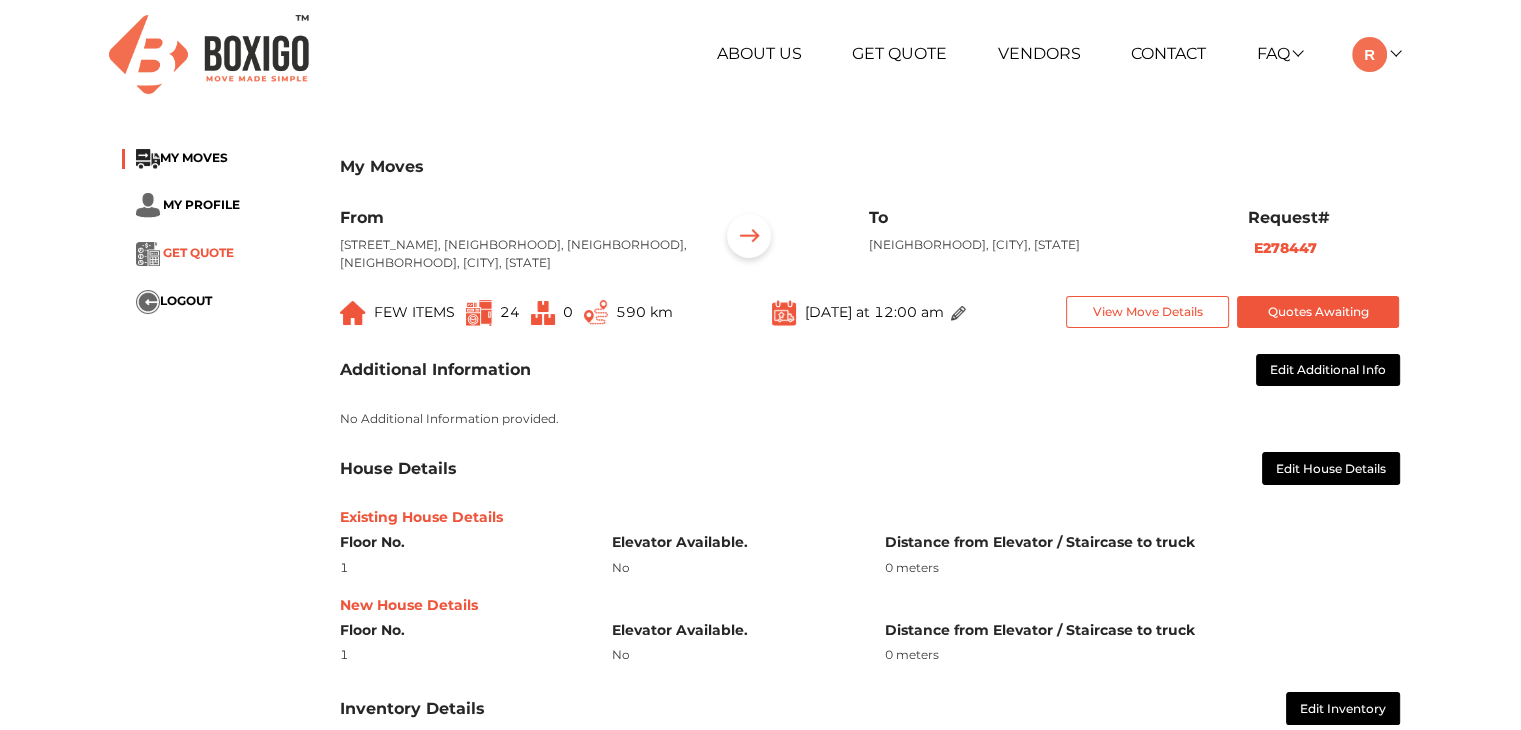 click on "GET QUOTE" at bounding box center (198, 252) 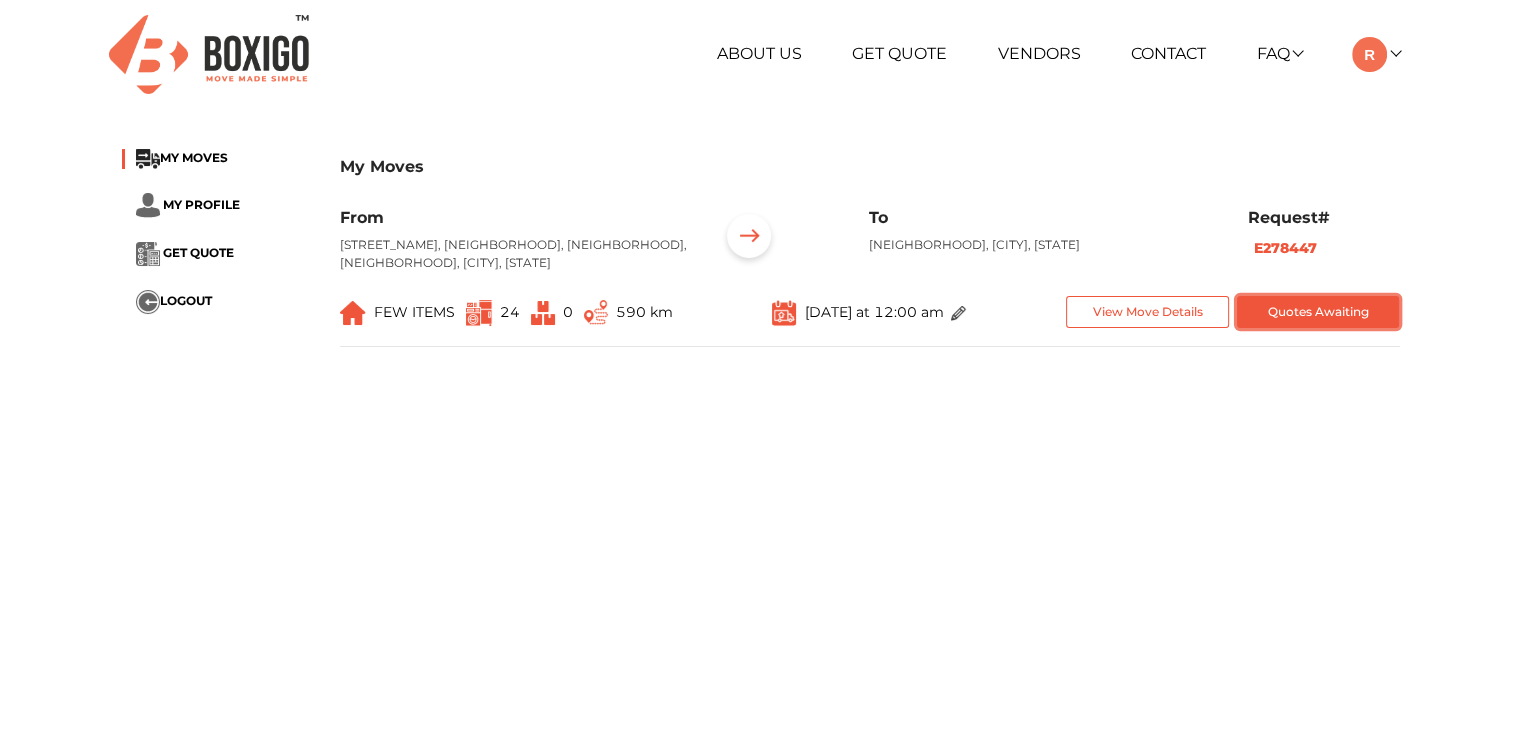click on "Quotes Awaiting" at bounding box center (1318, 312) 